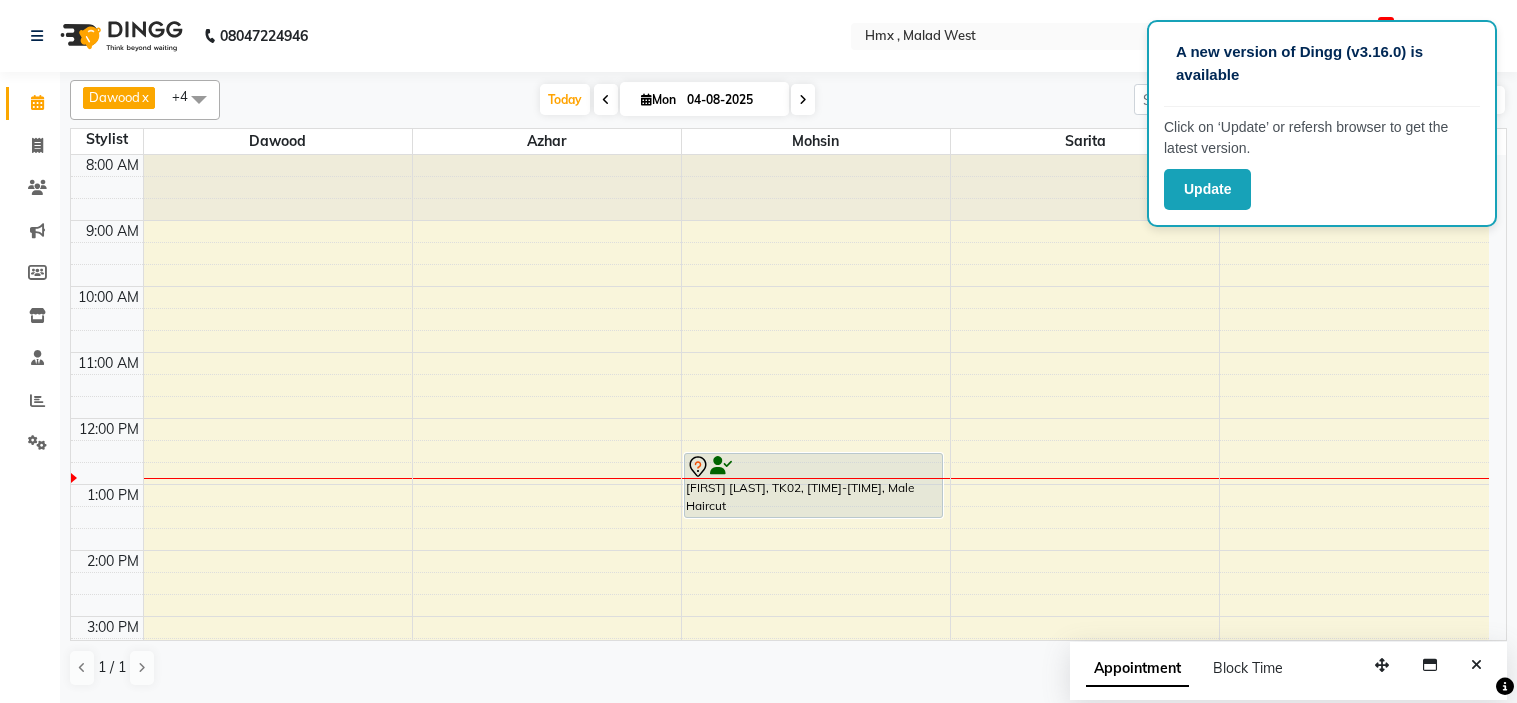 scroll, scrollTop: 0, scrollLeft: 0, axis: both 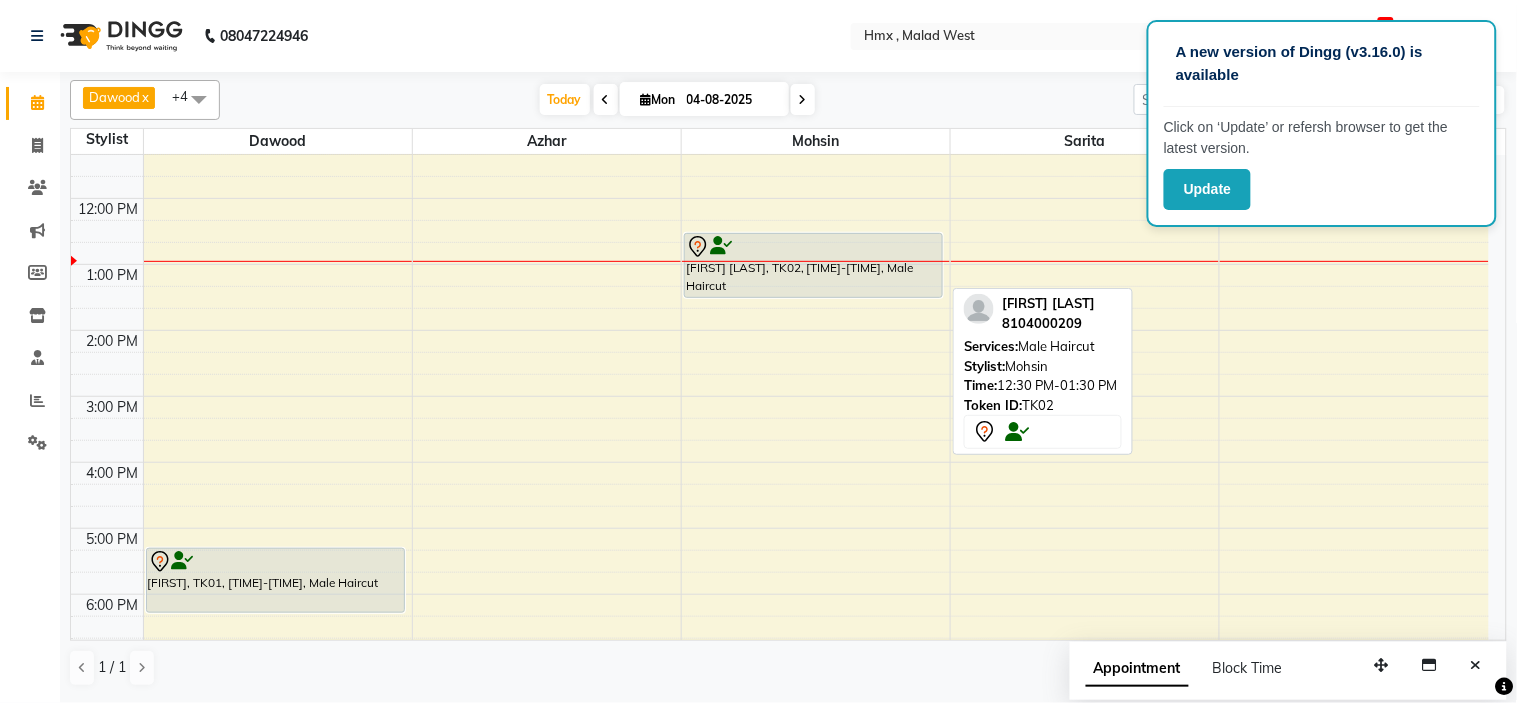 click at bounding box center [813, 247] 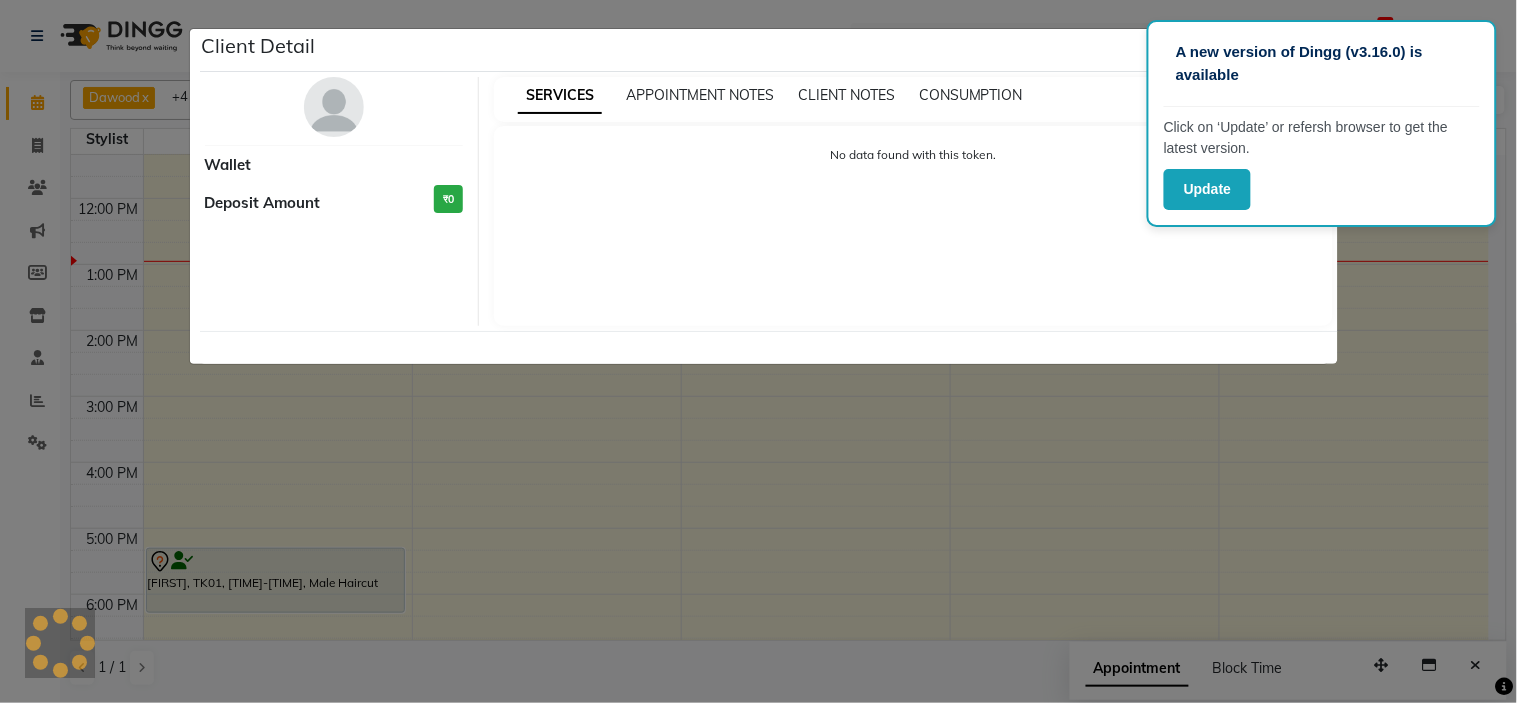 select on "7" 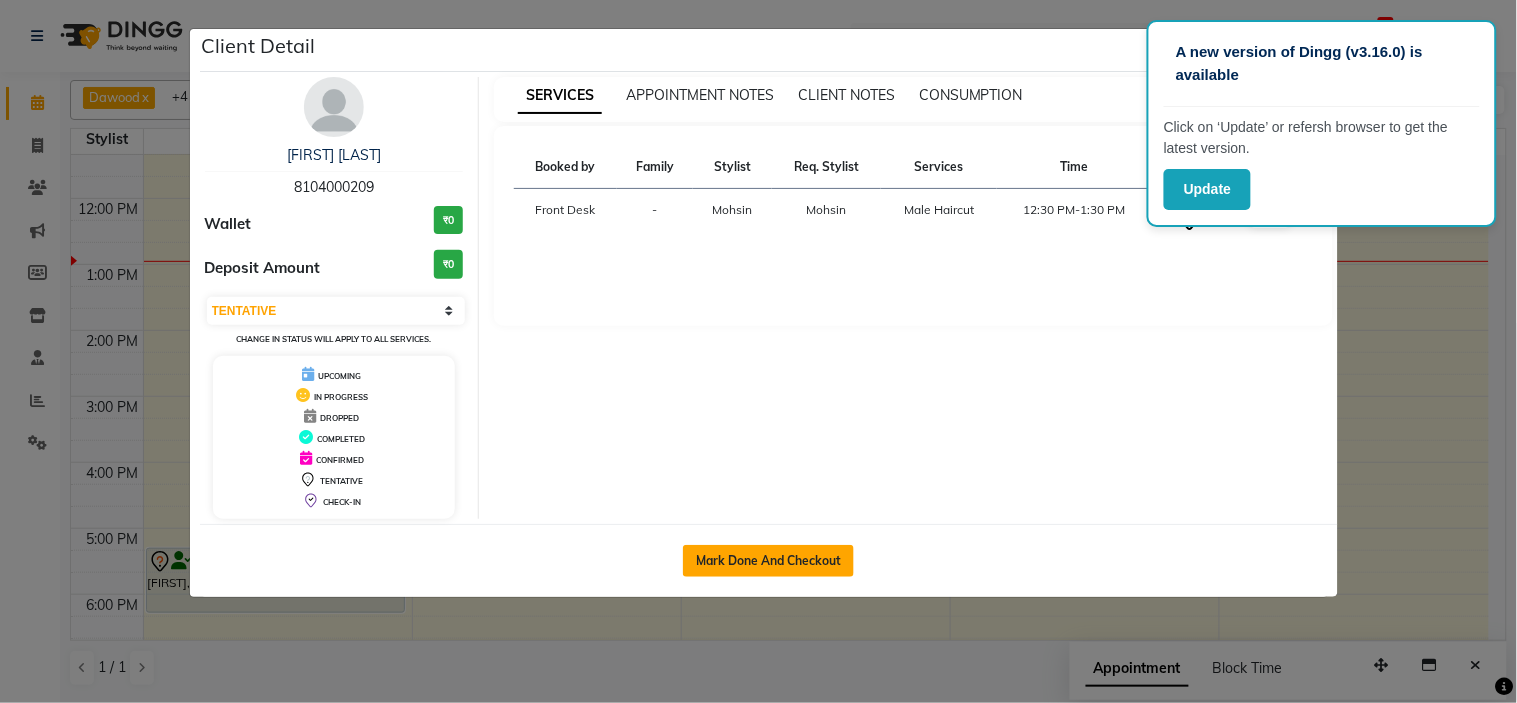 click on "Mark Done And Checkout" 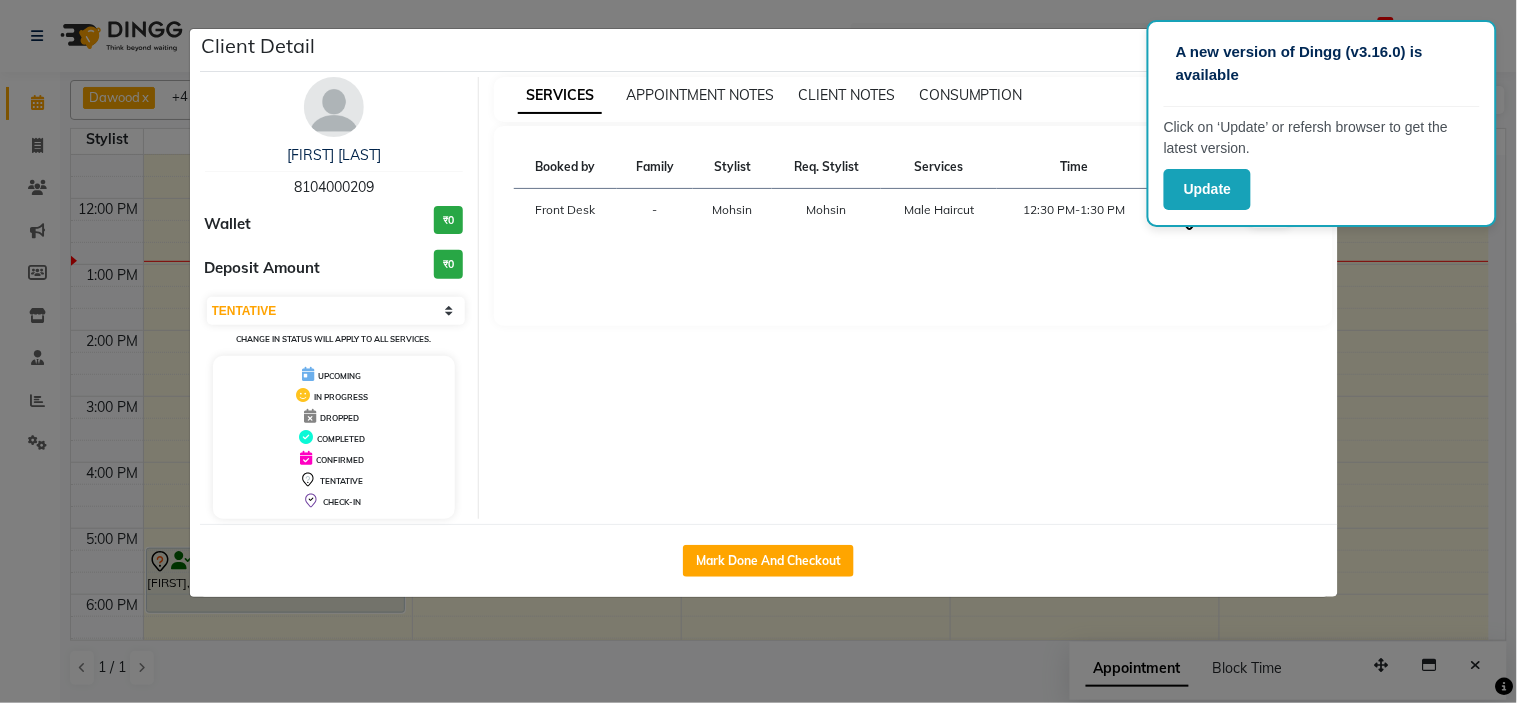 select on "service" 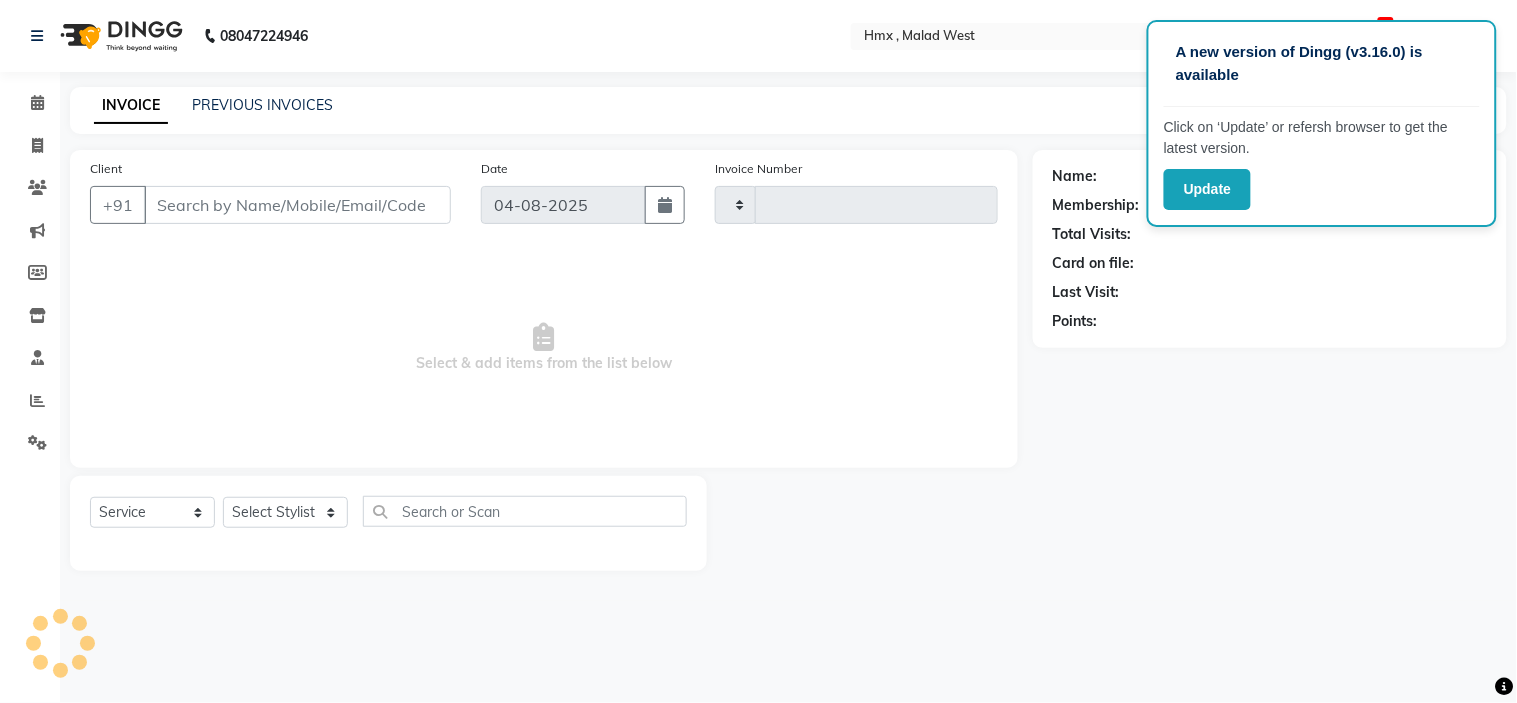type on "1591" 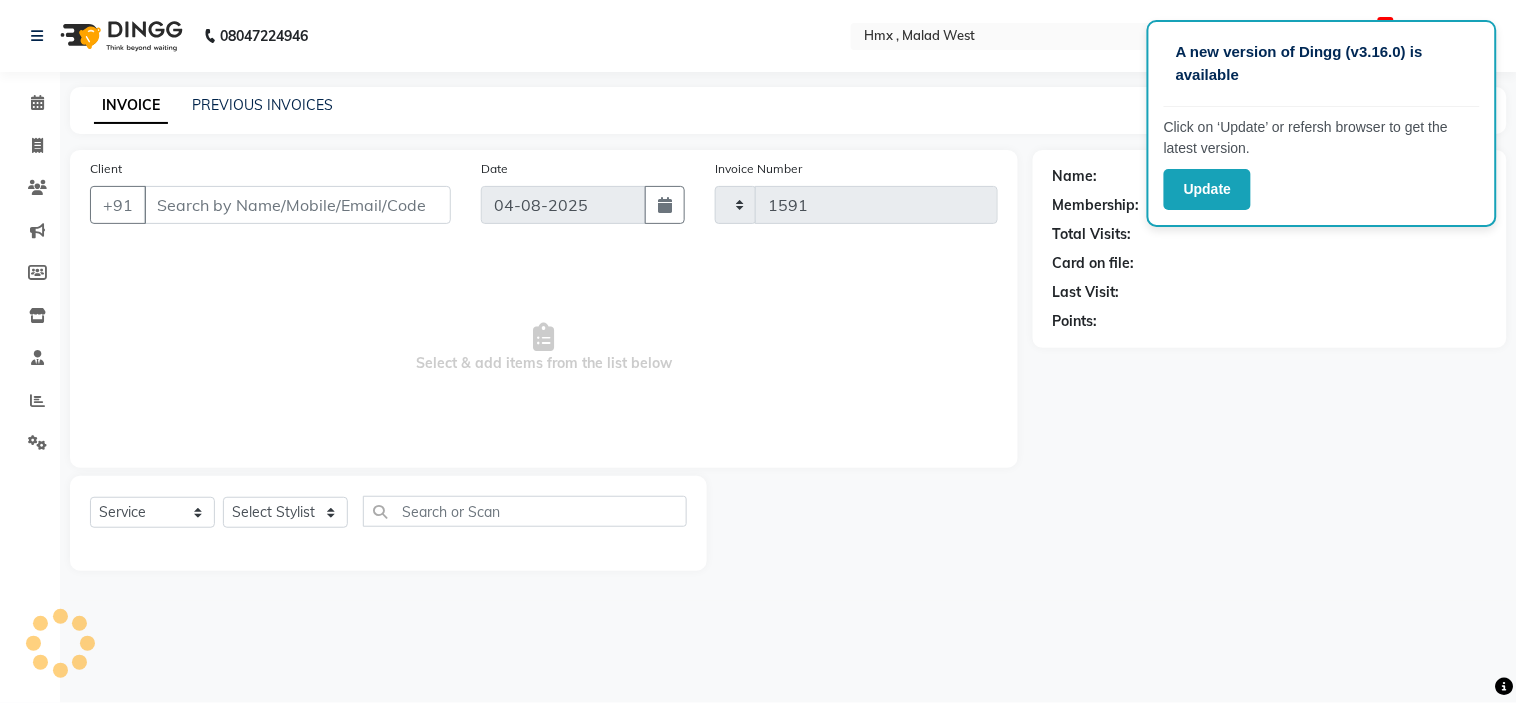 select on "3" 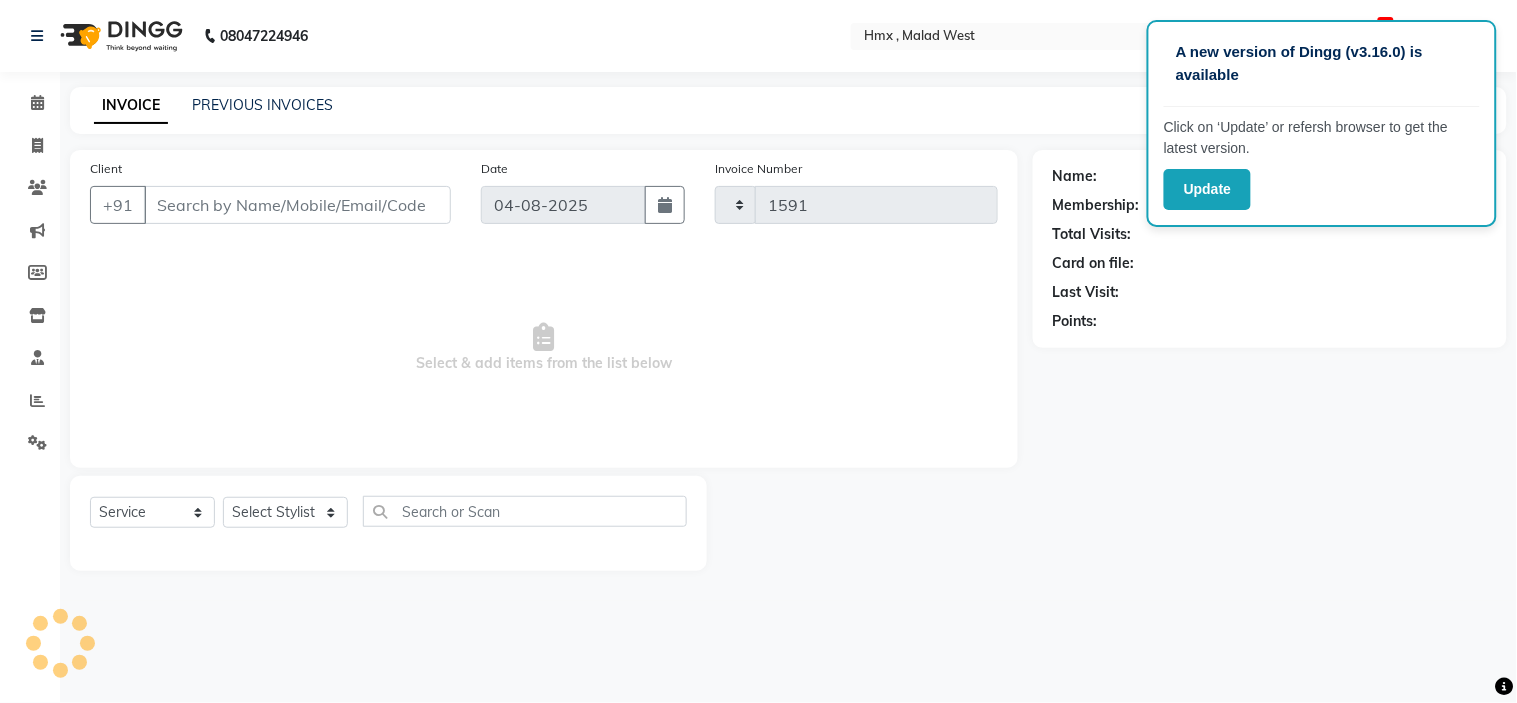 select on "5711" 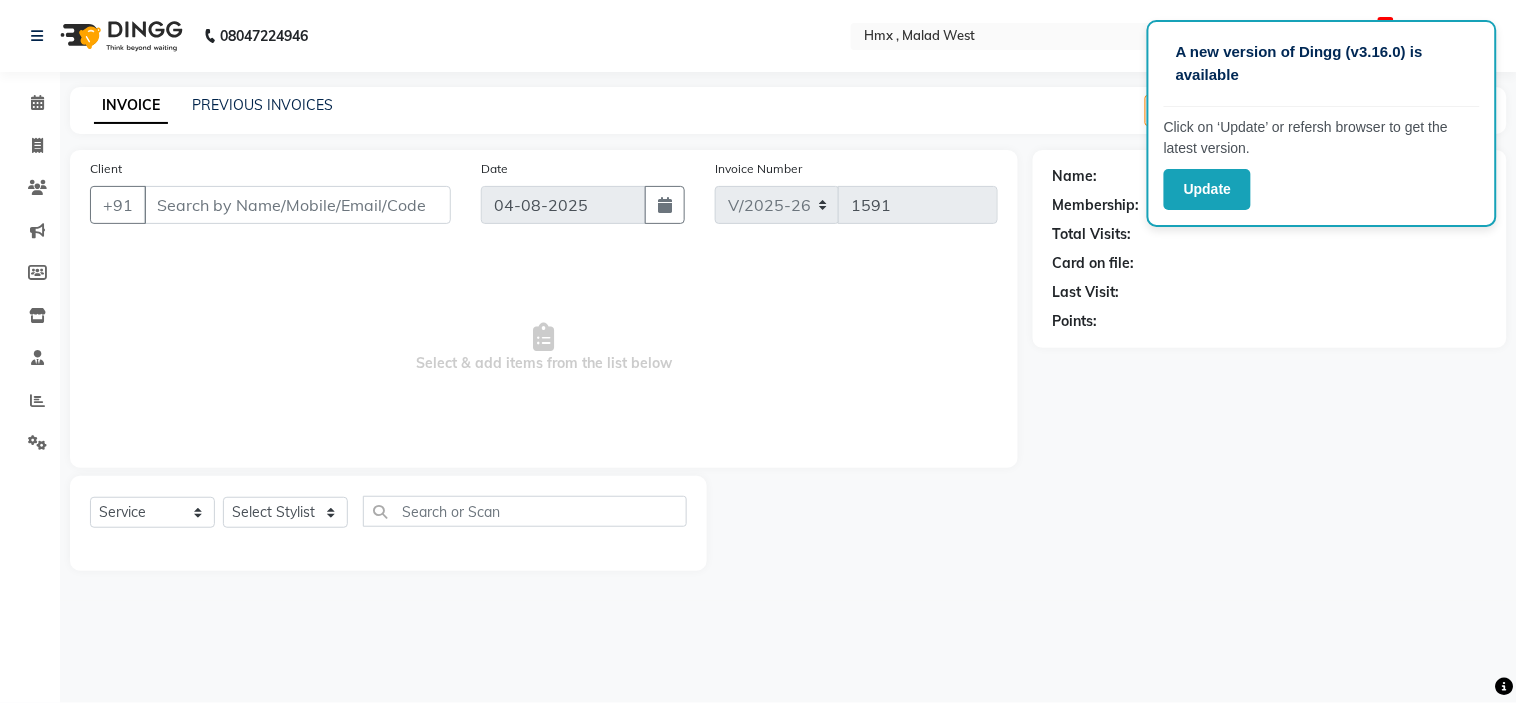 type on "8104000209" 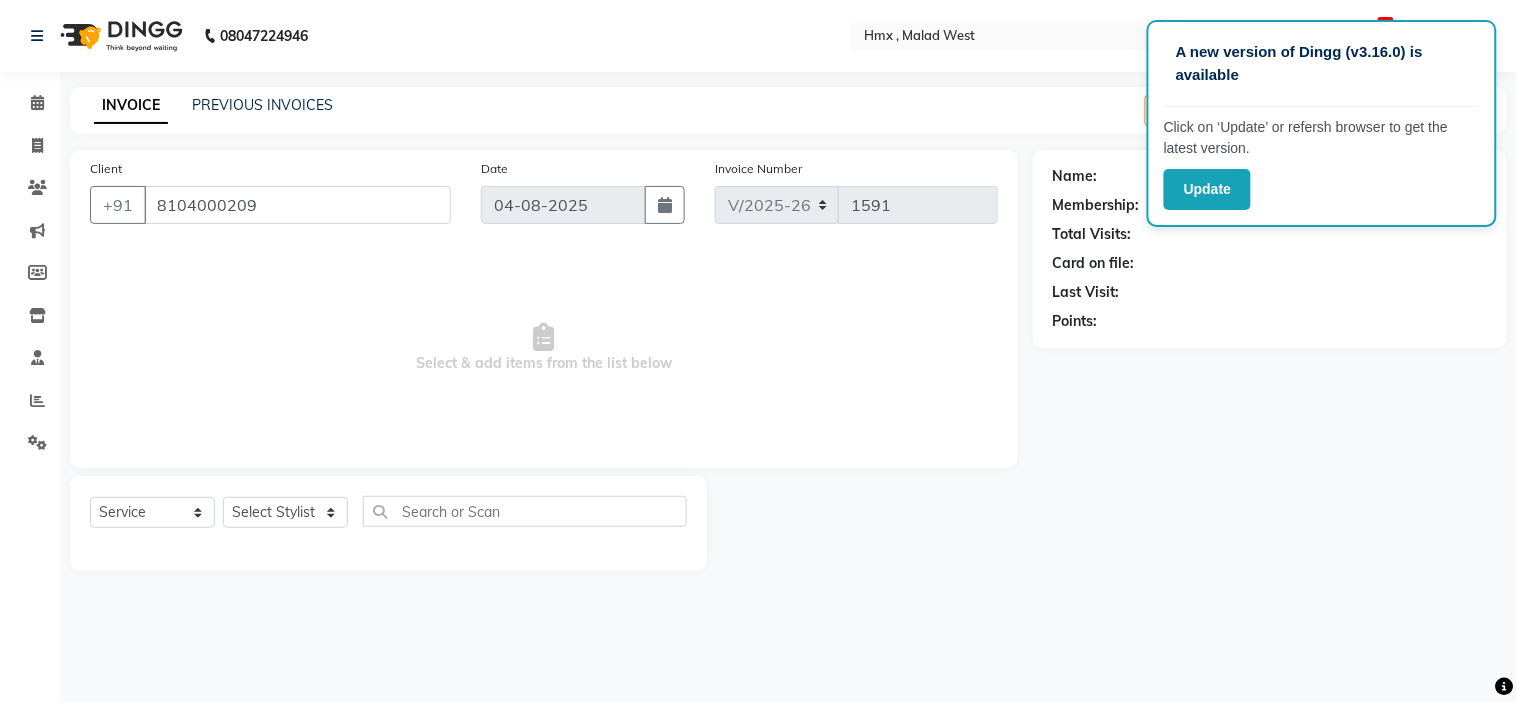 select on "39110" 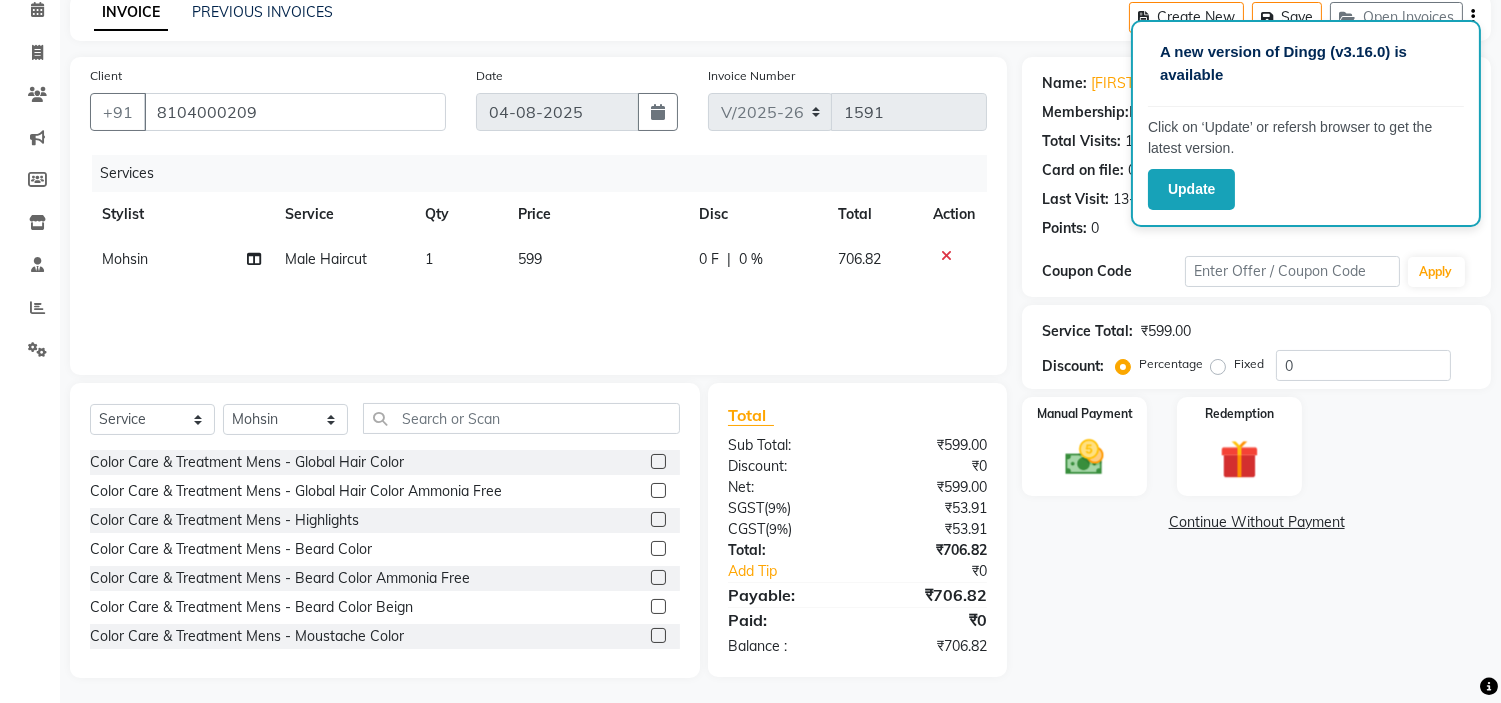 scroll, scrollTop: 97, scrollLeft: 0, axis: vertical 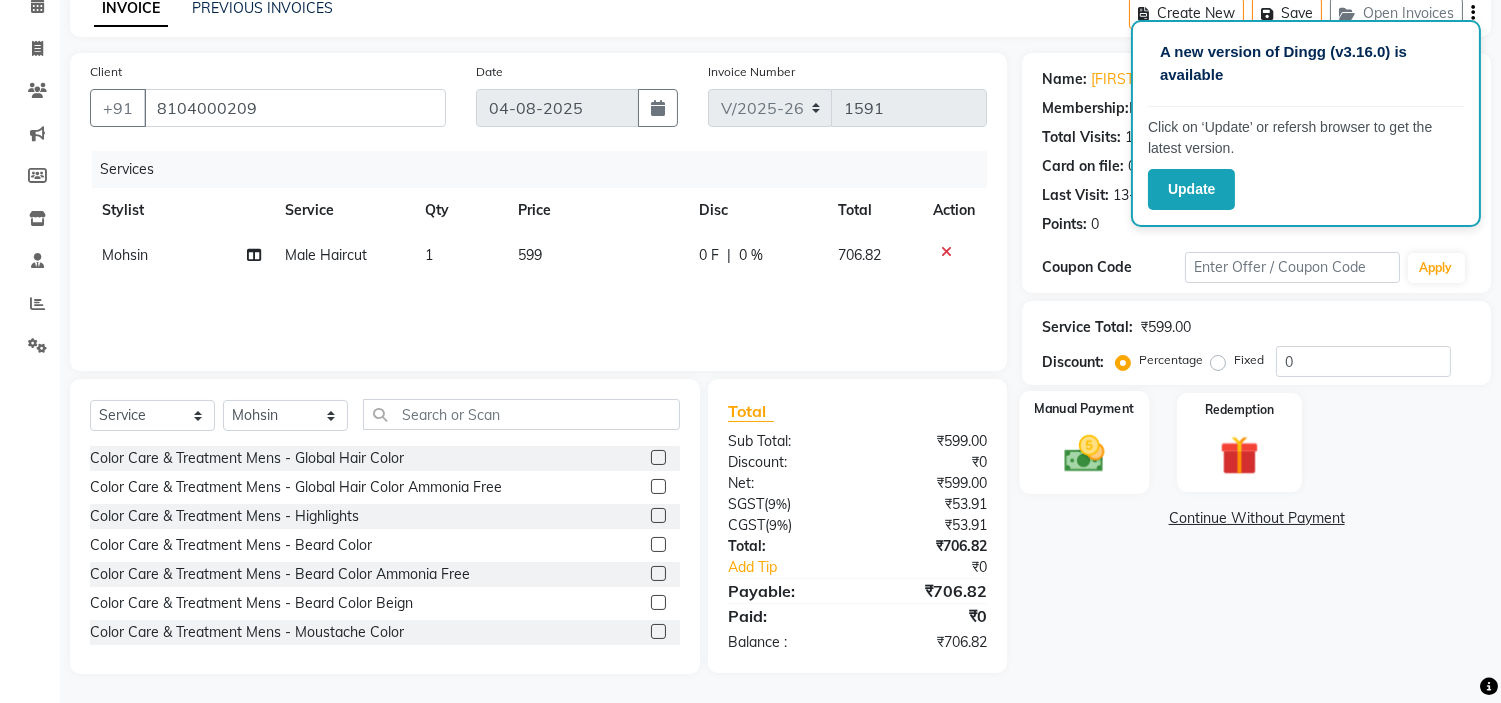click 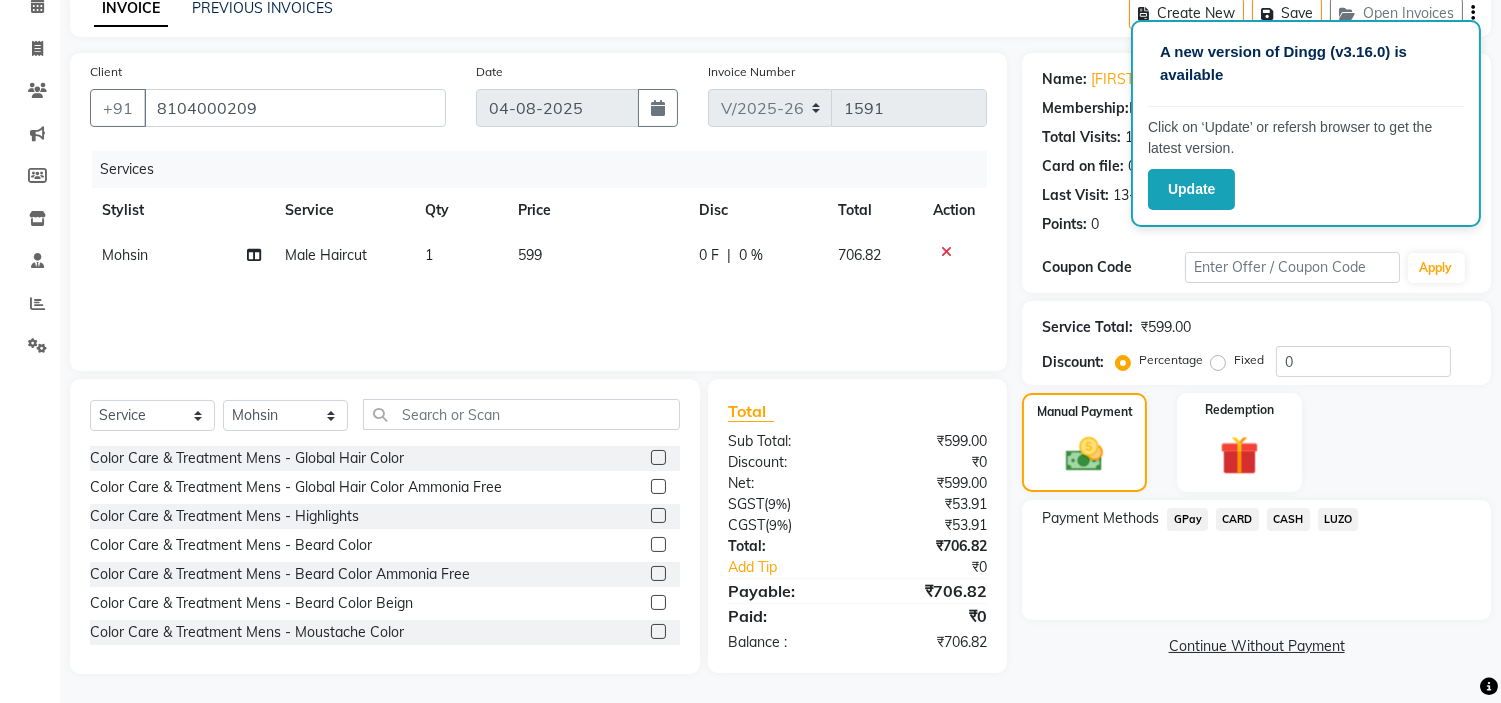 click on "GPay" 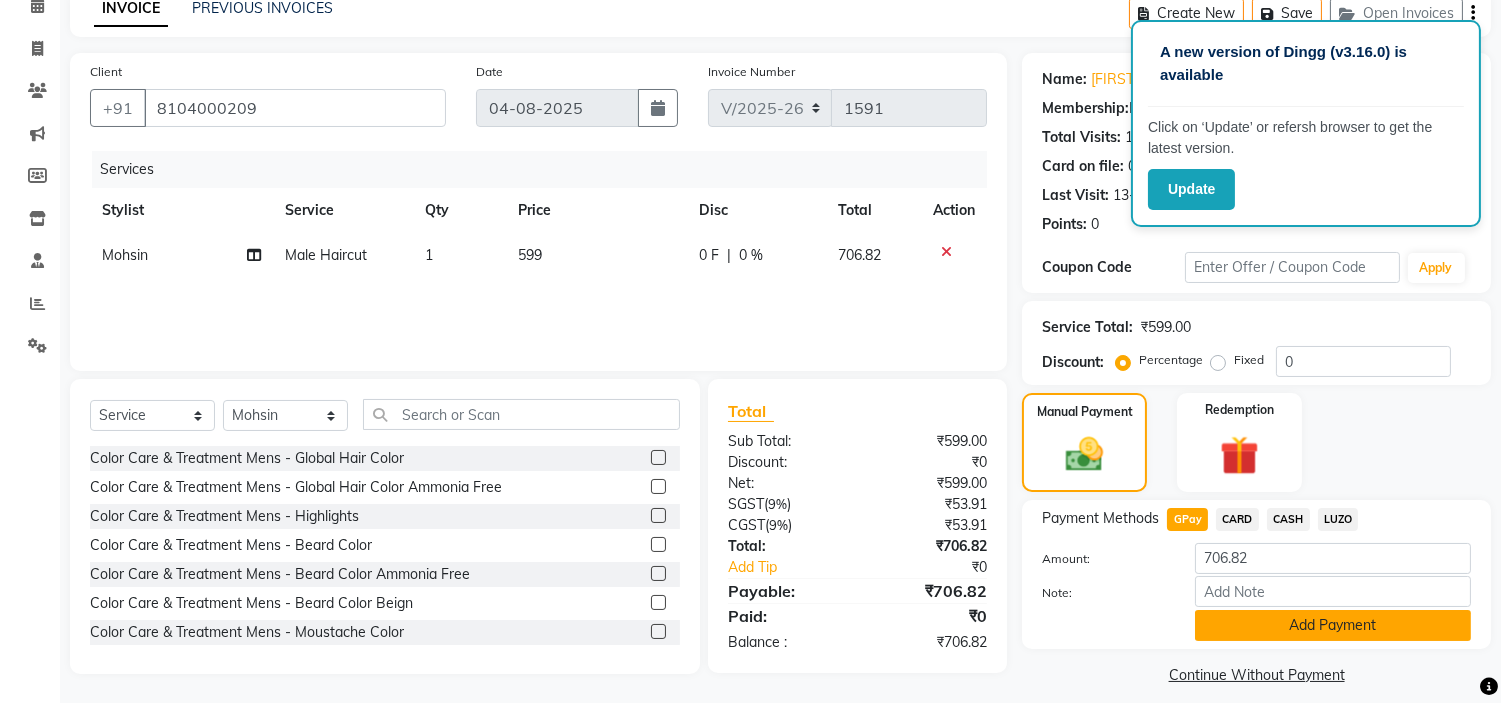click on "Add Payment" 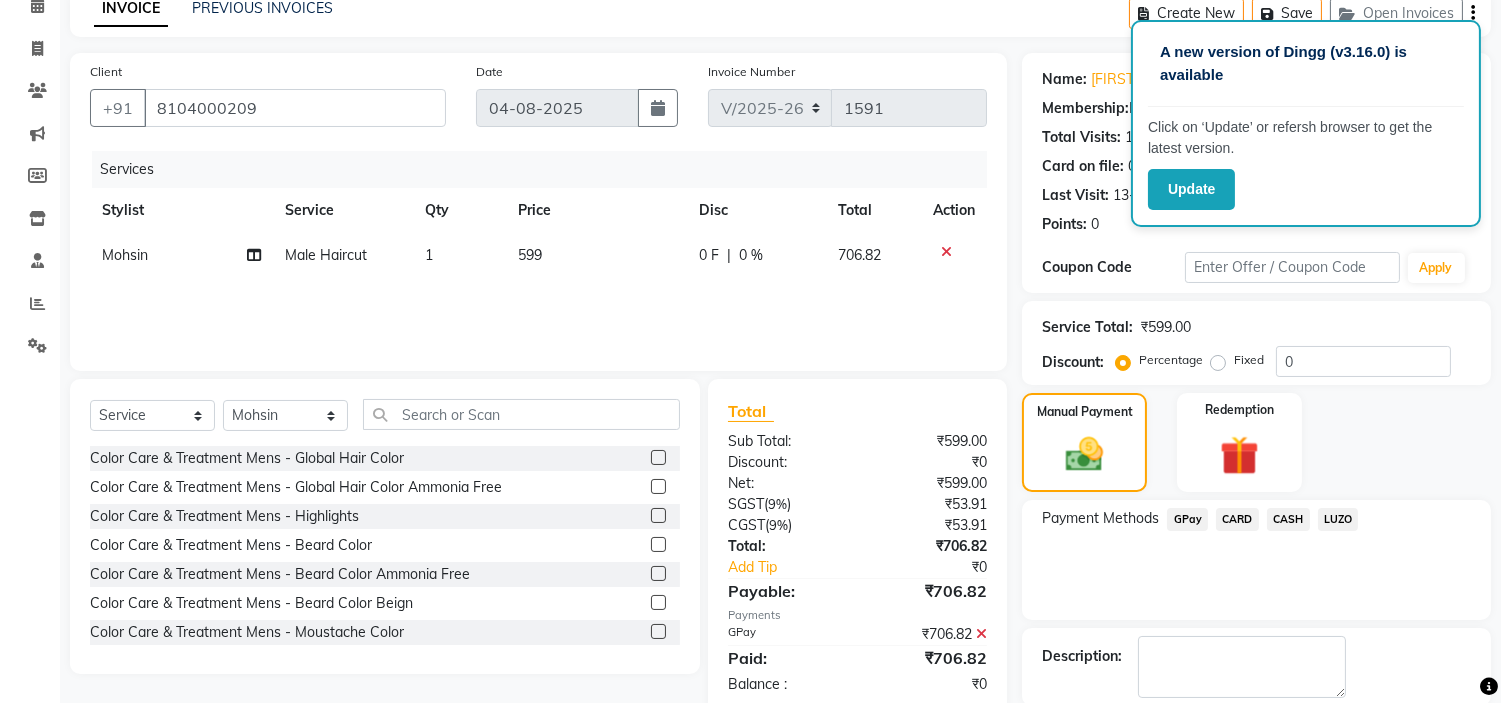 scroll, scrollTop: 196, scrollLeft: 0, axis: vertical 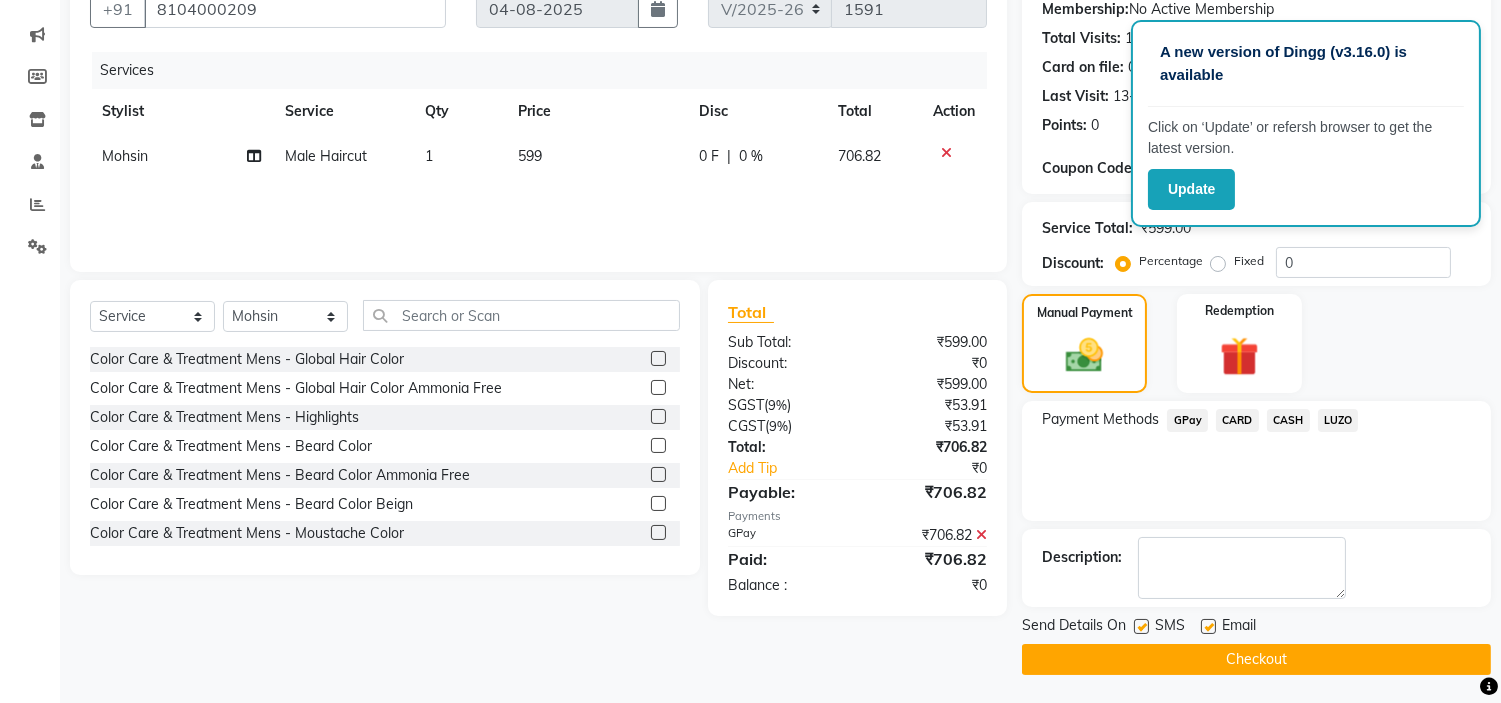 click on "Checkout" 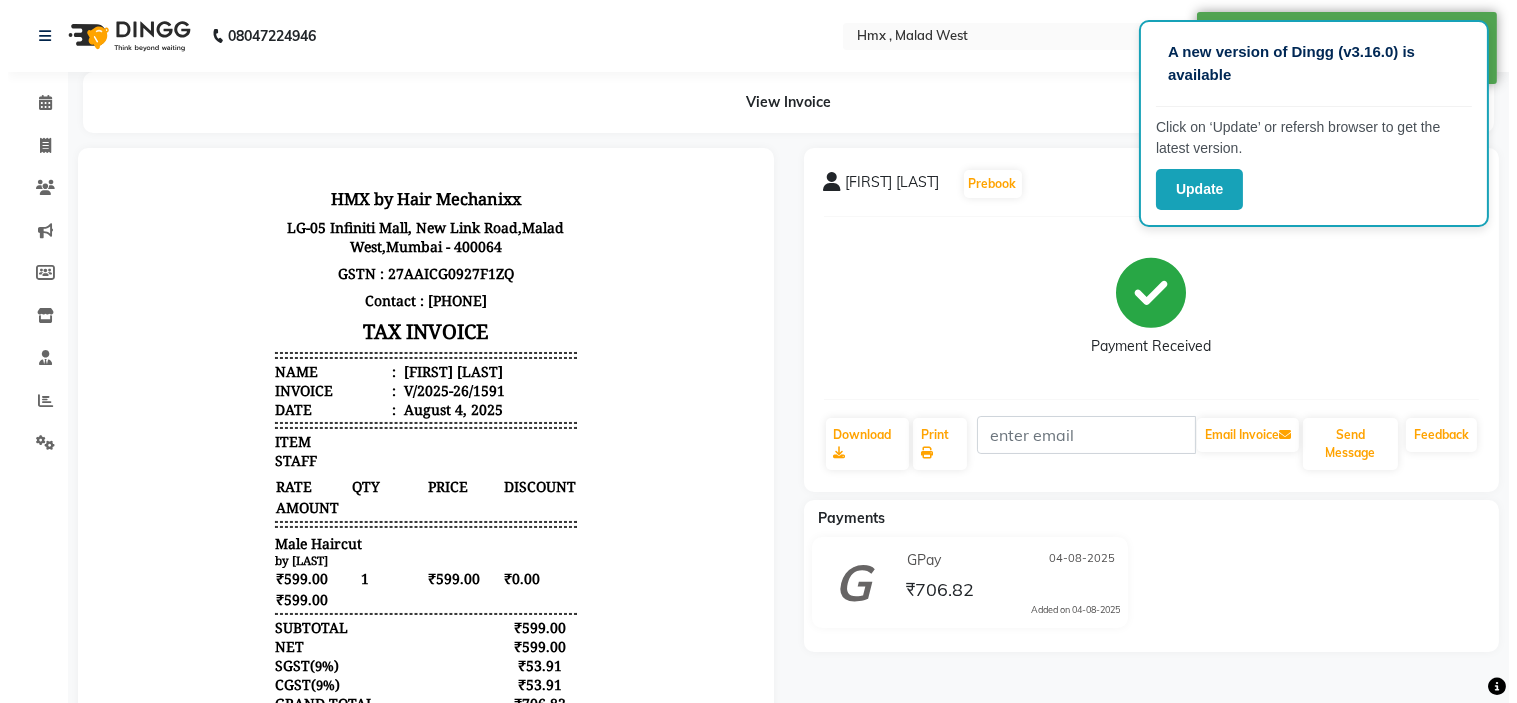 scroll, scrollTop: 0, scrollLeft: 0, axis: both 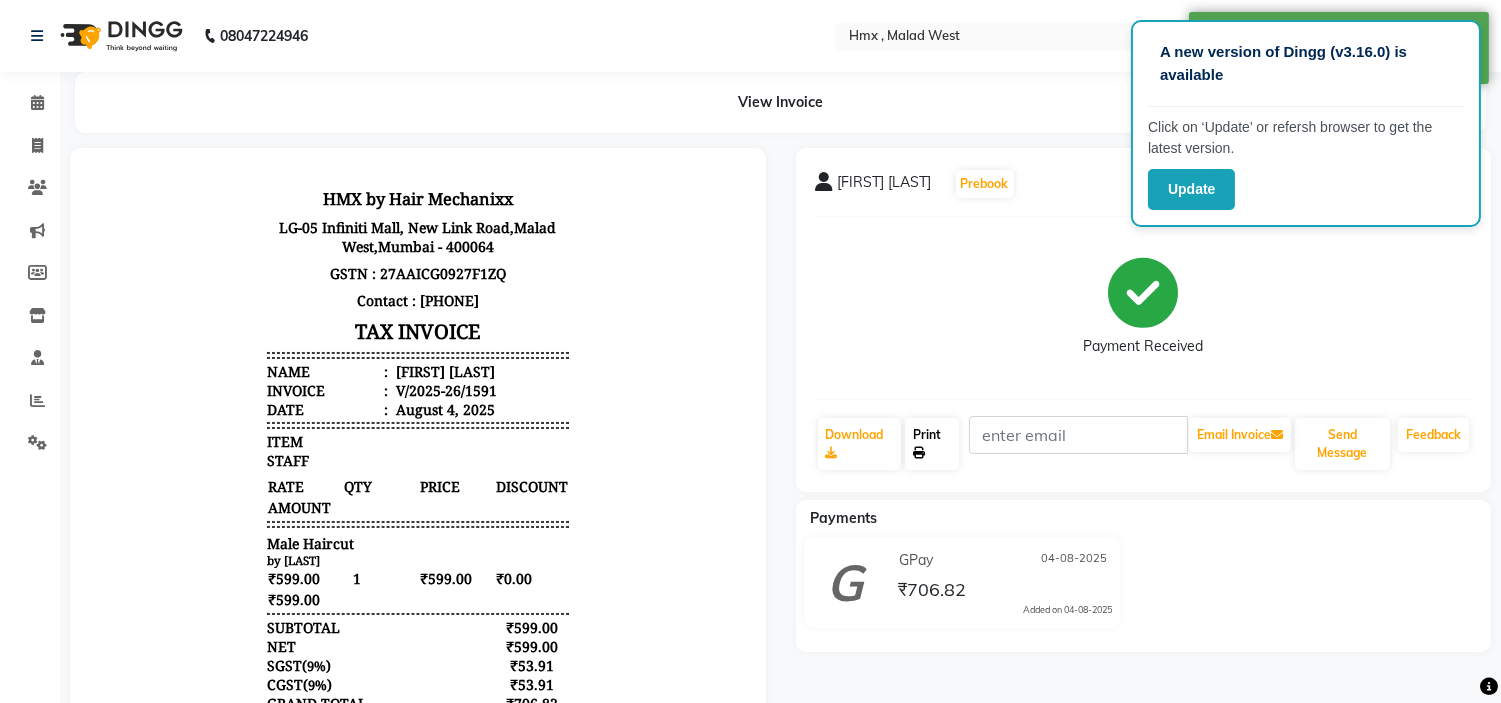 click on "Print" 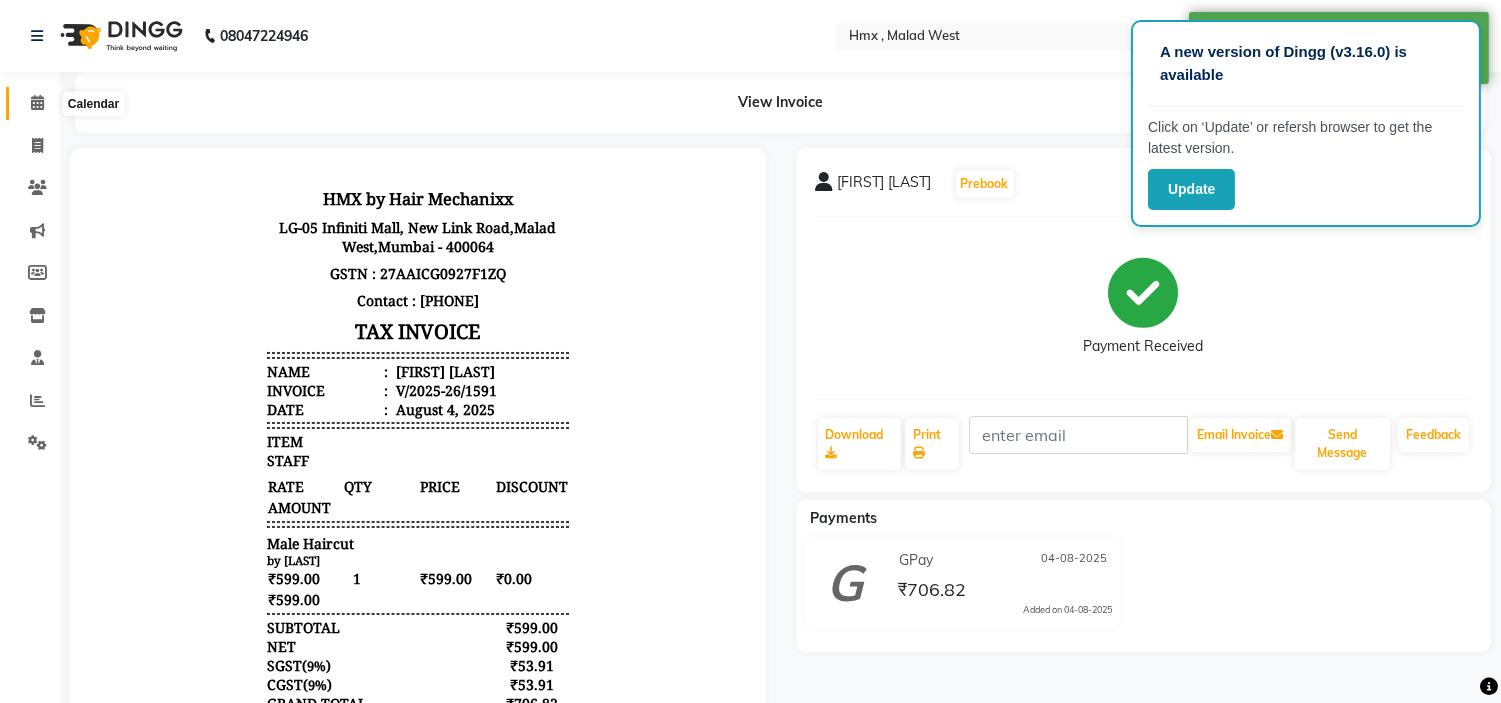 click 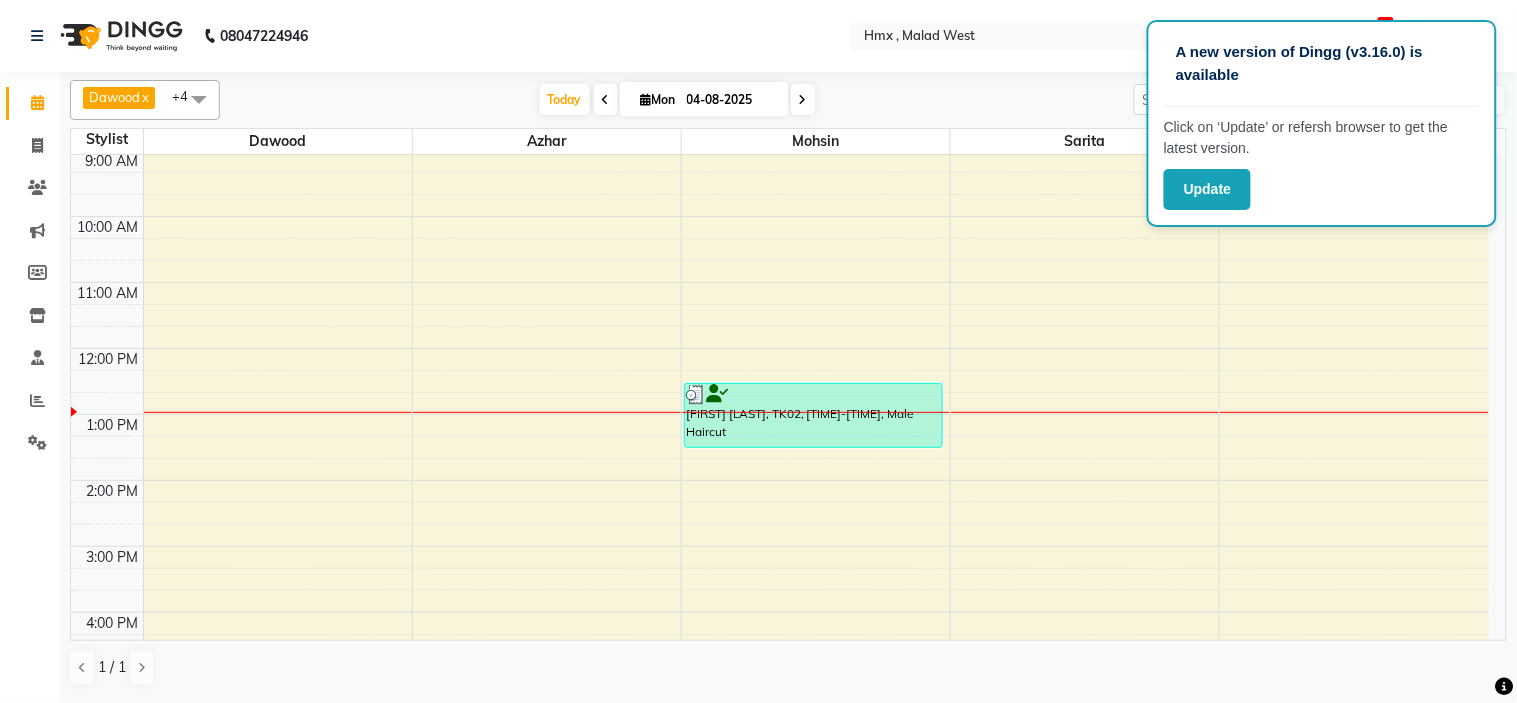 scroll, scrollTop: 442, scrollLeft: 0, axis: vertical 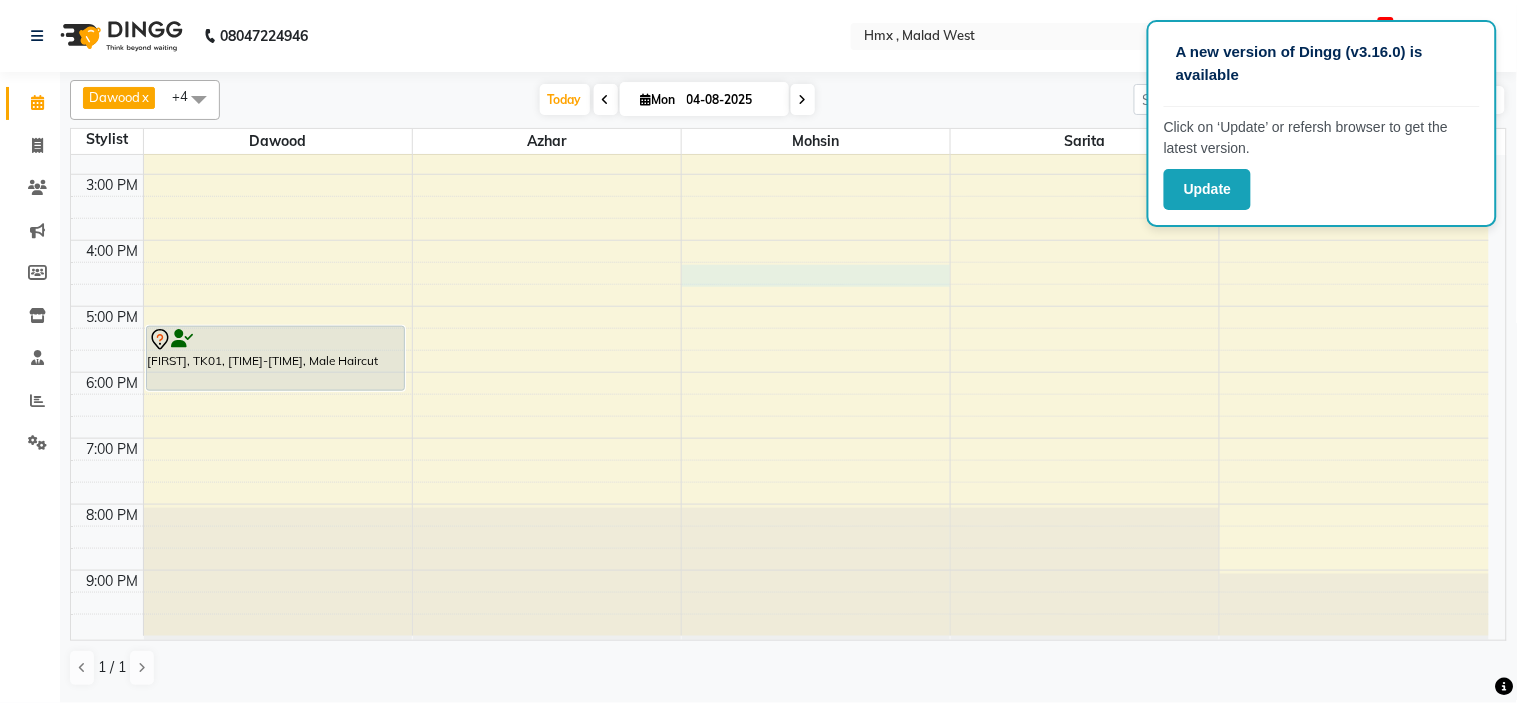 click on "[TIME] [TIME] [TIME] [TIME] [TIME] [TIME] [TIME] [TIME] [TIME] [TIME] [TIME] [TIME] [TIME] [TIME]             [FIRST], TK01, [TIME]-[TIME], Male Haircut     [FIRST] [LAST], TK02, [TIME]-[TIME], Male Haircut" at bounding box center [780, 174] 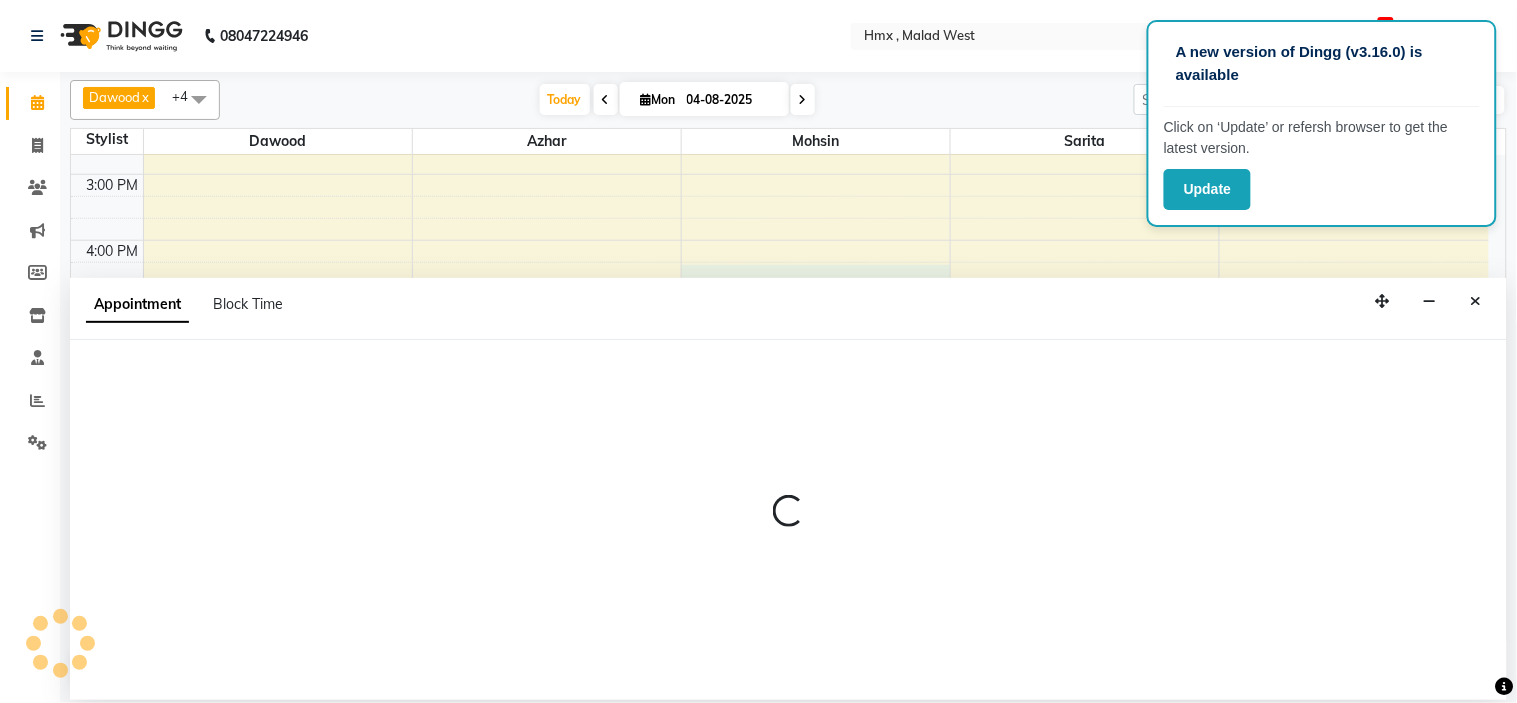 select on "39110" 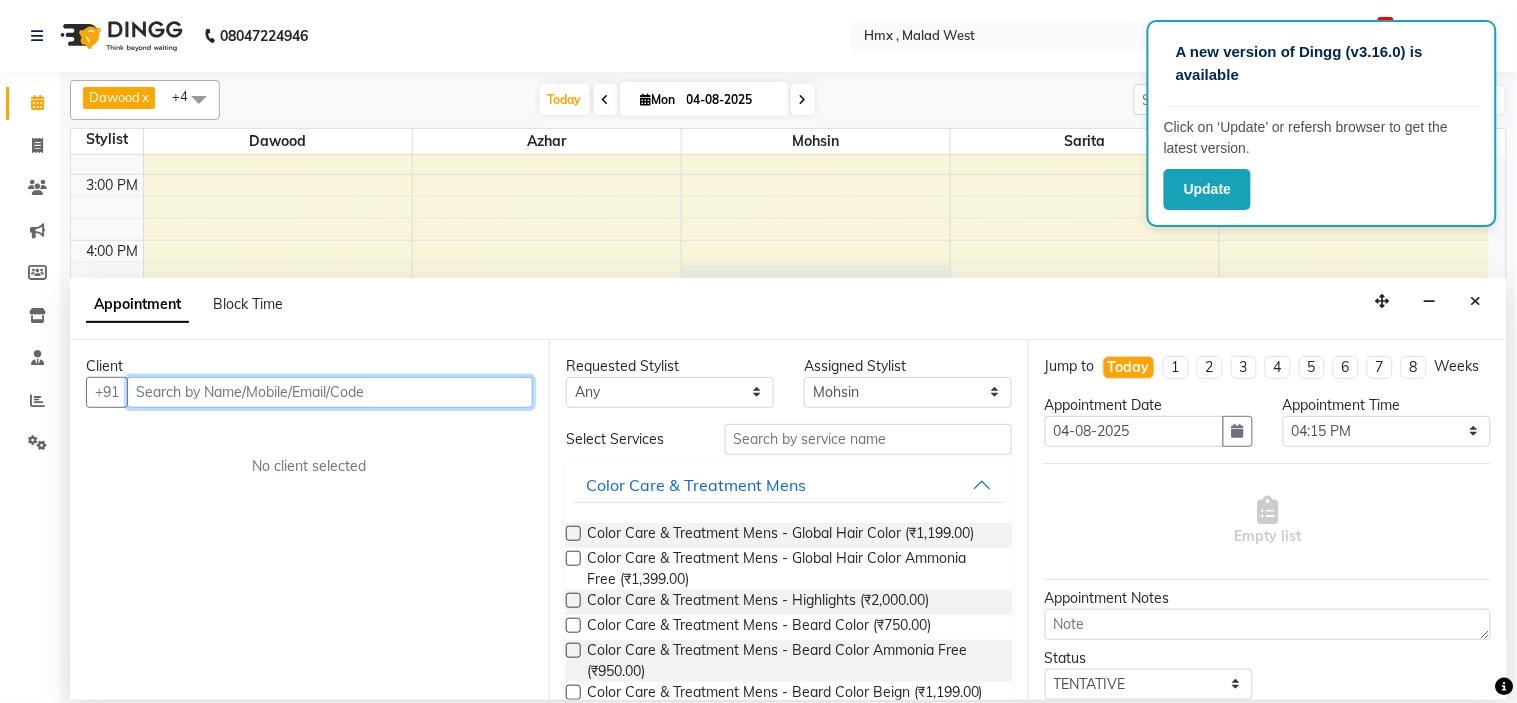 click at bounding box center [330, 392] 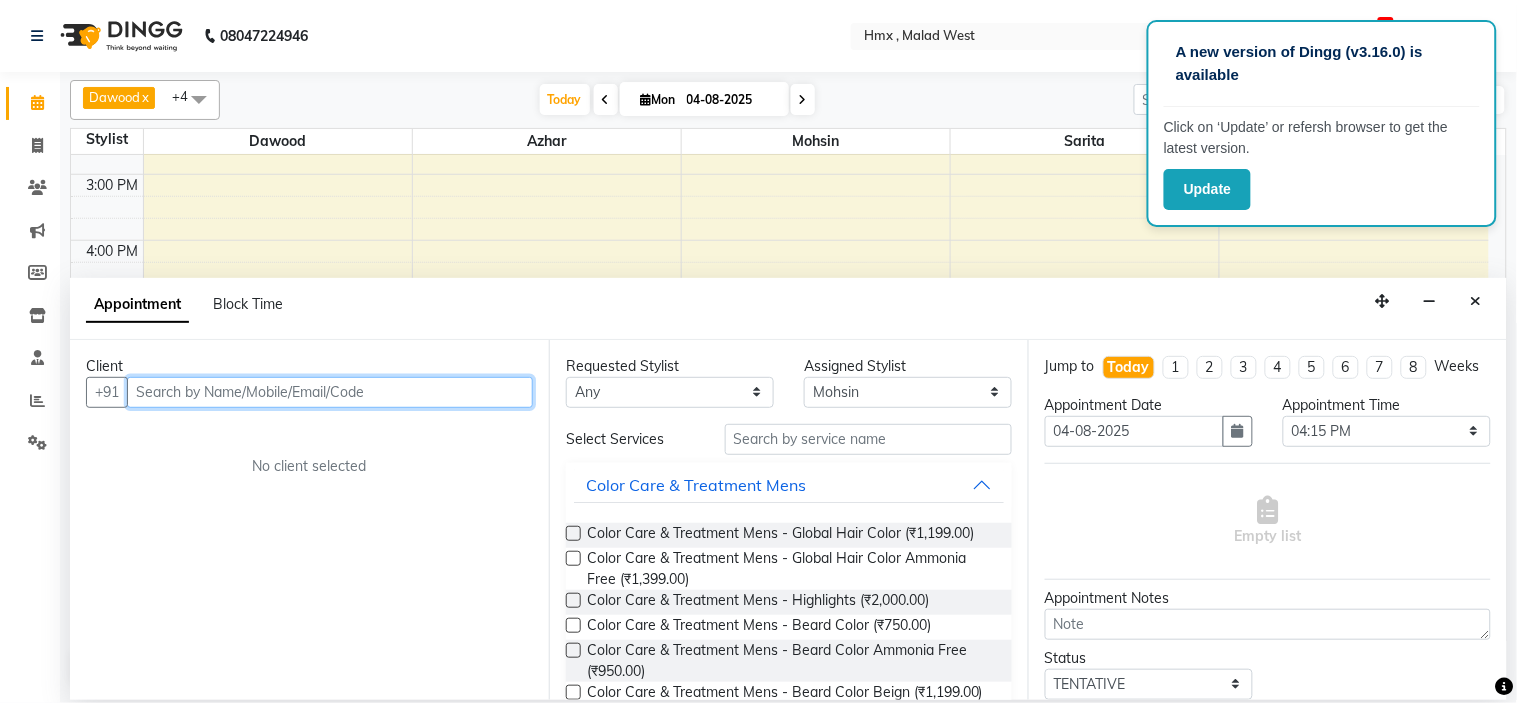 click at bounding box center [330, 392] 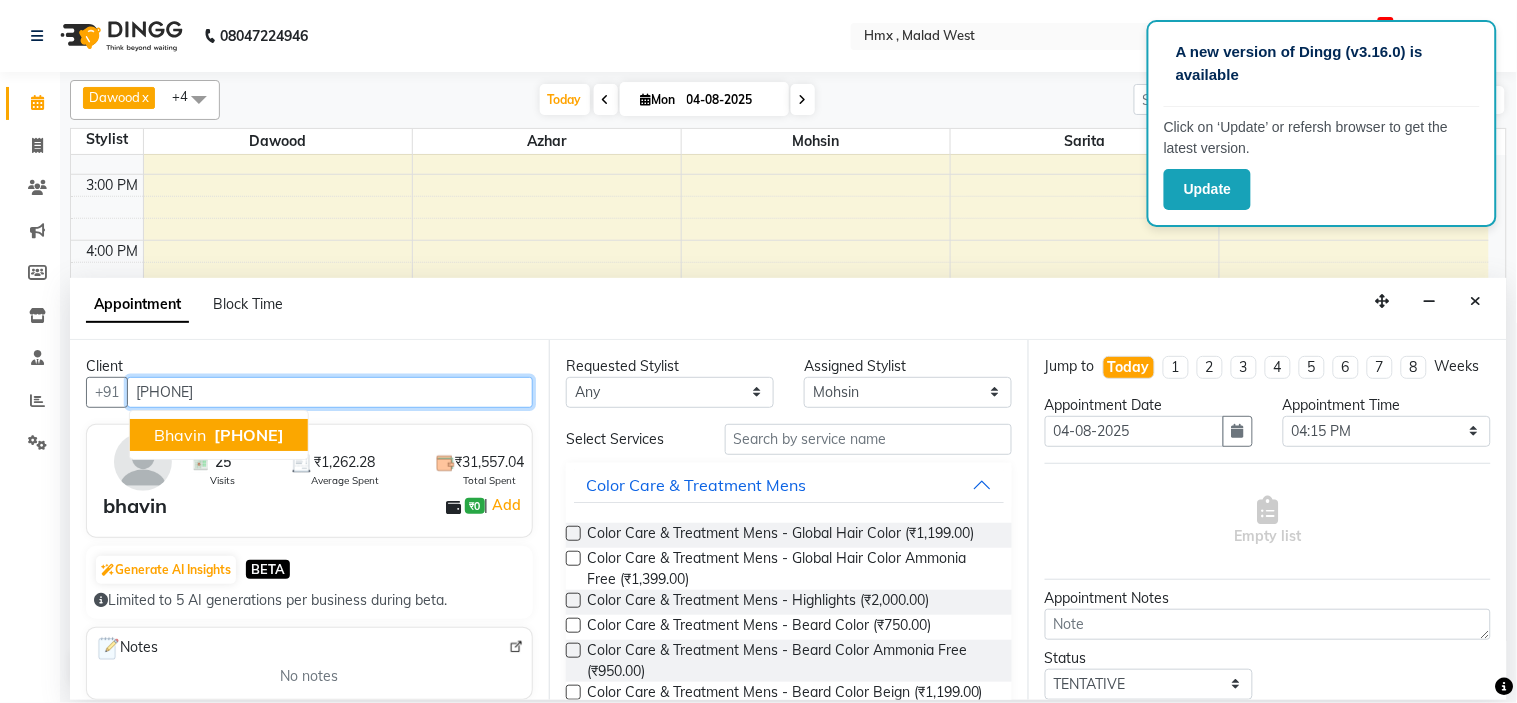 click on "[PHONE]" at bounding box center (249, 435) 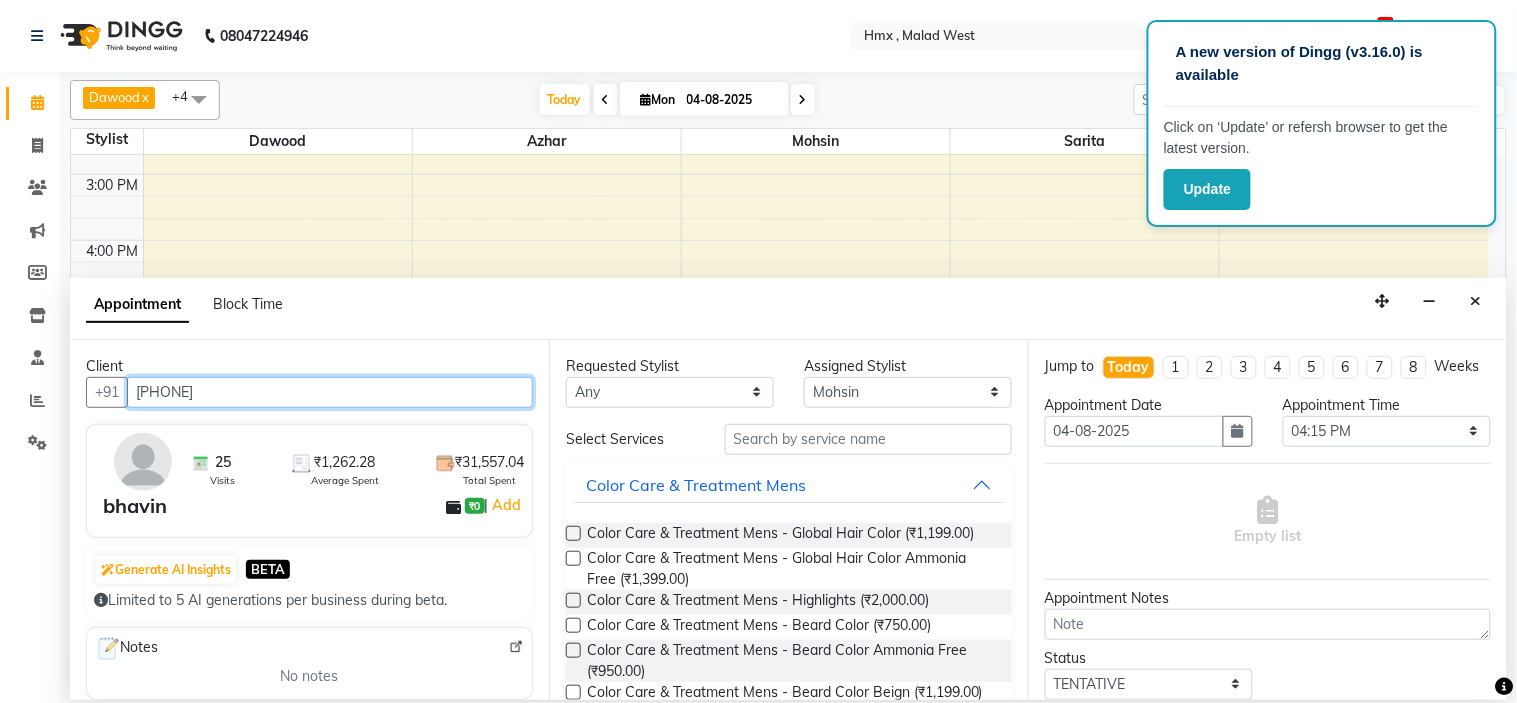 type on "[PHONE]" 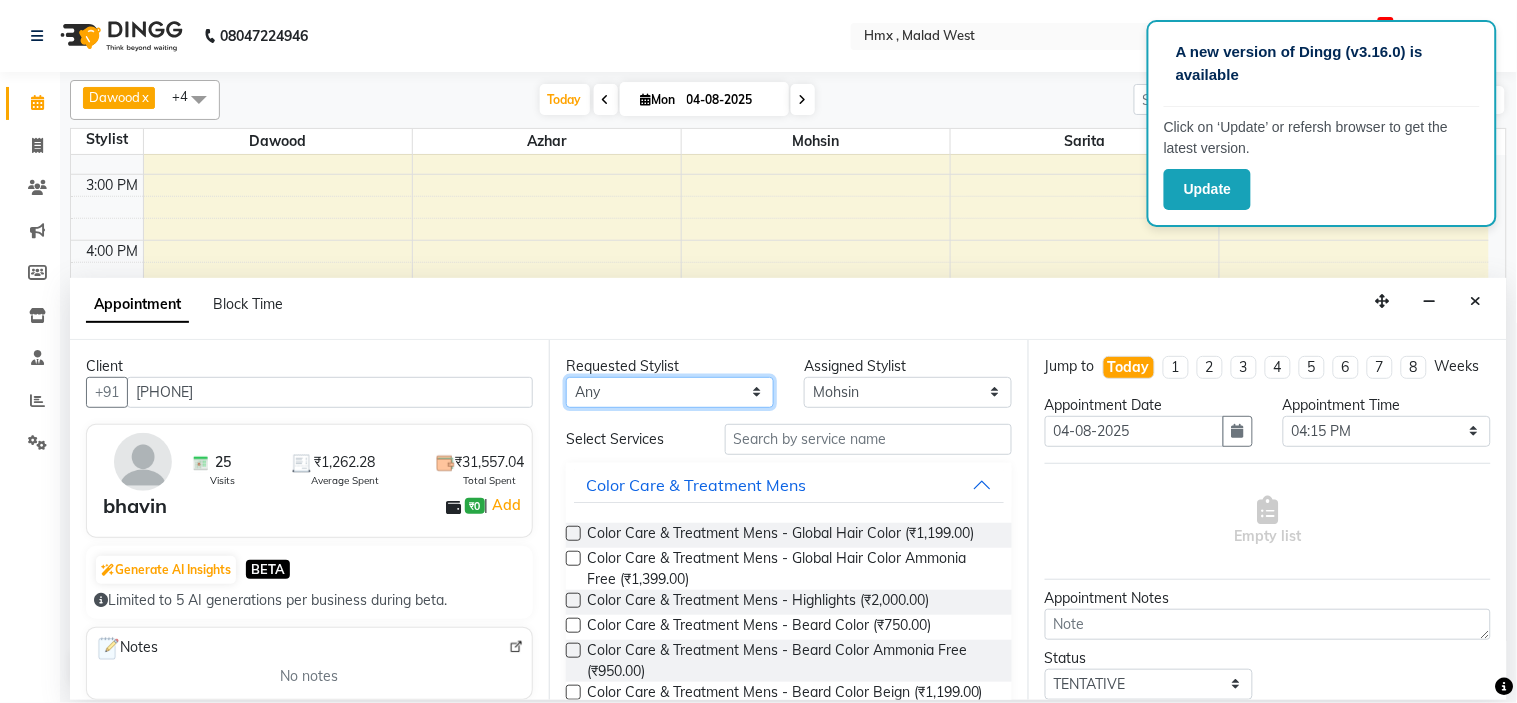 click on "[FIRST] [LAST] [FIRST] [LAST] [FIRST] [LAST] [FIRST] [LAST] [FIRST] [LAST] [FIRST] [LAST] [FIRST] [LAST] [FIRST] [LAST] [FIRST] [LAST] [FIRST] [LAST]" at bounding box center [670, 392] 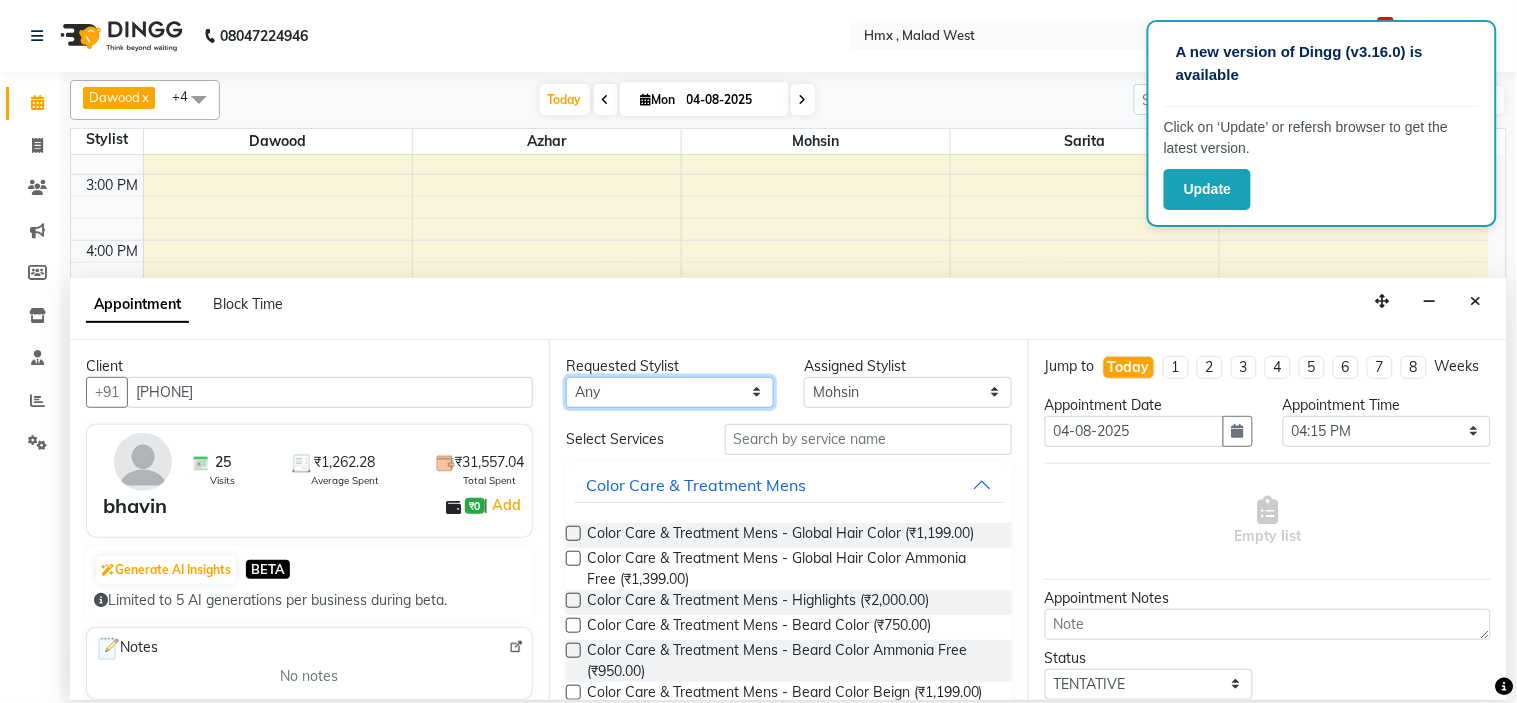 select on "39110" 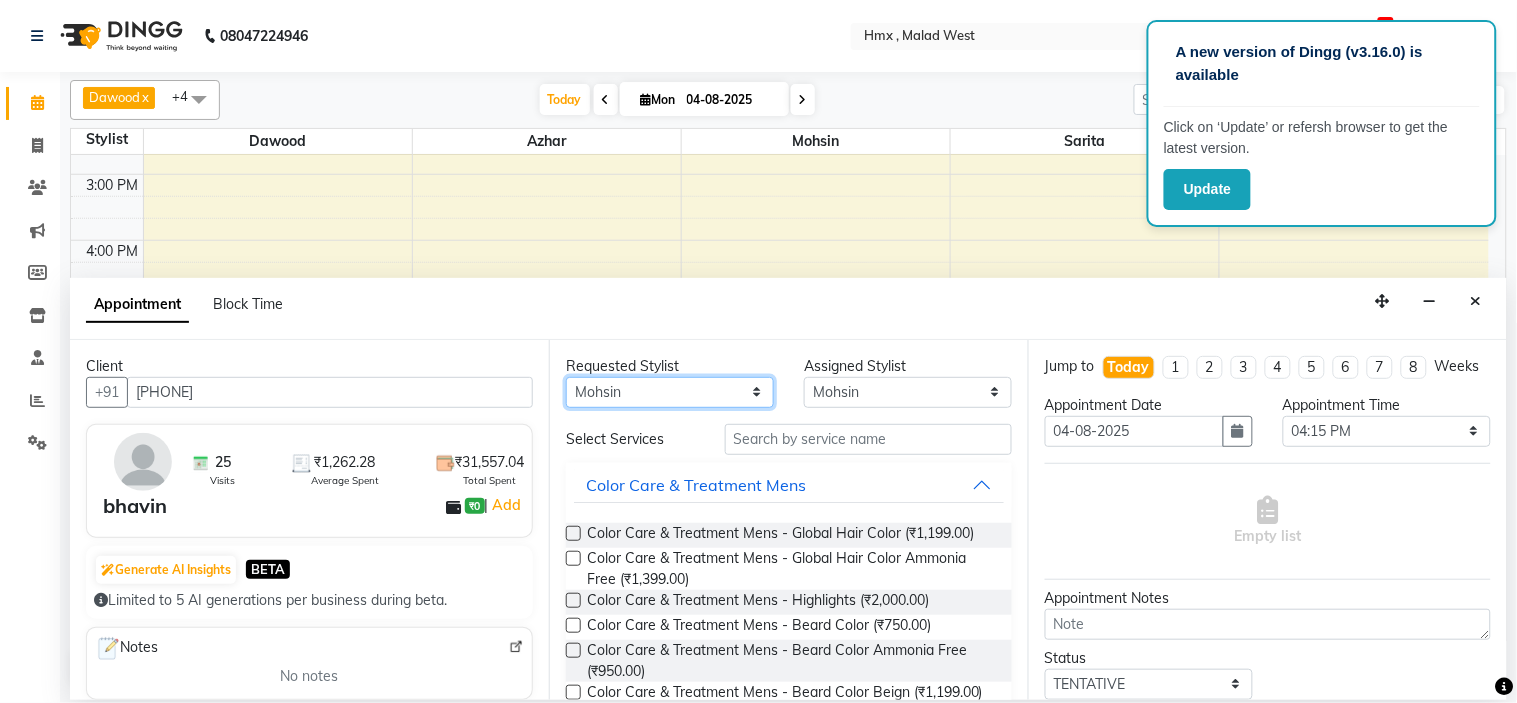 click on "[FIRST] [LAST] [FIRST] [LAST] [FIRST] [LAST] [FIRST] [LAST] [FIRST] [LAST] [FIRST] [LAST] [FIRST] [LAST] [FIRST] [LAST] [FIRST] [LAST] [FIRST] [LAST]" at bounding box center (670, 392) 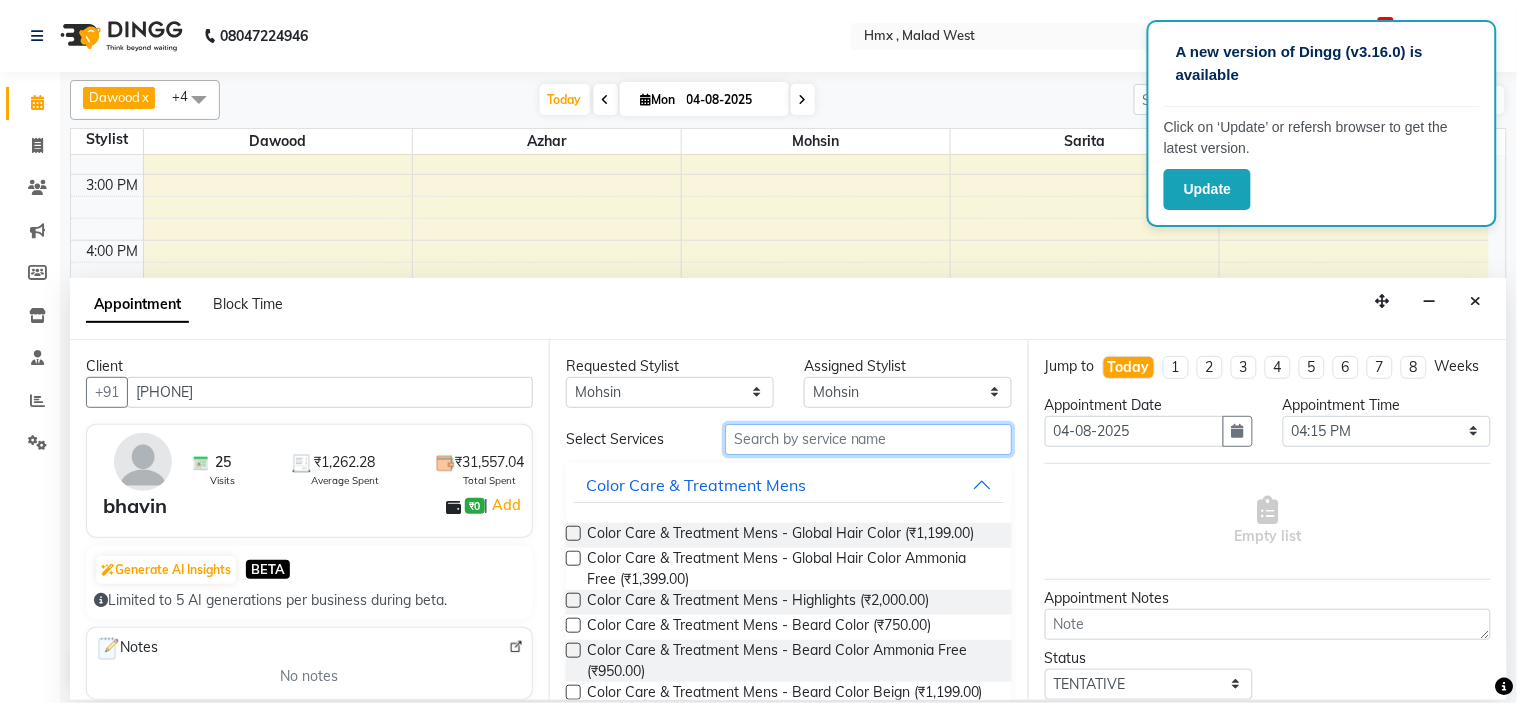 click at bounding box center (868, 439) 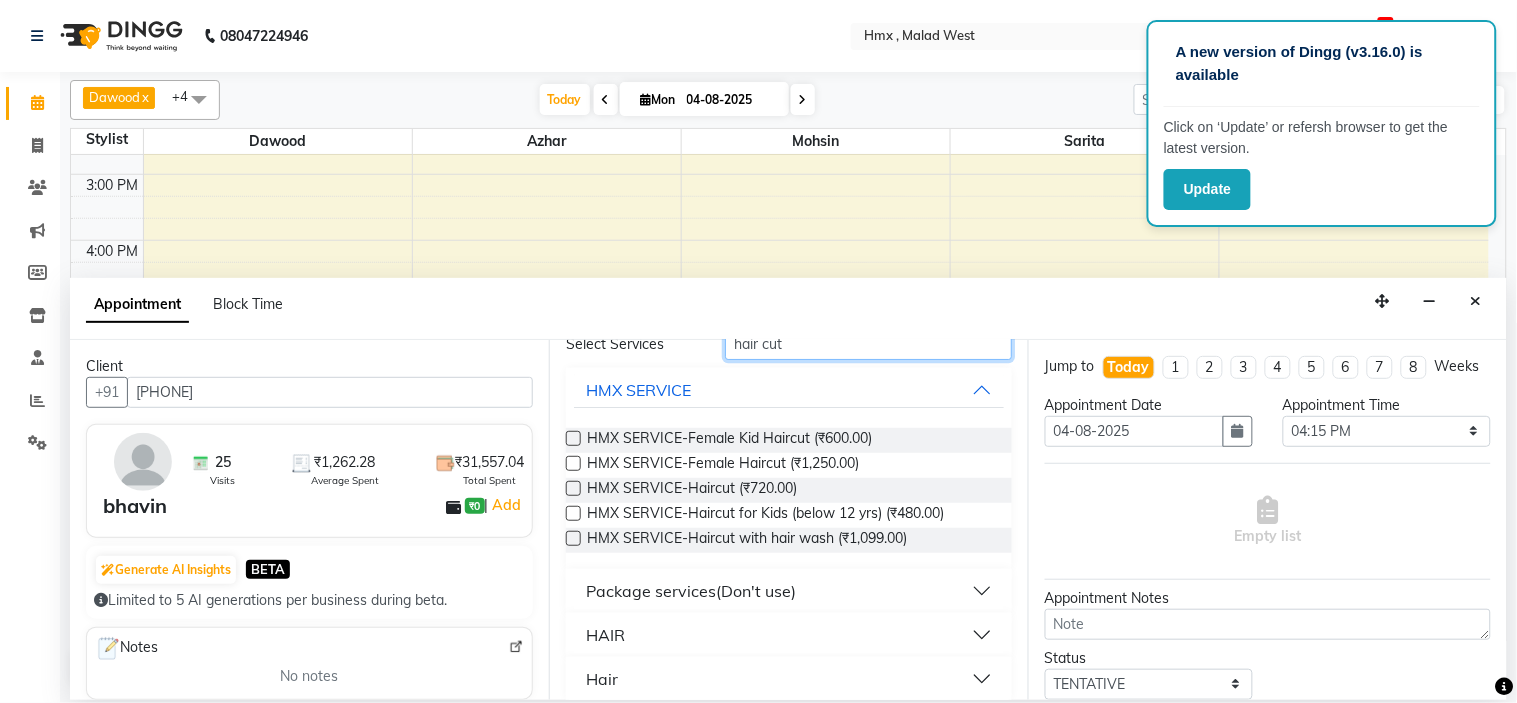 scroll, scrollTop: 112, scrollLeft: 0, axis: vertical 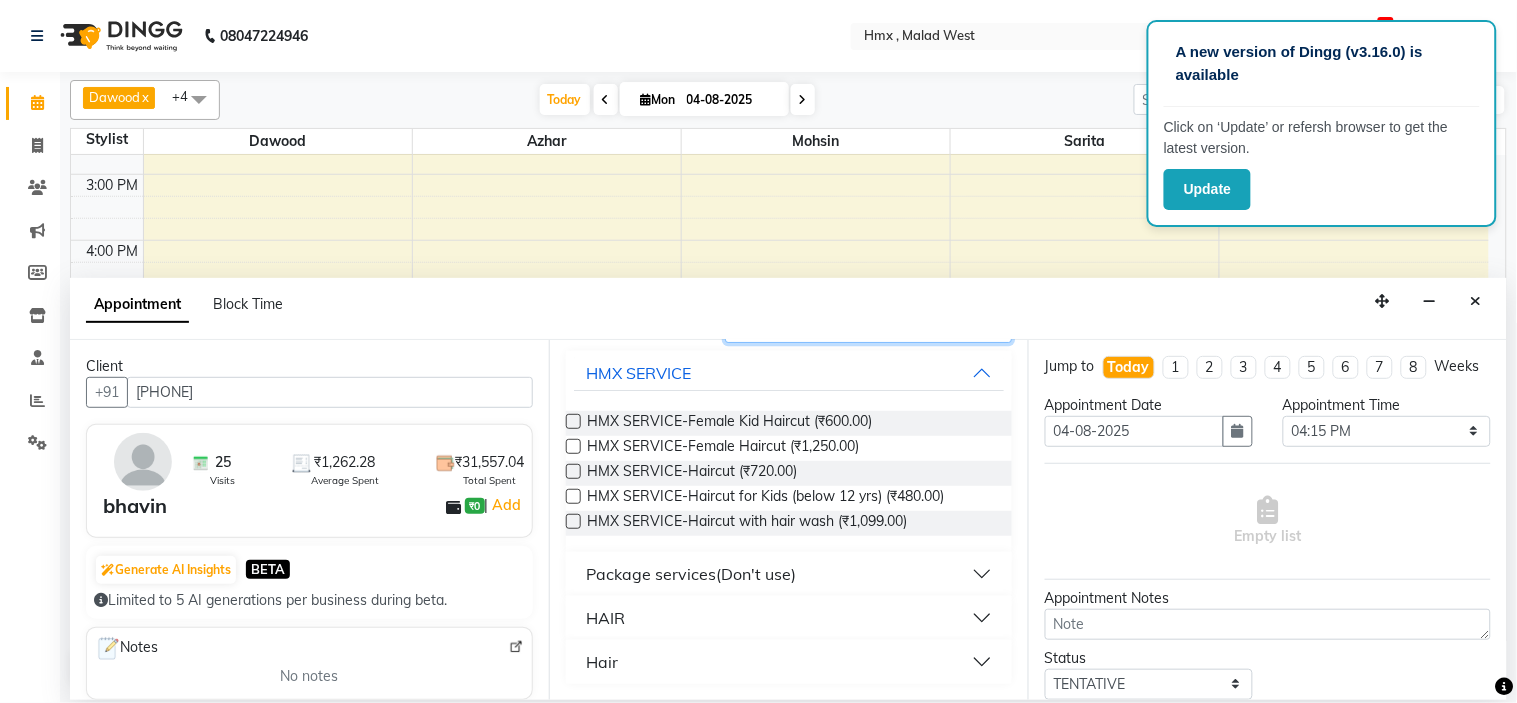 type on "hair cut" 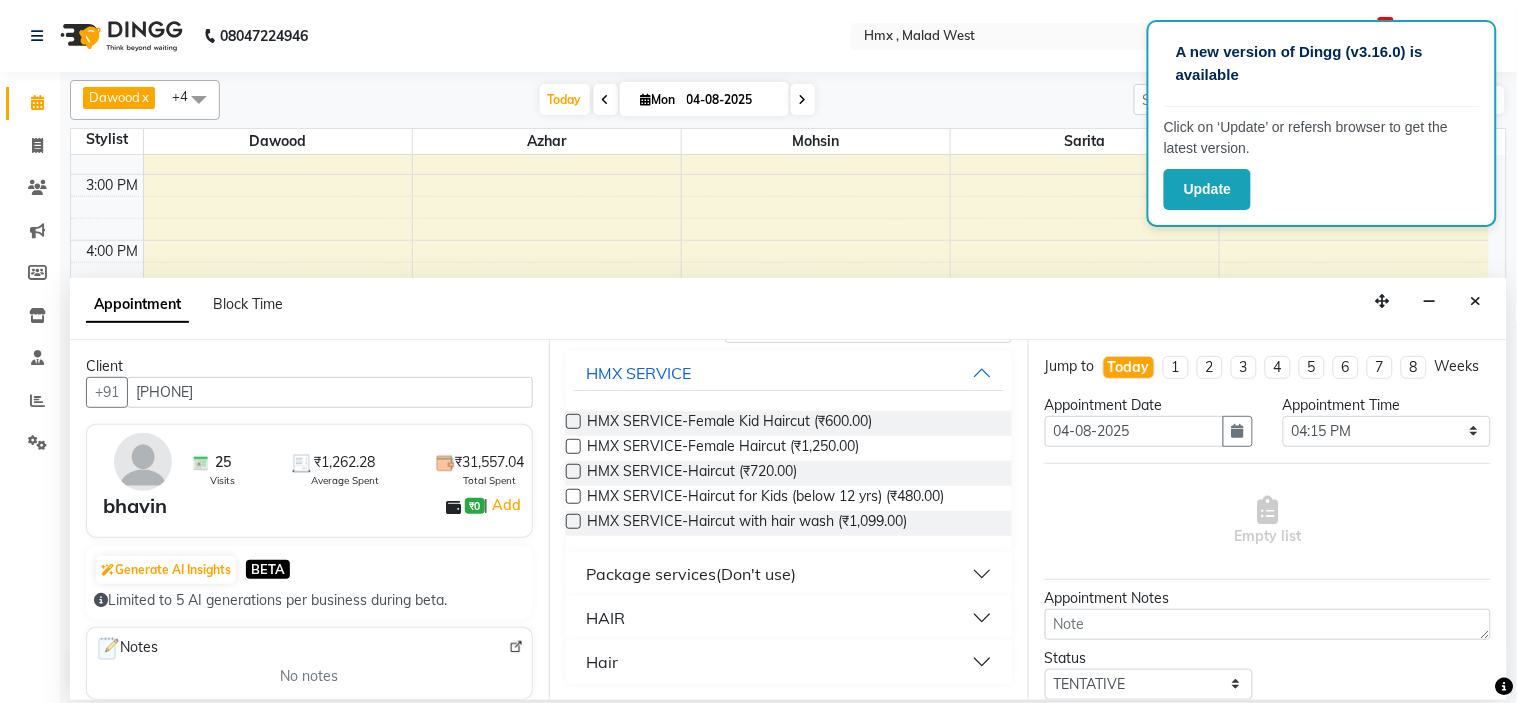 click on "HAIR" at bounding box center (789, 618) 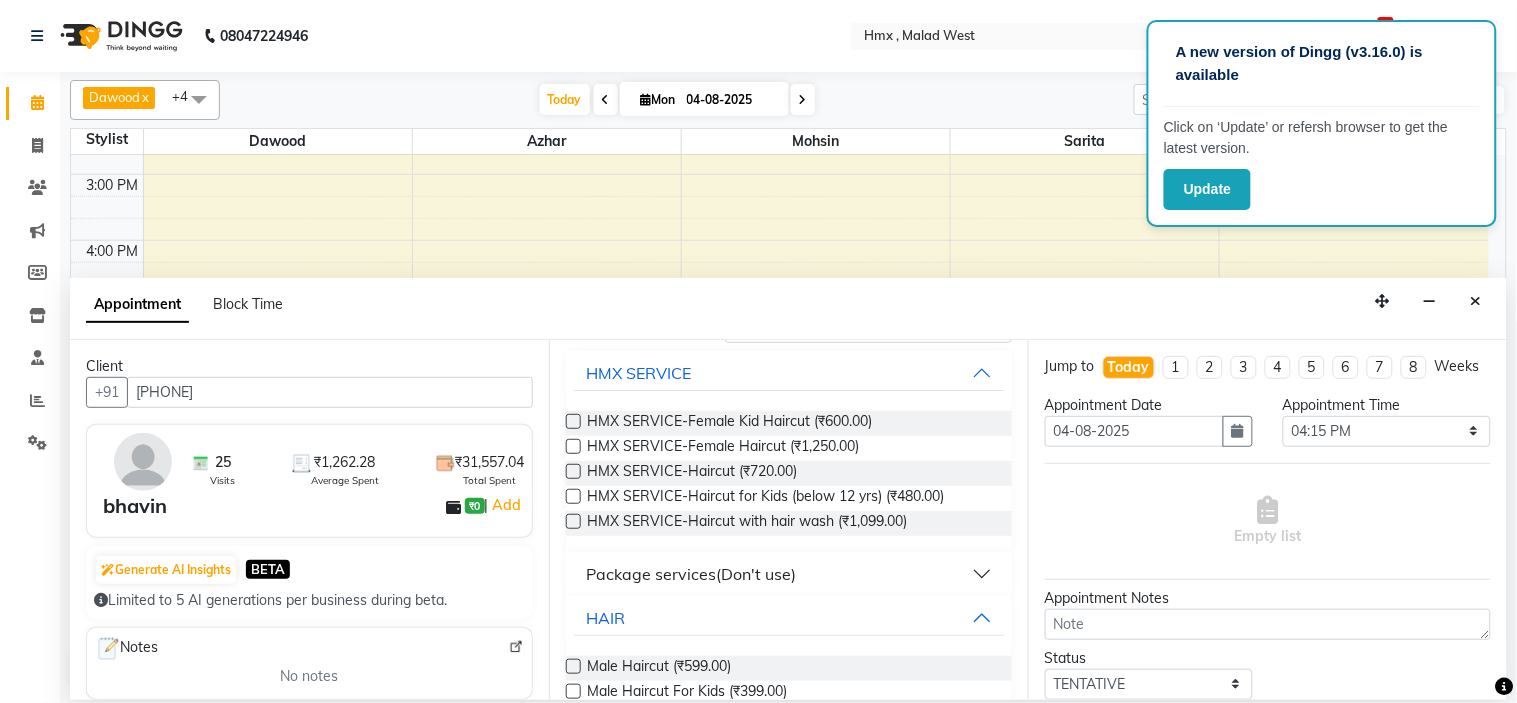 click at bounding box center [573, 666] 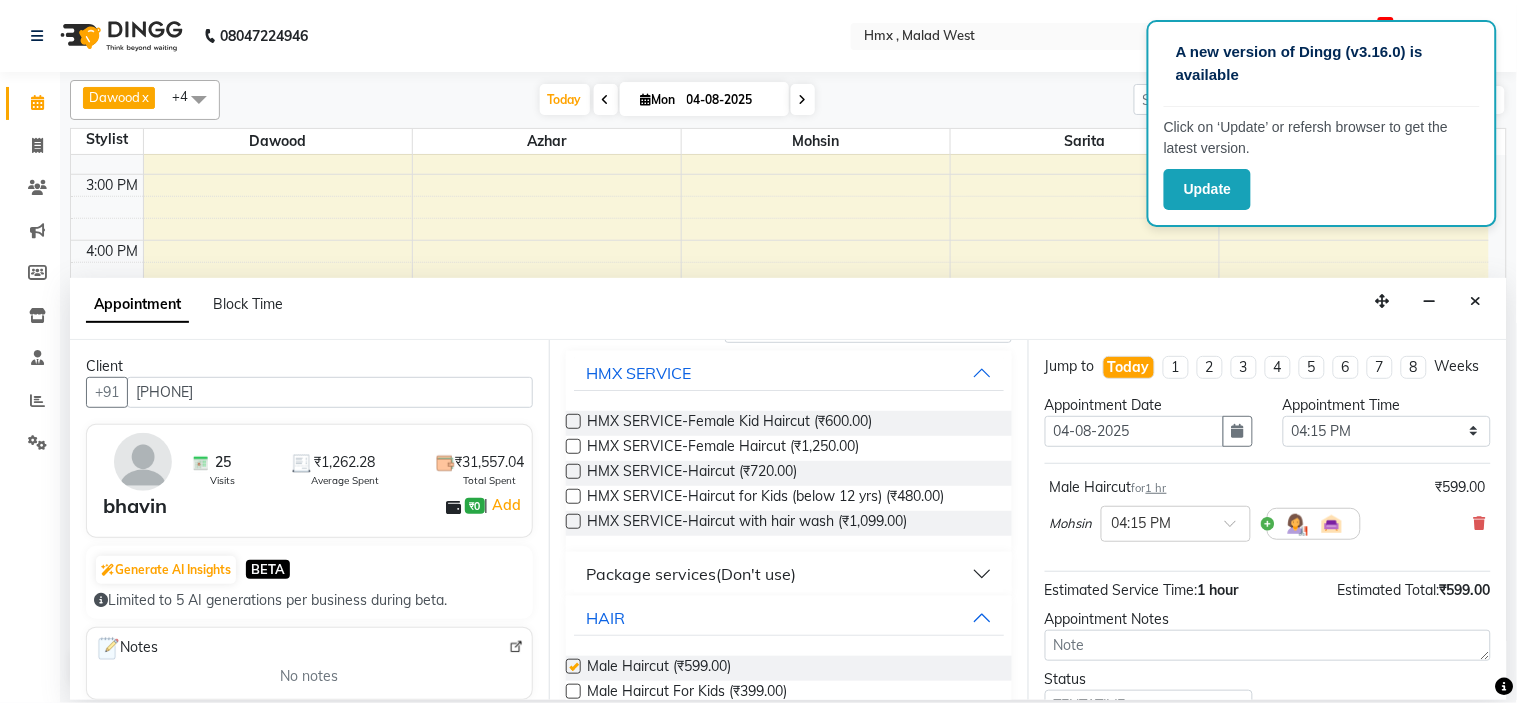 checkbox on "false" 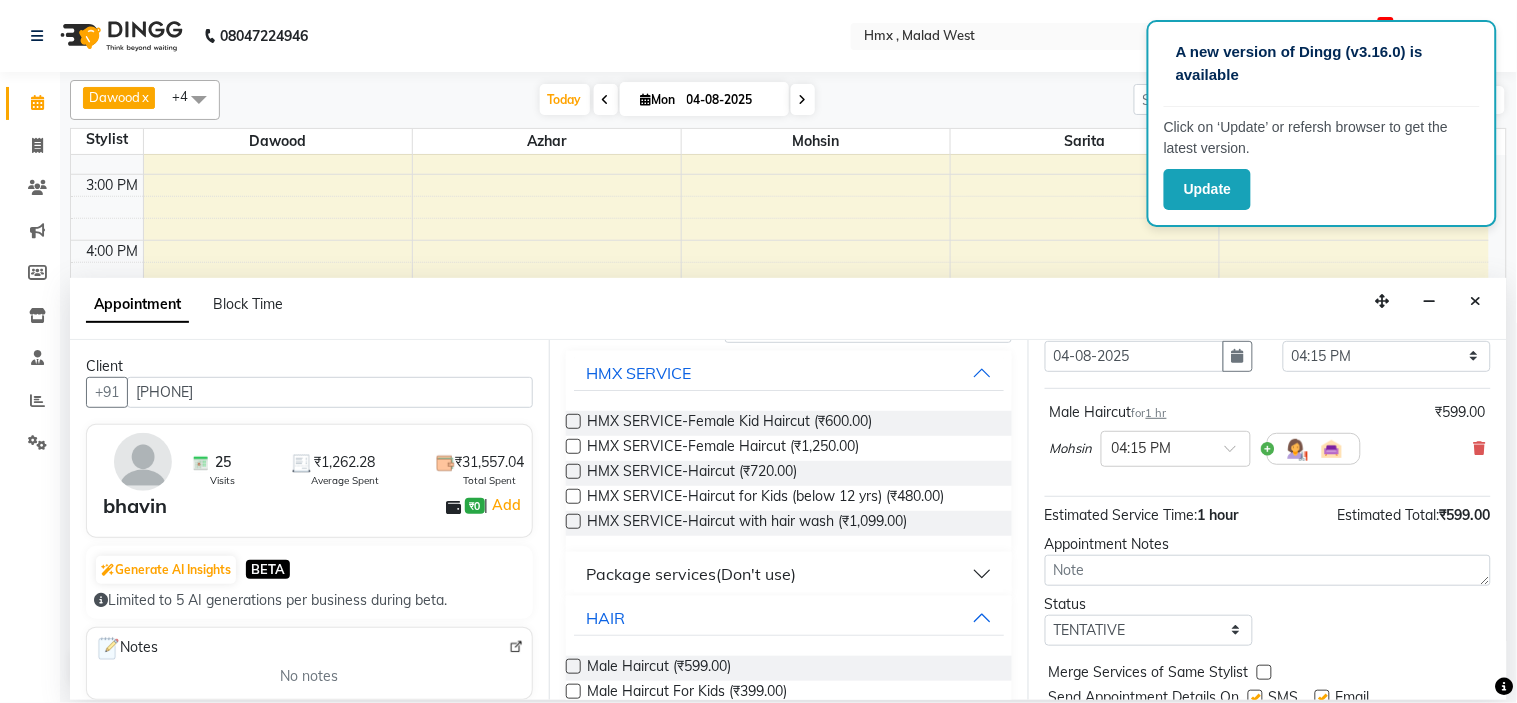 scroll, scrollTop: 166, scrollLeft: 0, axis: vertical 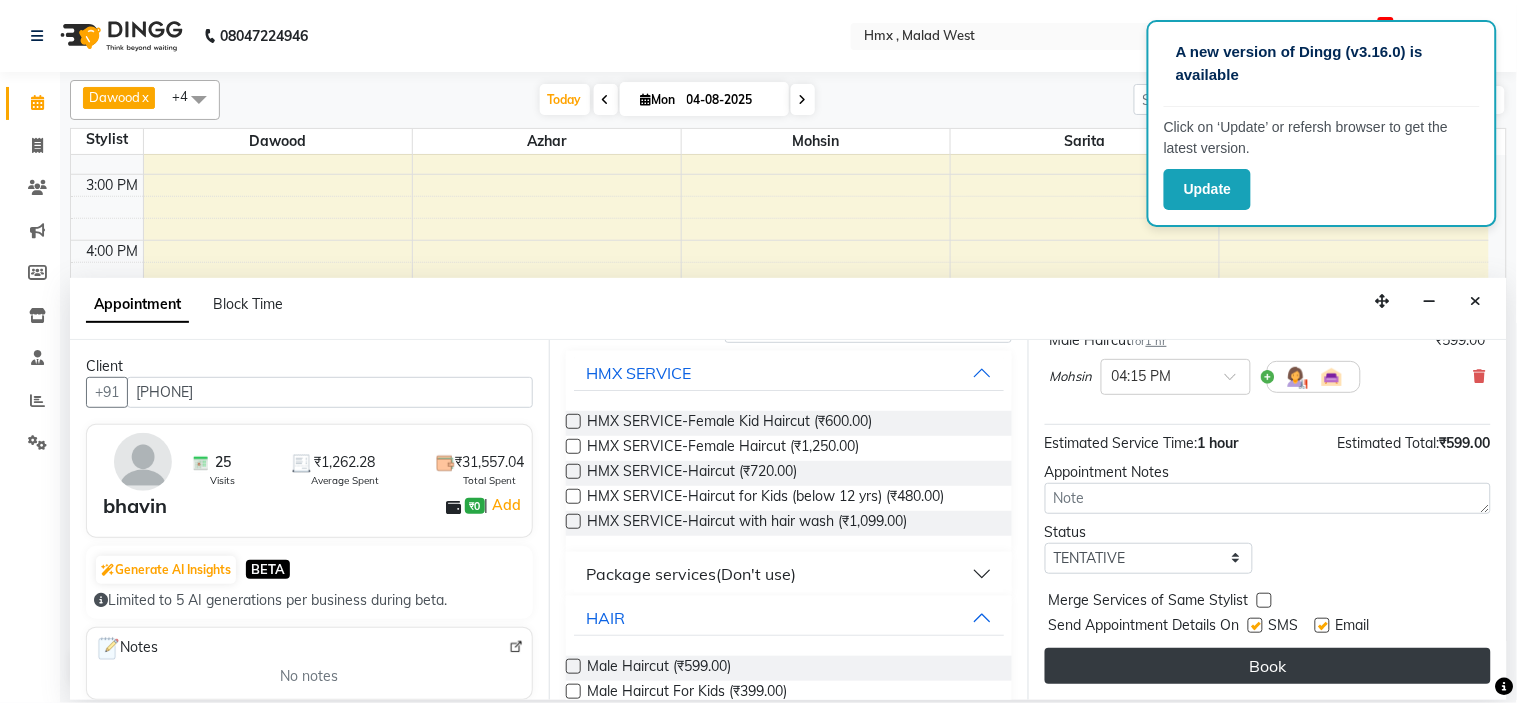 click on "Book" at bounding box center (1268, 666) 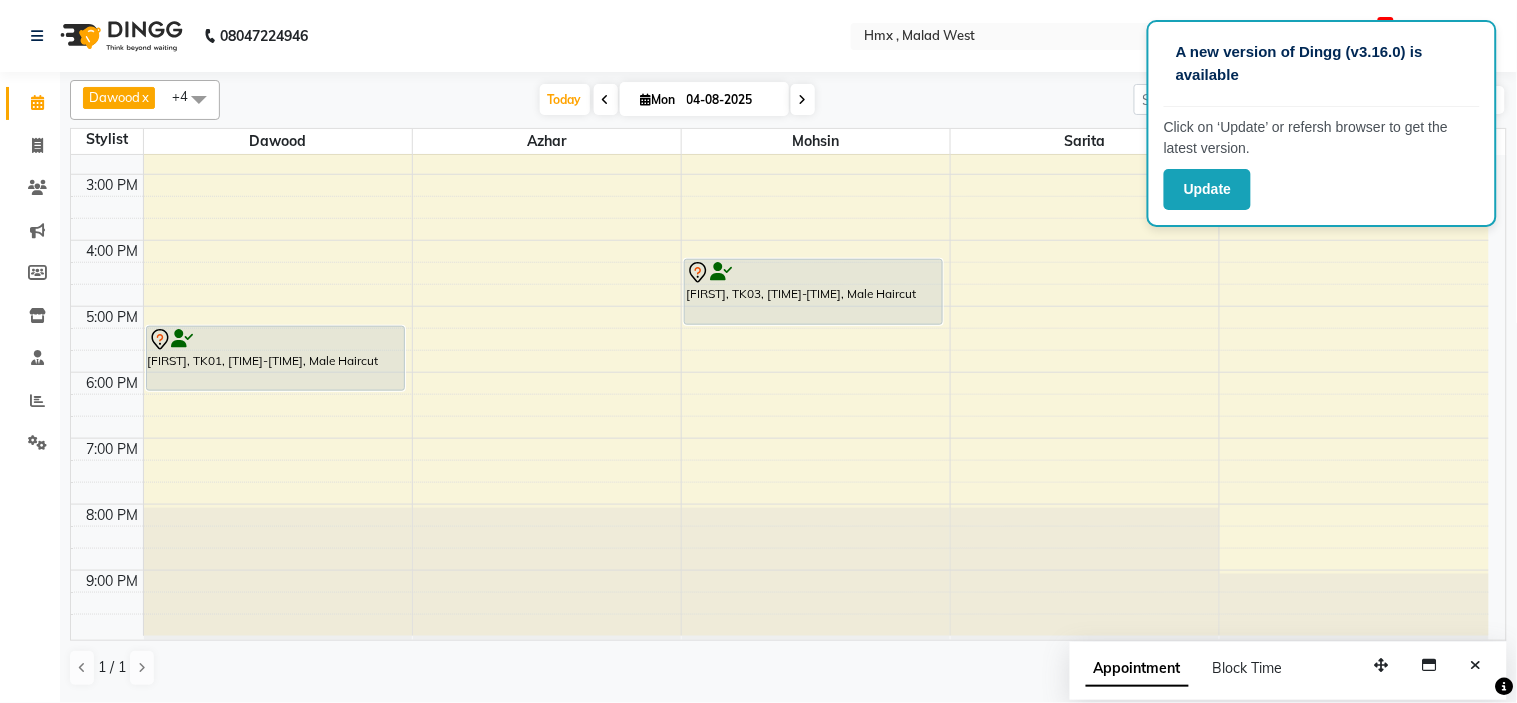 click on "[TIME] [TIME] [TIME] [TIME] [TIME] [TIME] [TIME] [TIME] [TIME] [TIME] [TIME] [TIME] [TIME] [TIME]             [FIRST], TK01, [TIME]-[TIME], Male Haircut     [FIRST] [LAST], TK02, [TIME]-[TIME], Male Haircut             [FIRST], TK03, [TIME]-[TIME], Male Haircut" at bounding box center (780, 174) 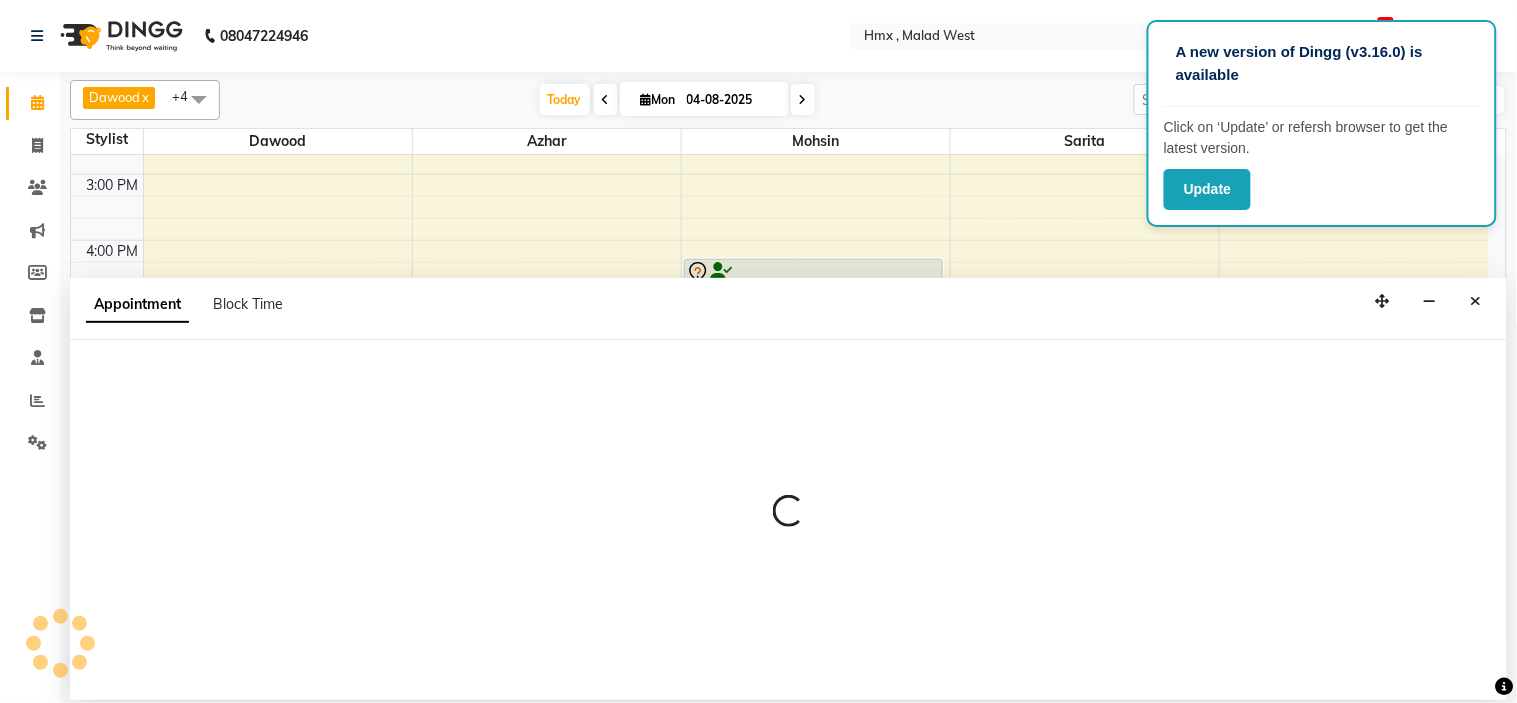 select on "39095" 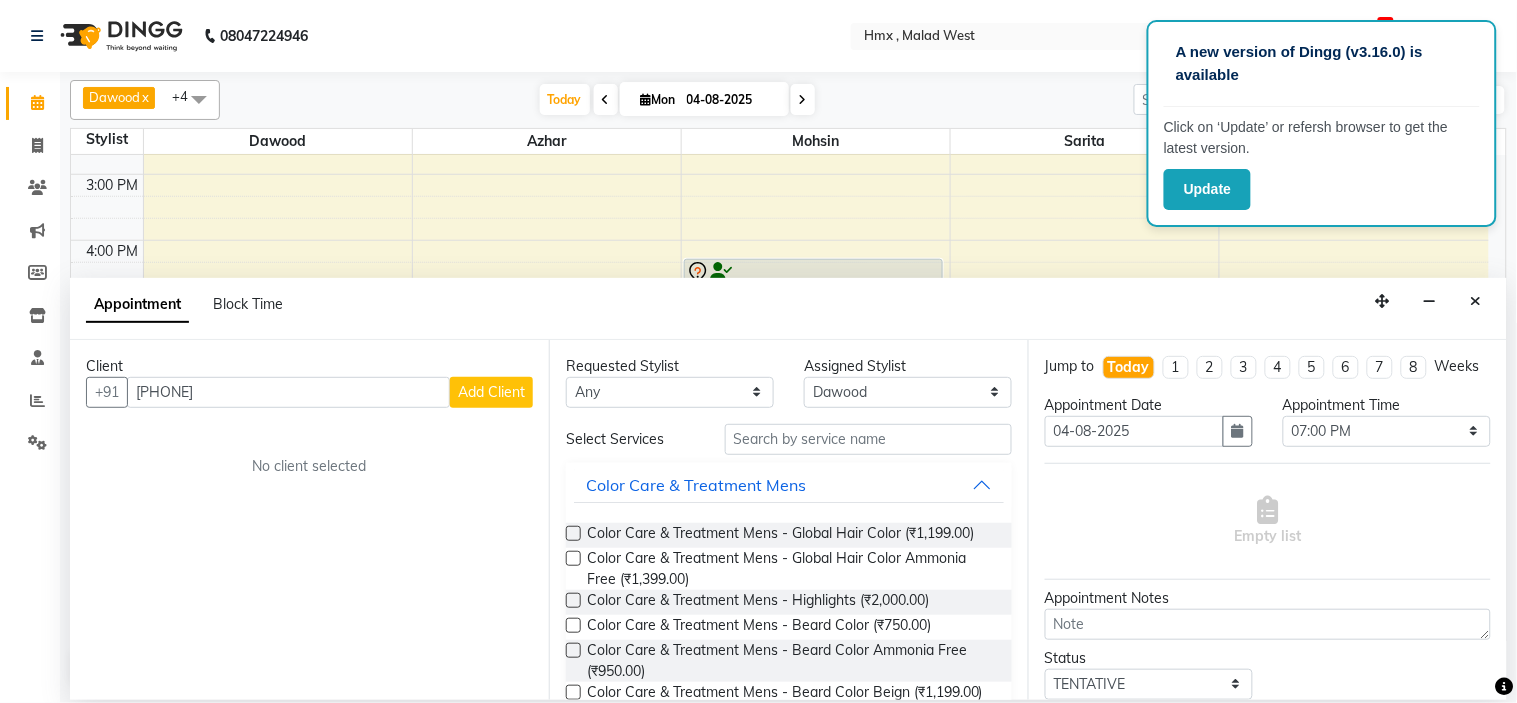 click on "[PHONE]" at bounding box center (288, 392) 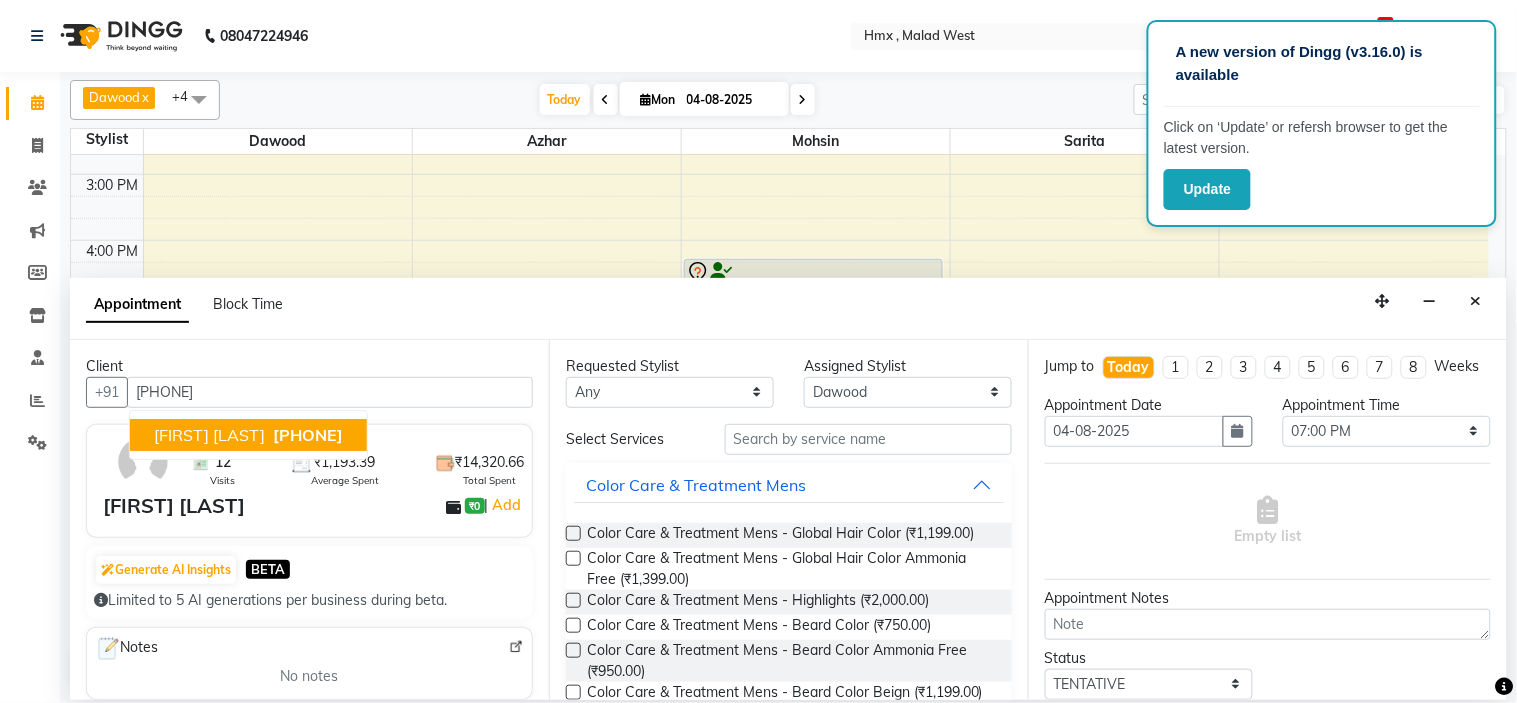 click on "[PHONE]" at bounding box center (308, 435) 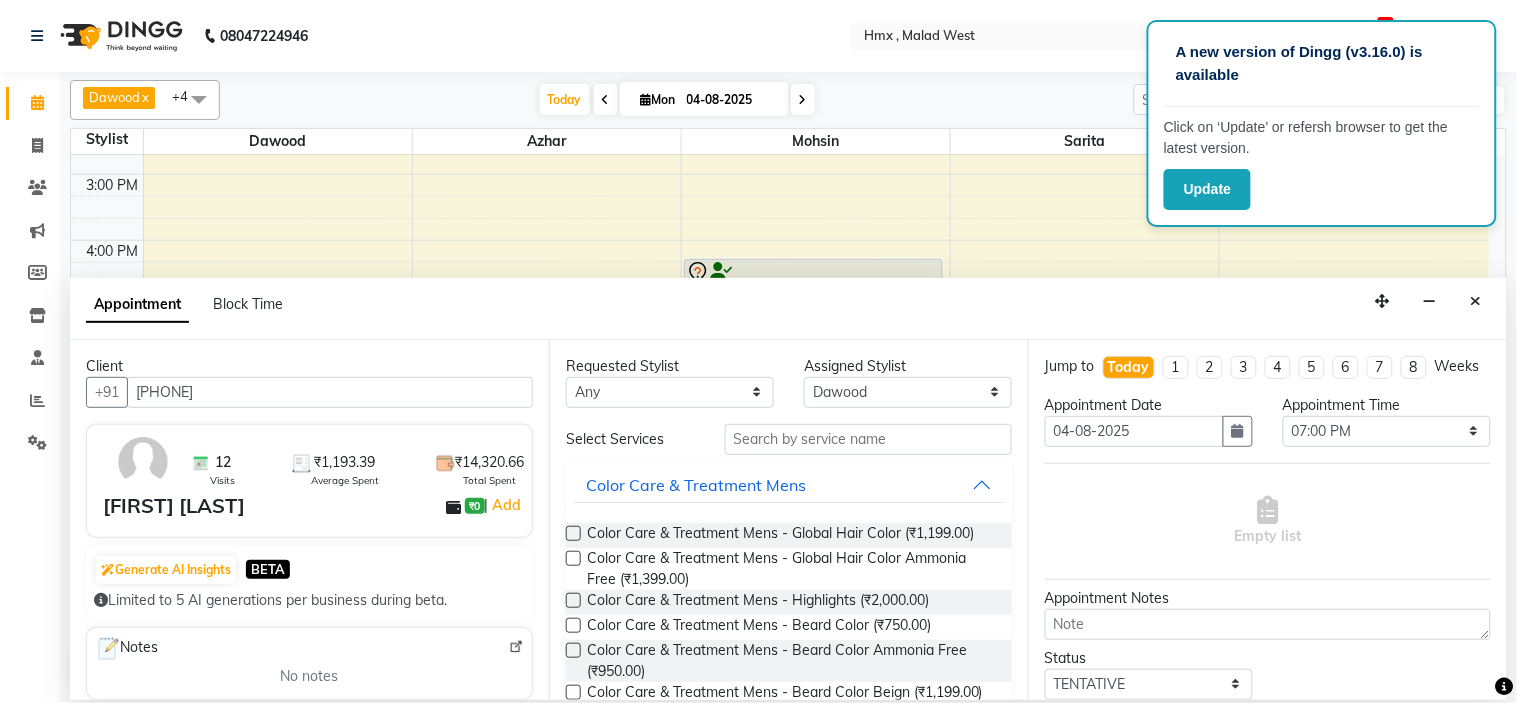 type on "[PHONE]" 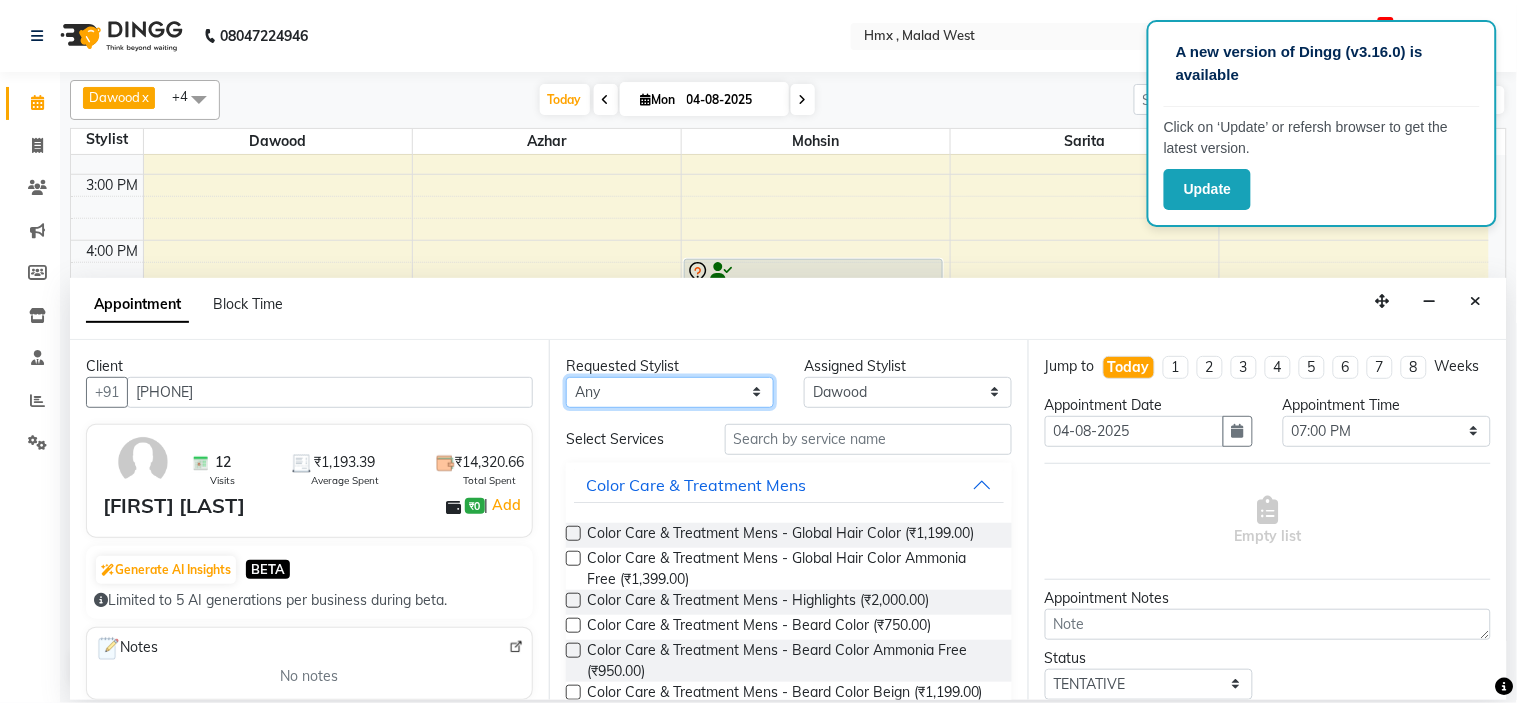 click on "[FIRST] [LAST] [FIRST] [LAST] [FIRST] [LAST] [FIRST] [LAST] [FIRST] [LAST] [FIRST] [LAST] [FIRST] [LAST] [FIRST] [LAST] [FIRST] [LAST] [FIRST] [LAST]" at bounding box center [670, 392] 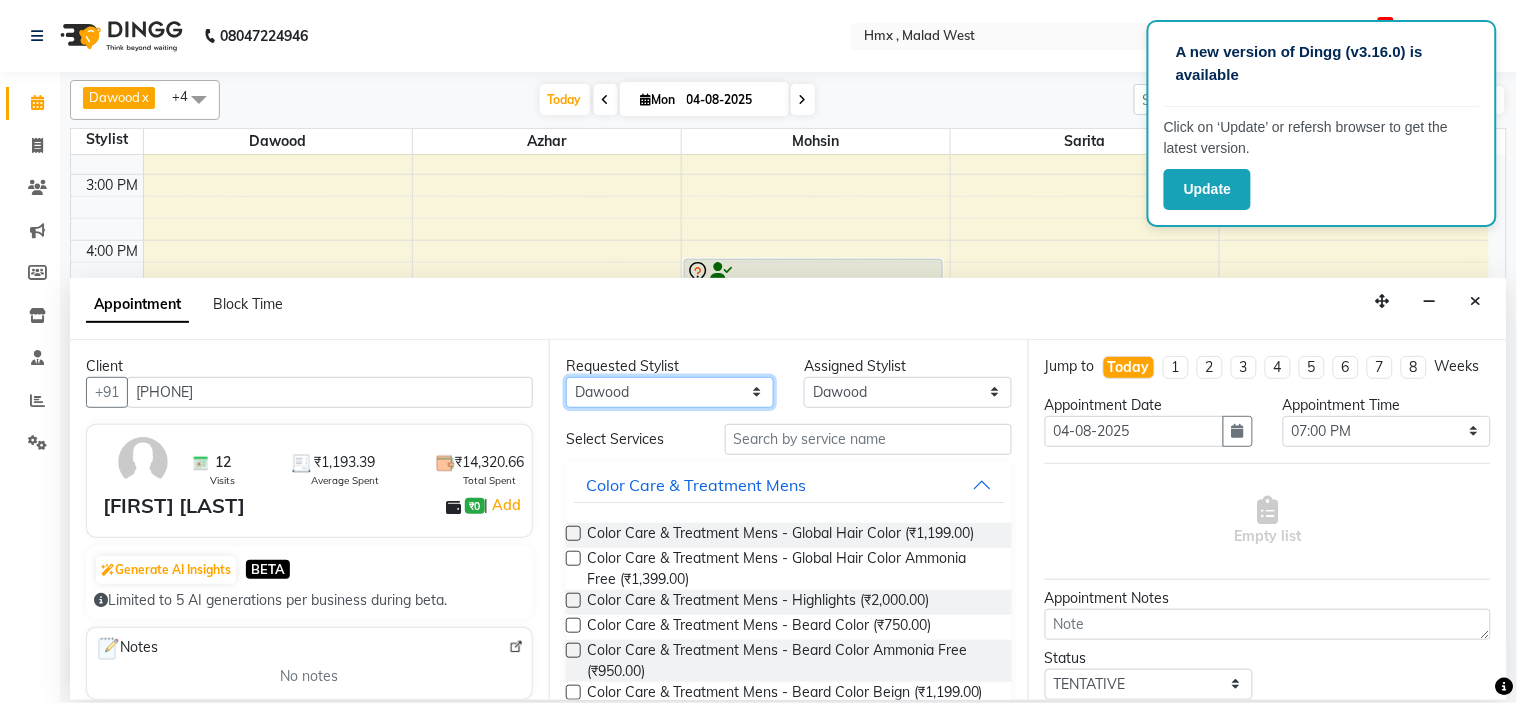 click on "[FIRST] [LAST] [FIRST] [LAST] [FIRST] [LAST] [FIRST] [LAST] [FIRST] [LAST] [FIRST] [LAST] [FIRST] [LAST] [FIRST] [LAST] [FIRST] [LAST] [FIRST] [LAST]" at bounding box center [670, 392] 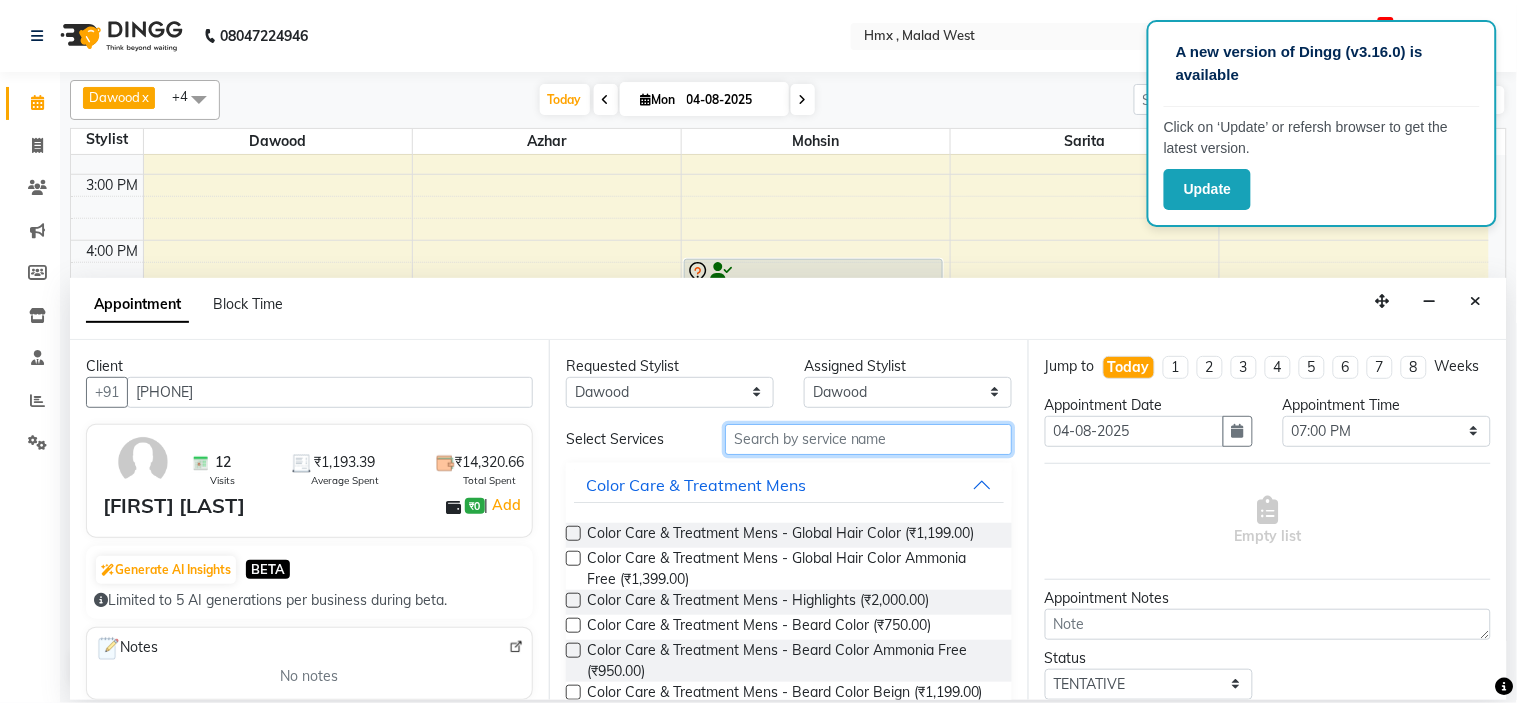 click at bounding box center (868, 439) 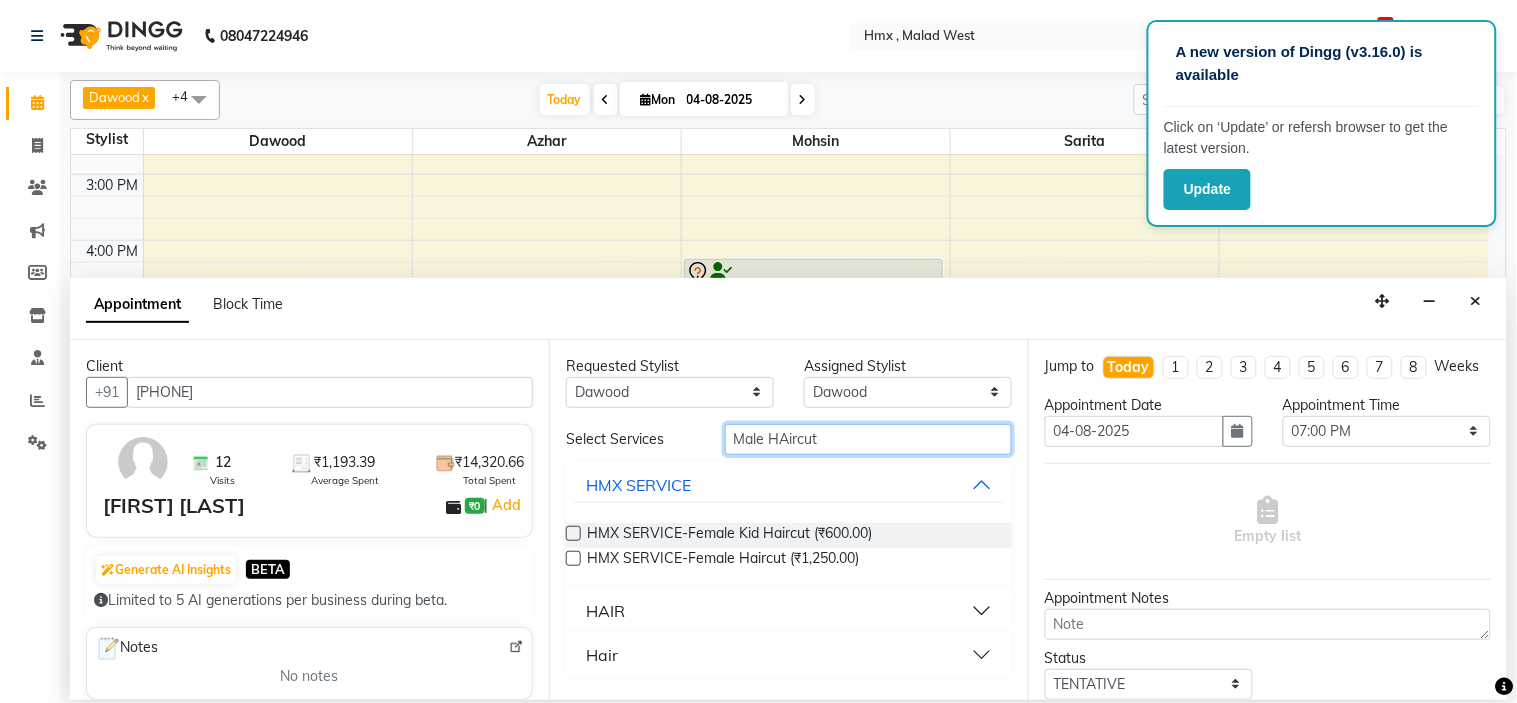 type on "Male HAircut" 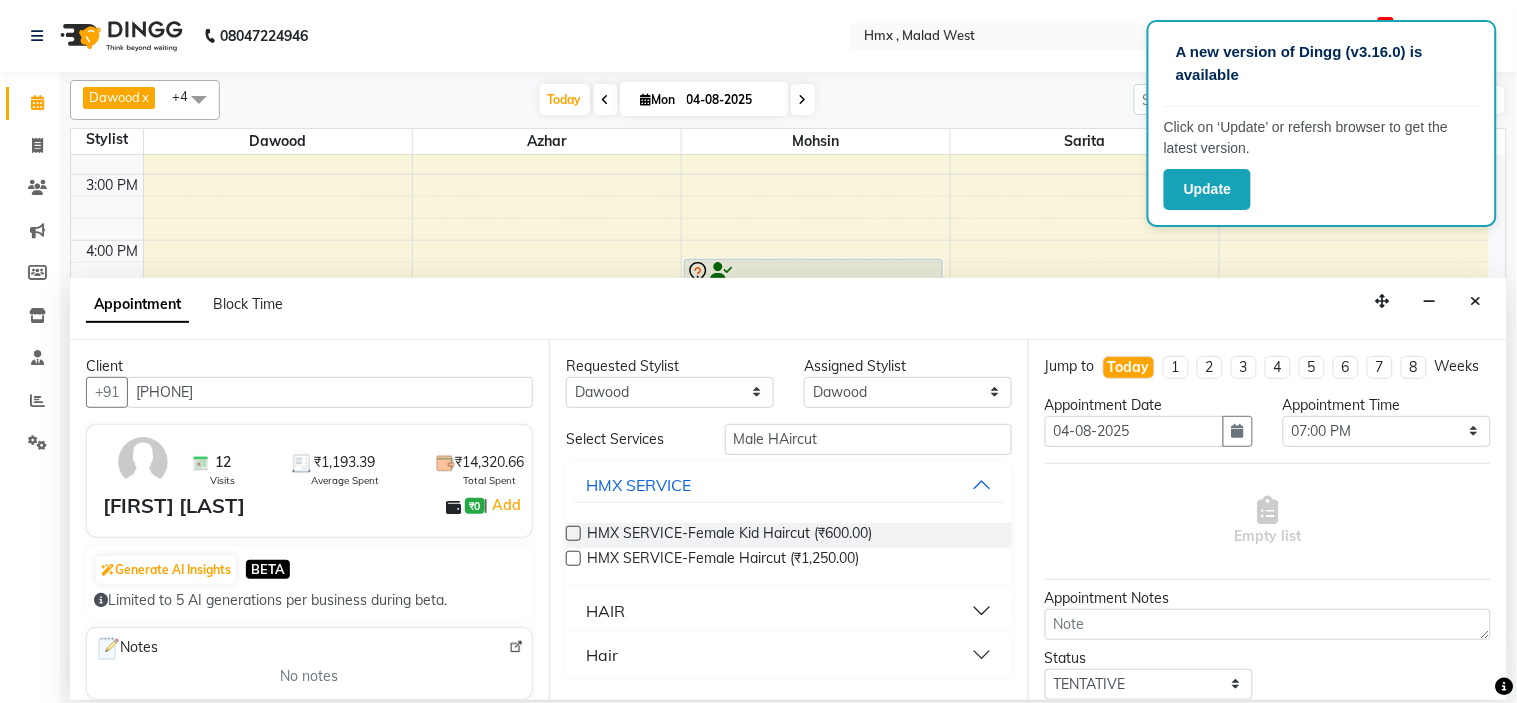 click on "HAIR" at bounding box center [789, 611] 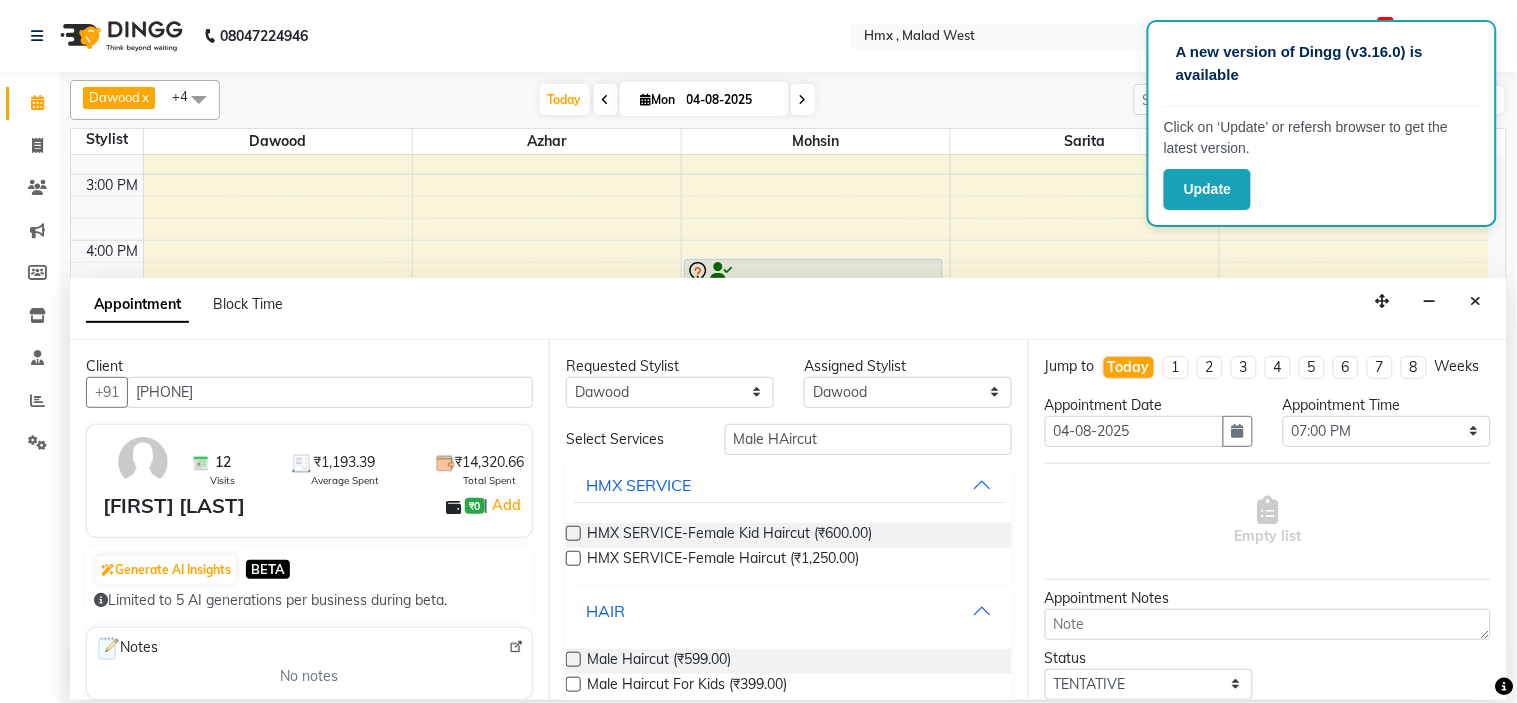 scroll, scrollTop: 70, scrollLeft: 0, axis: vertical 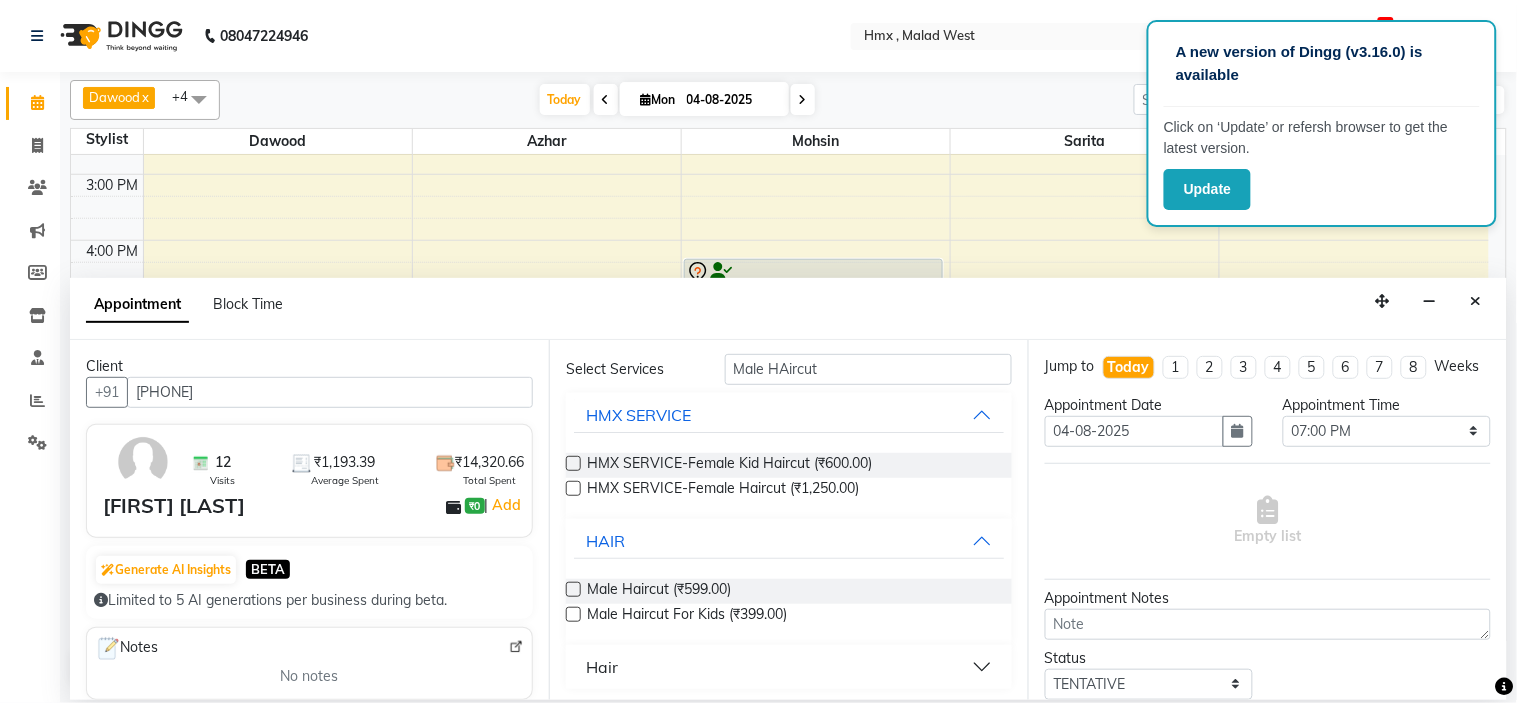 click at bounding box center [573, 589] 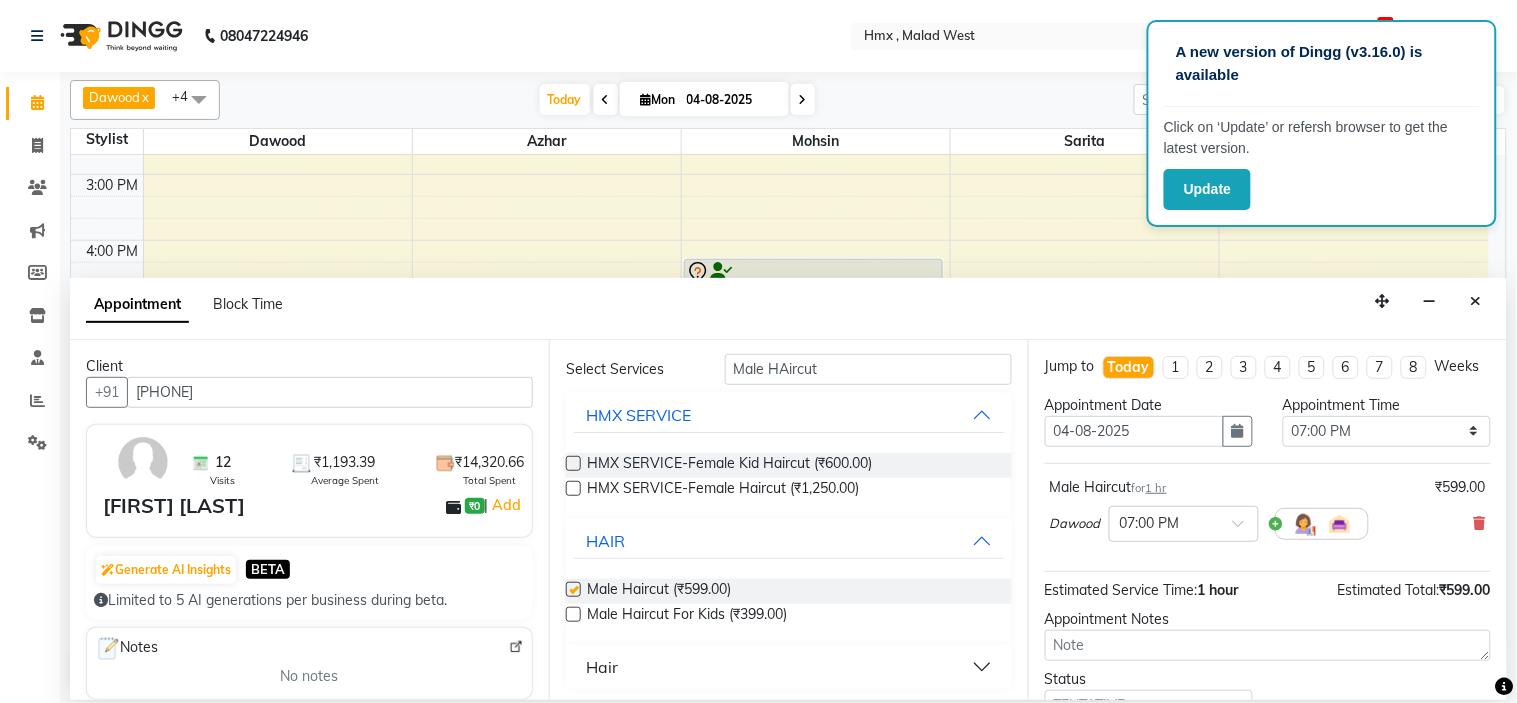checkbox on "false" 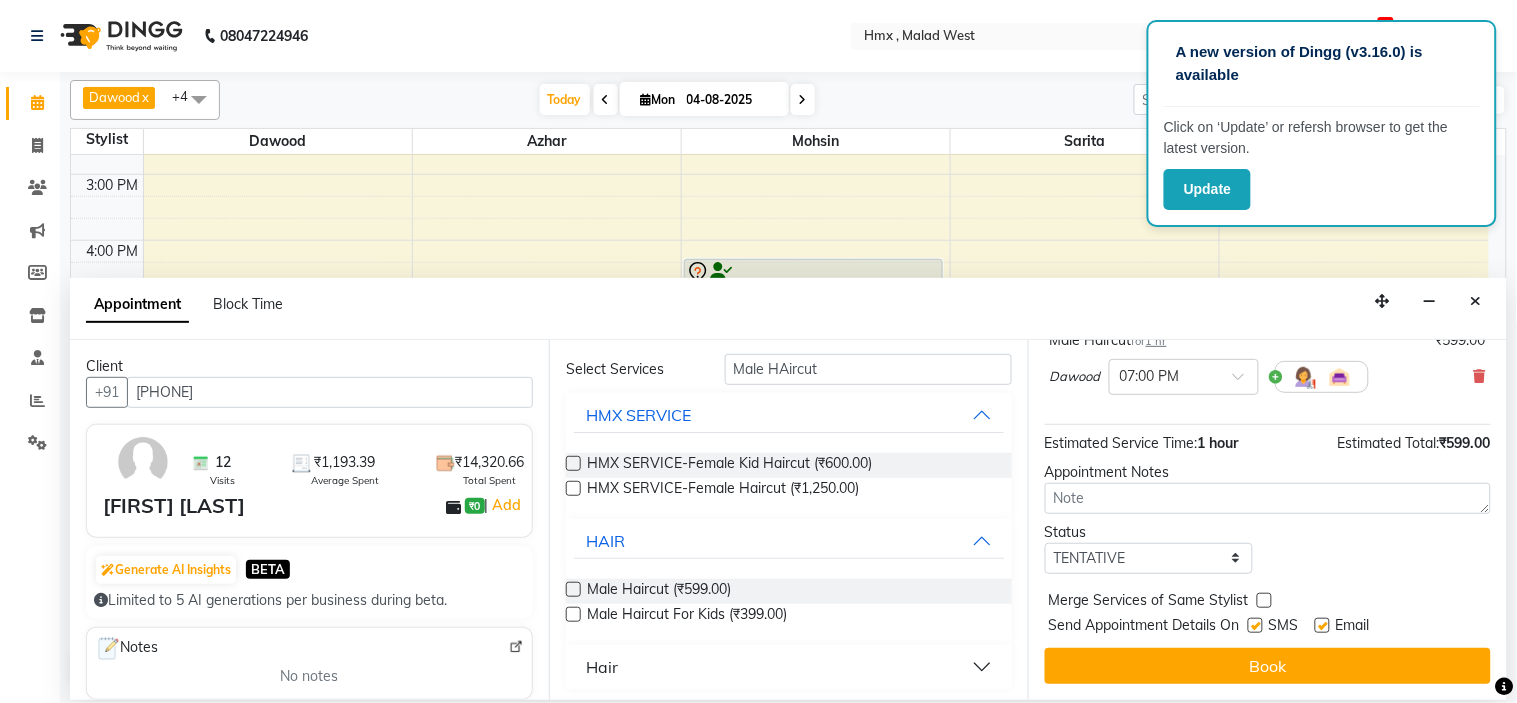 scroll, scrollTop: 166, scrollLeft: 0, axis: vertical 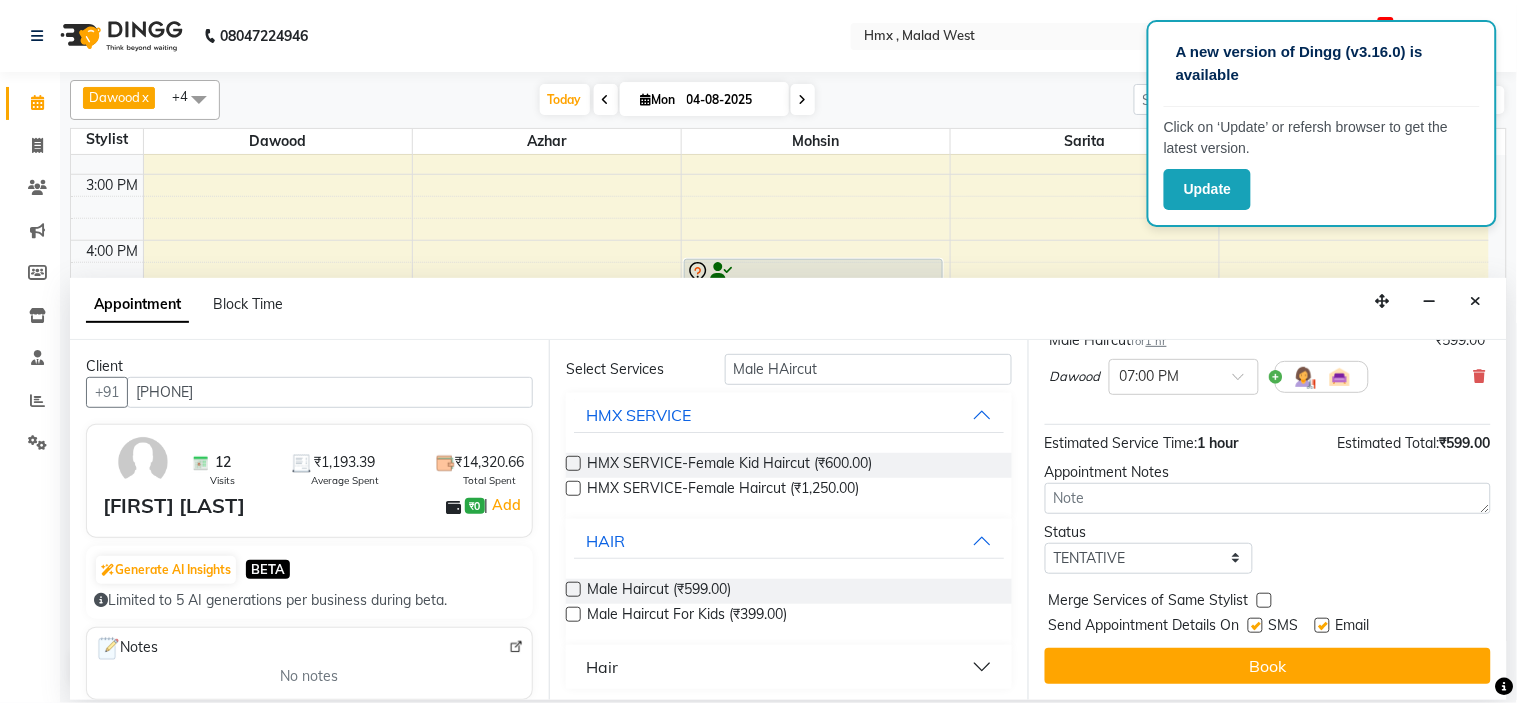 click at bounding box center (1255, 625) 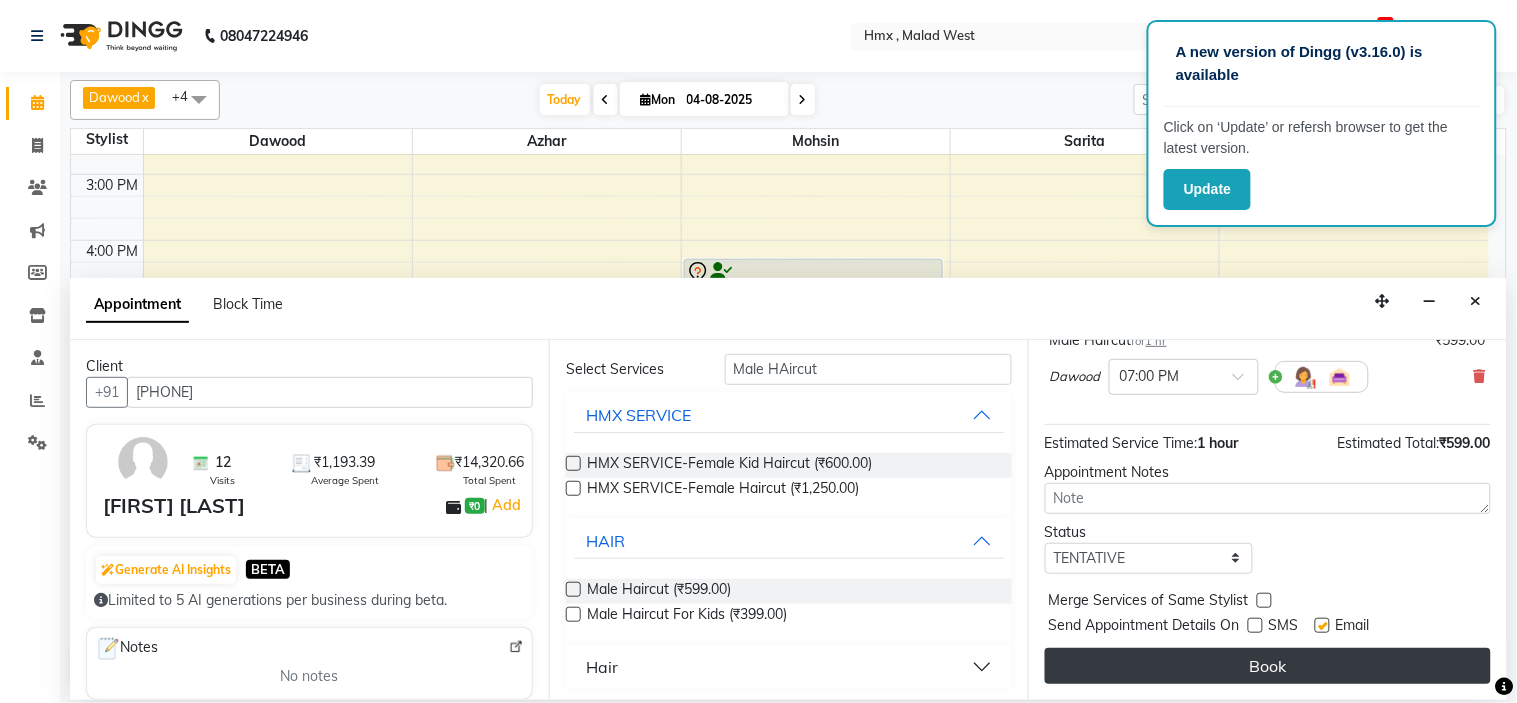 click on "Book" at bounding box center (1268, 666) 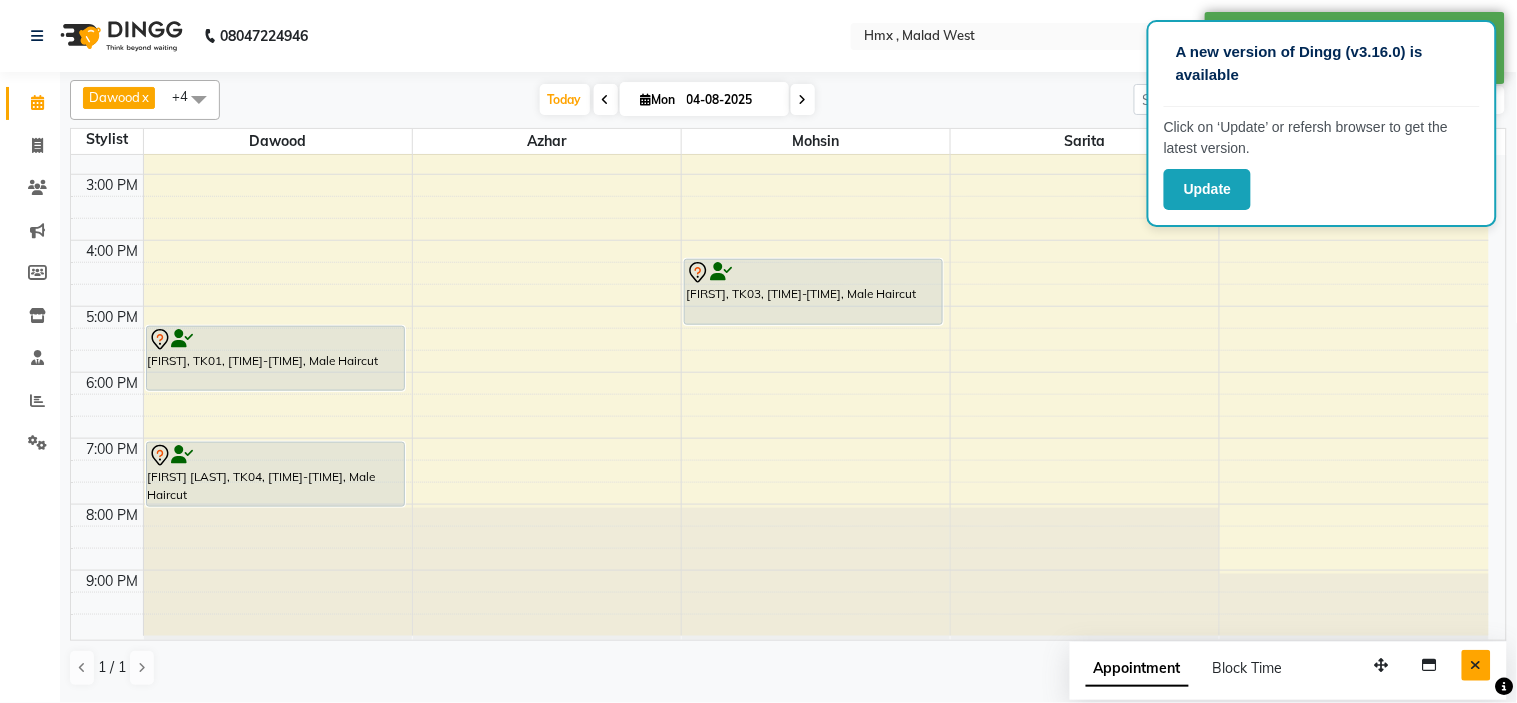click at bounding box center (1476, 665) 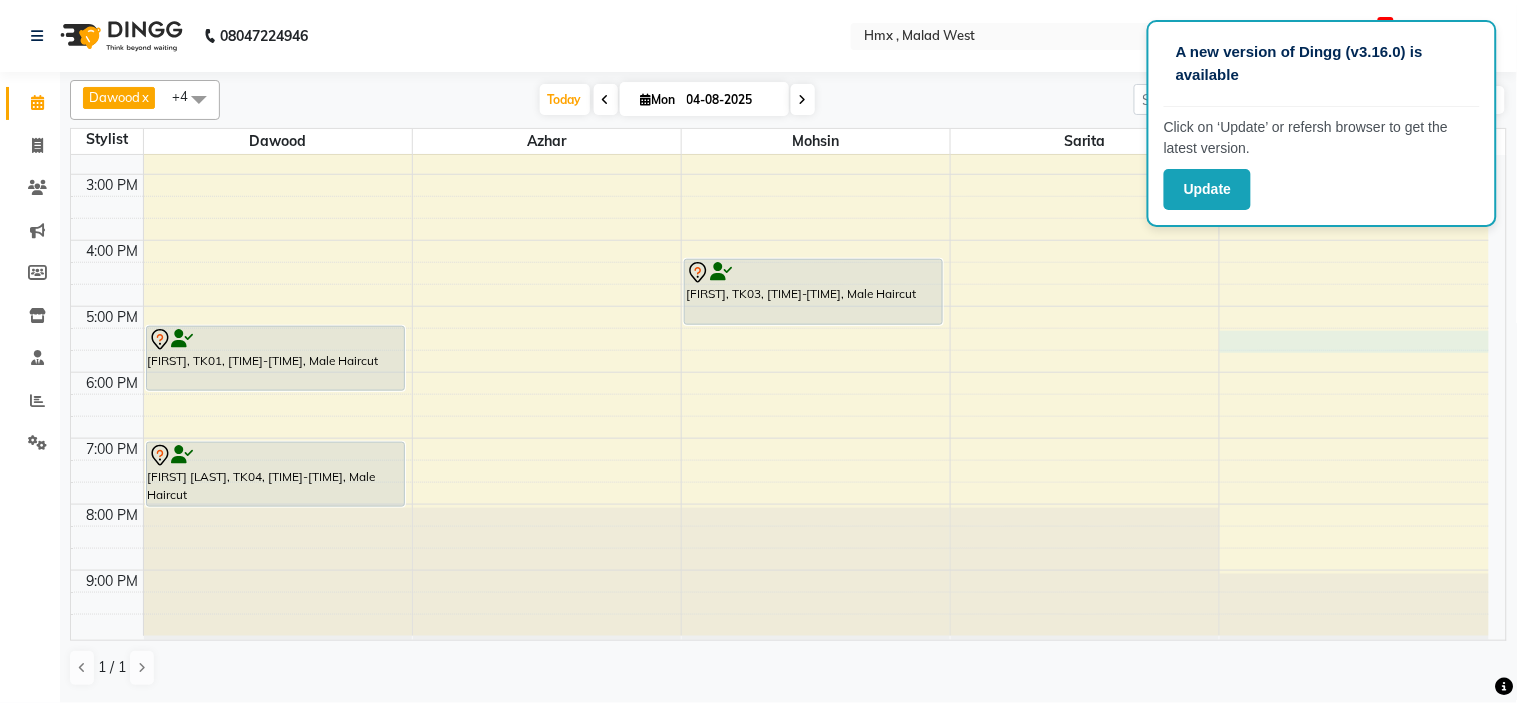click on "[TIME] [TIME] [TIME] [TIME] [TIME] [TIME] [TIME] [TIME] [TIME] [TIME] [TIME] [TIME] [TIME] [TIME]             [FIRST], TK01, [TIME]-[TIME], Male Haircut             [FIRST] [LAST], TK04, [TIME]-[TIME], Male Haircut     [FIRST] [LAST], TK02, [TIME]-[TIME], Male Haircut             [FIRST], TK03, [TIME]-[TIME], Male Haircut" at bounding box center (780, 174) 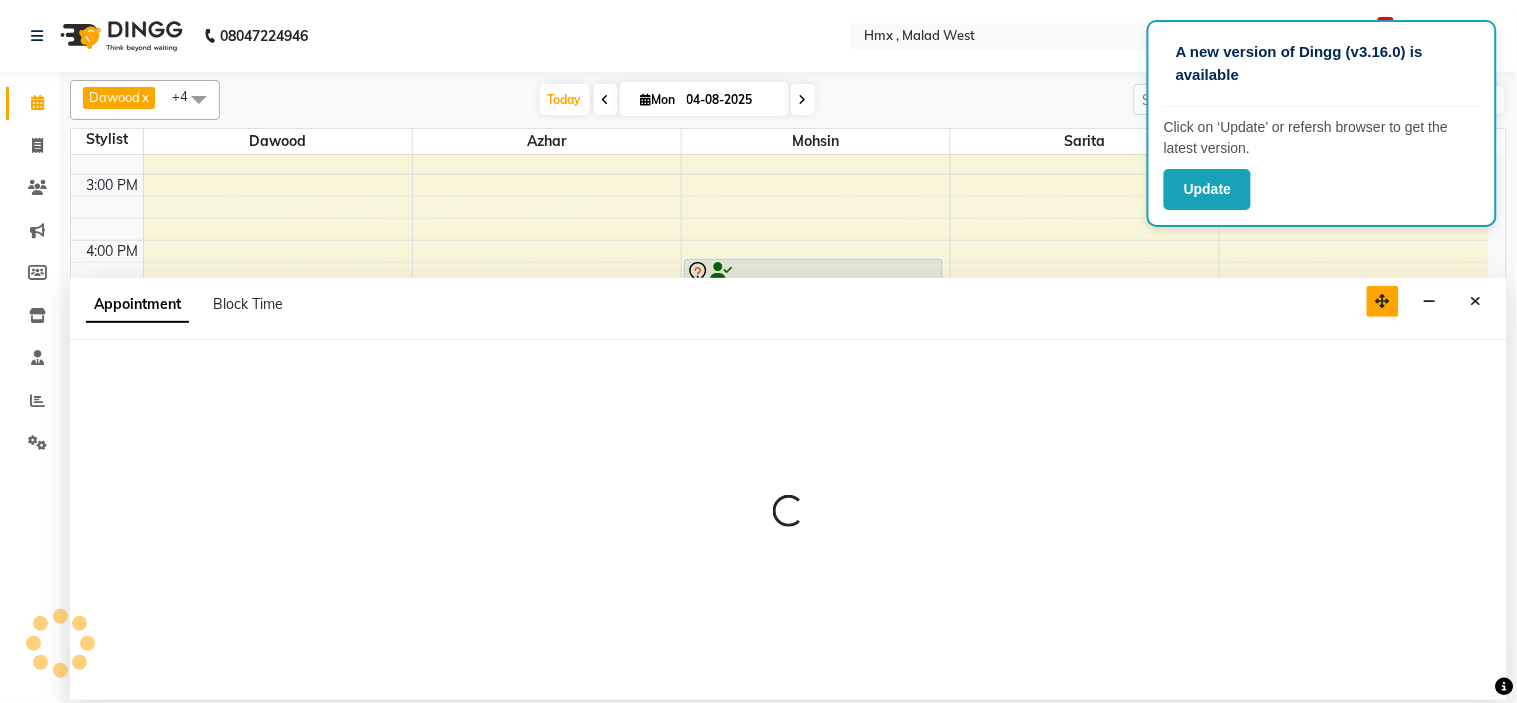 select on "76837" 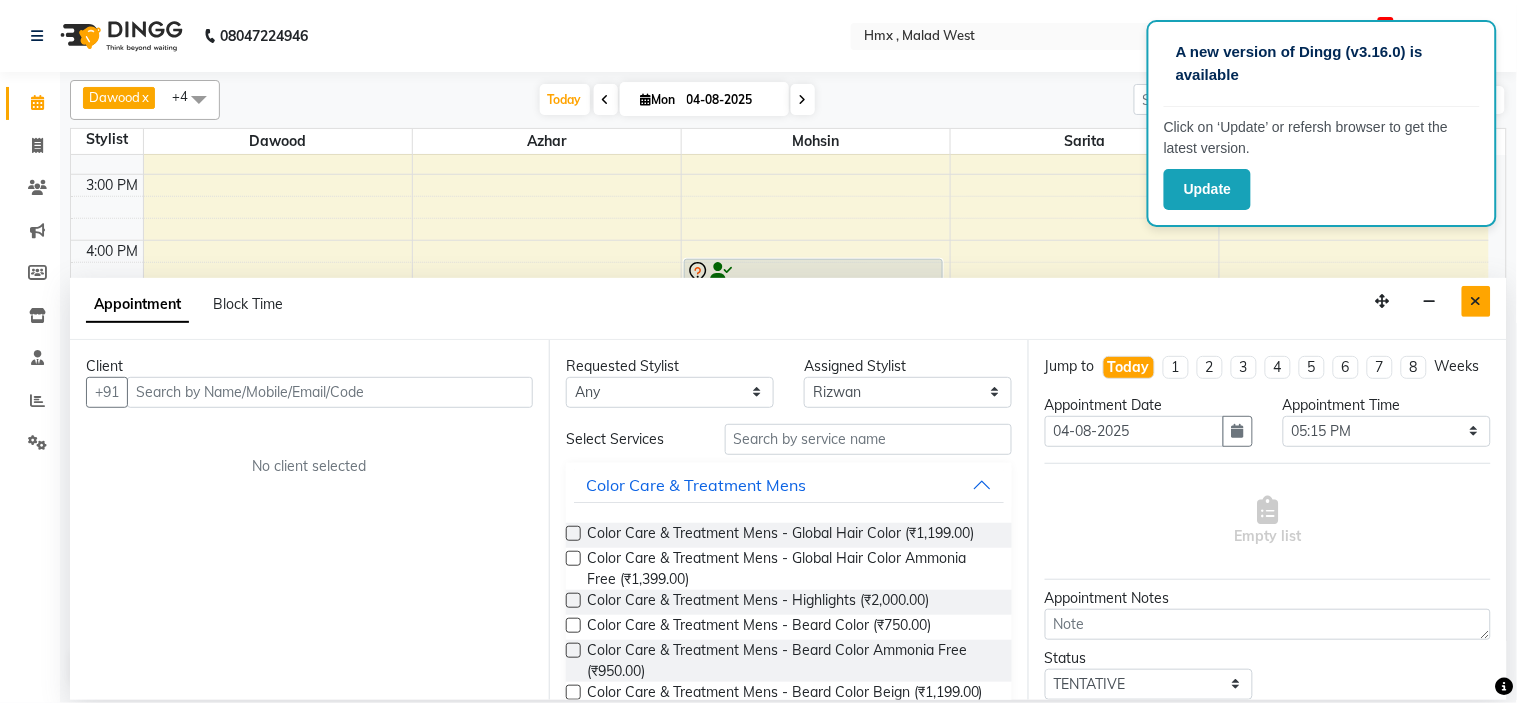 click at bounding box center [1476, 301] 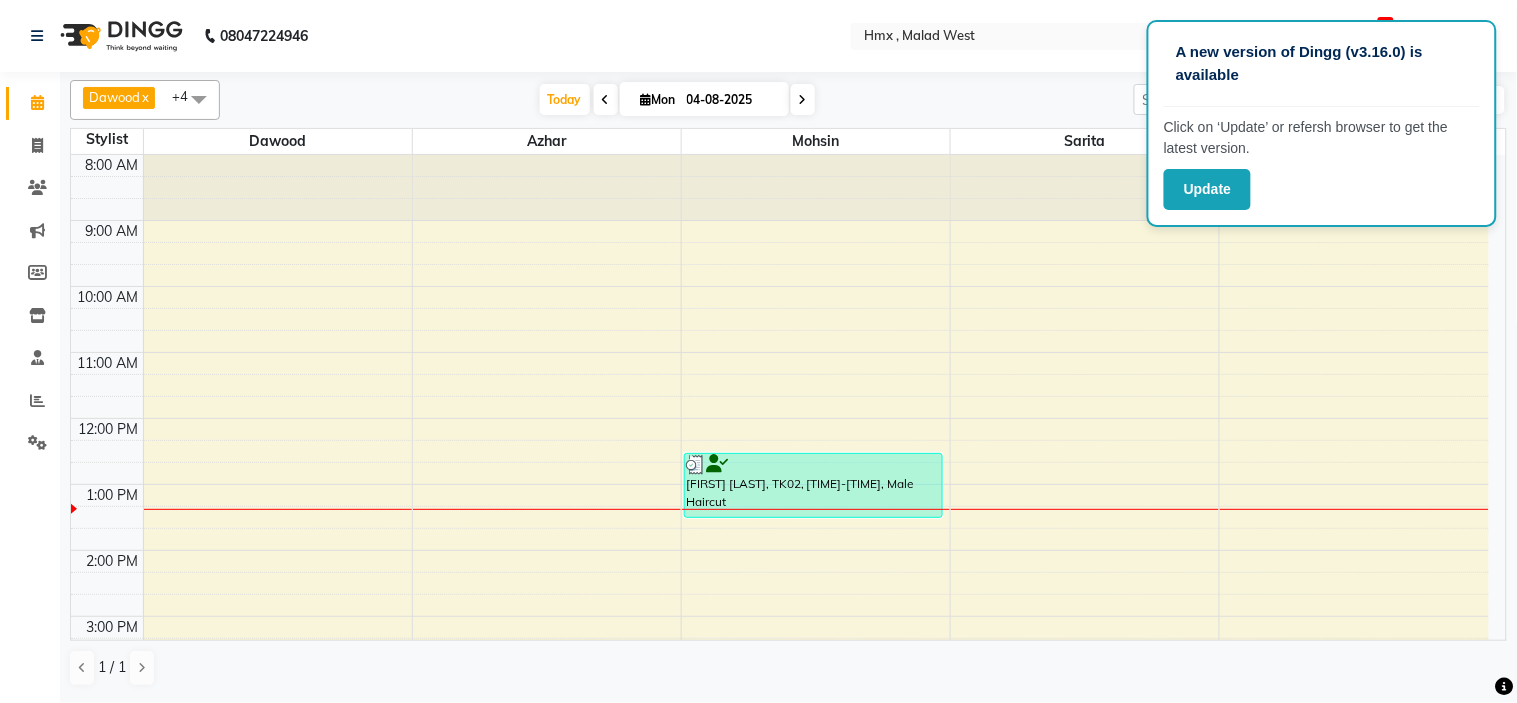 scroll, scrollTop: 111, scrollLeft: 0, axis: vertical 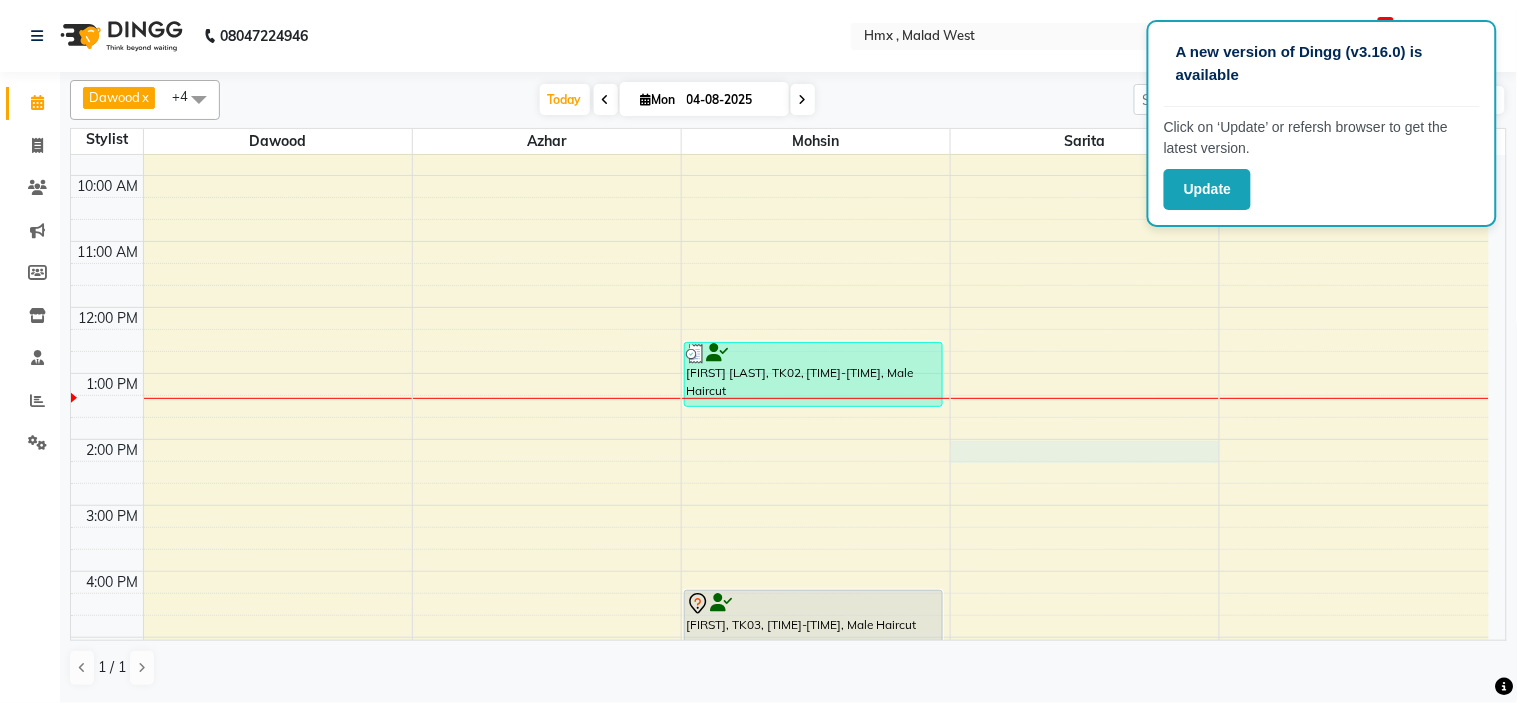 click on "[TIME] [TIME] [TIME] [TIME] [TIME] [TIME] [TIME] [TIME] [TIME] [TIME] [TIME] [TIME] [TIME] [TIME]             [FIRST], TK01, [TIME]-[TIME], Male Haircut             [FIRST] [LAST], TK04, [TIME]-[TIME], Male Haircut     [FIRST] [LAST], TK02, [TIME]-[TIME], Male Haircut             [FIRST], TK03, [TIME]-[TIME], Male Haircut" at bounding box center [780, 505] 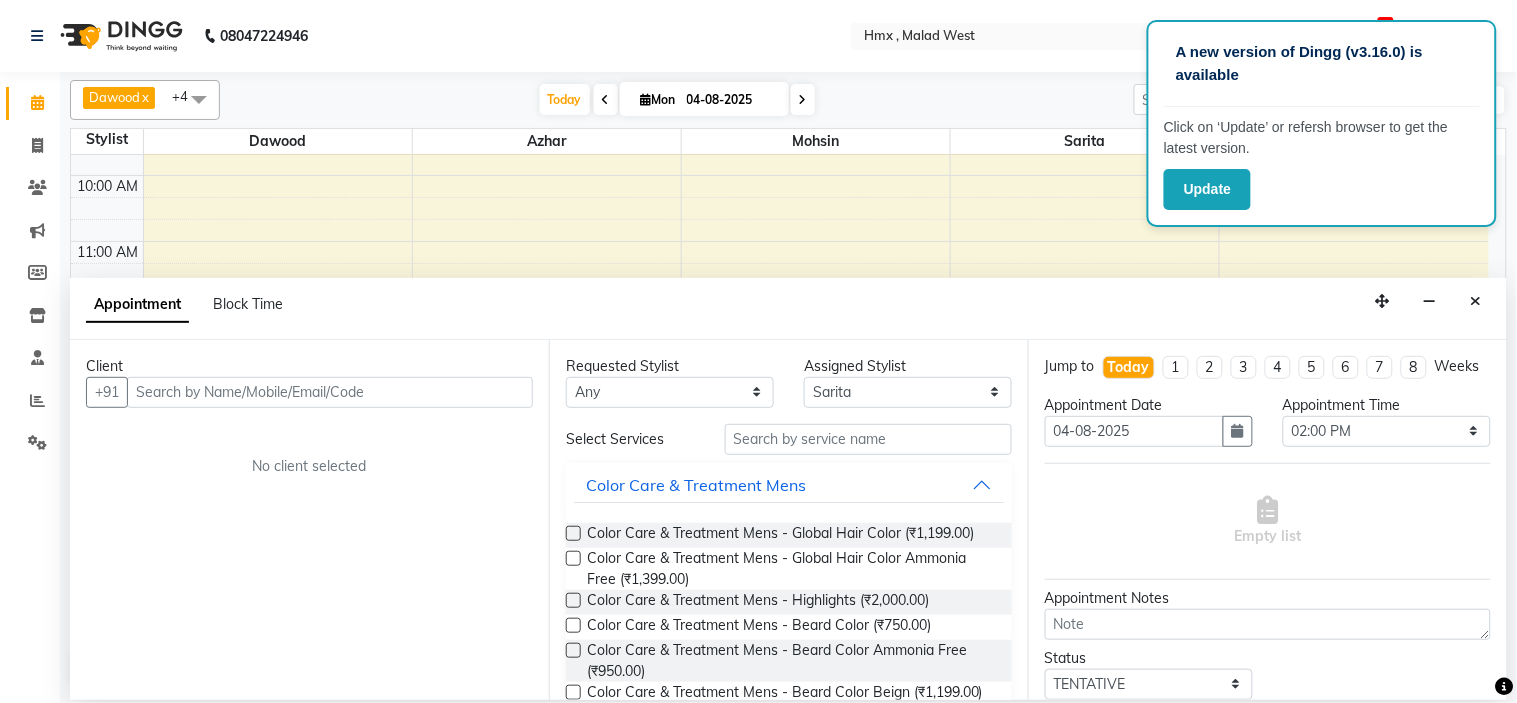 click at bounding box center (330, 392) 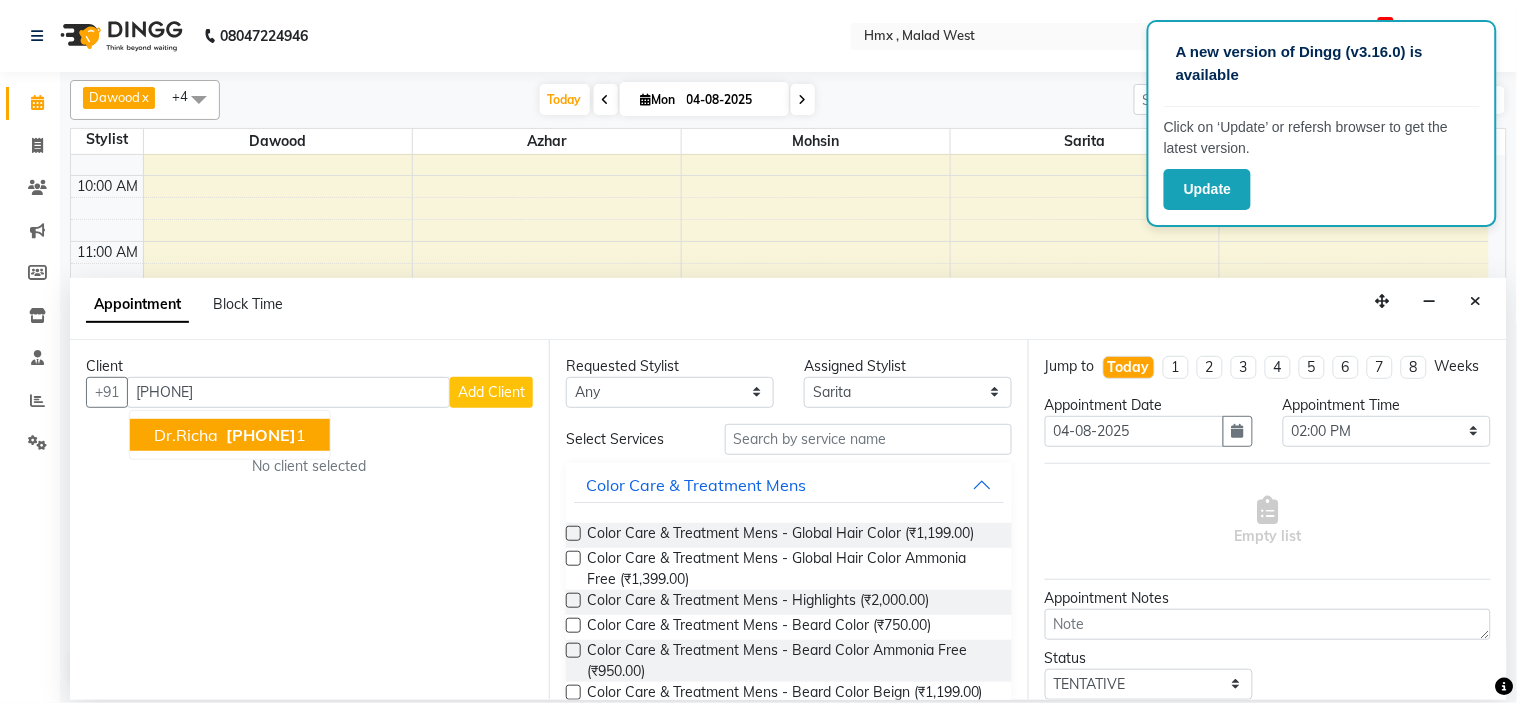 click on "[PHONE]" at bounding box center [261, 435] 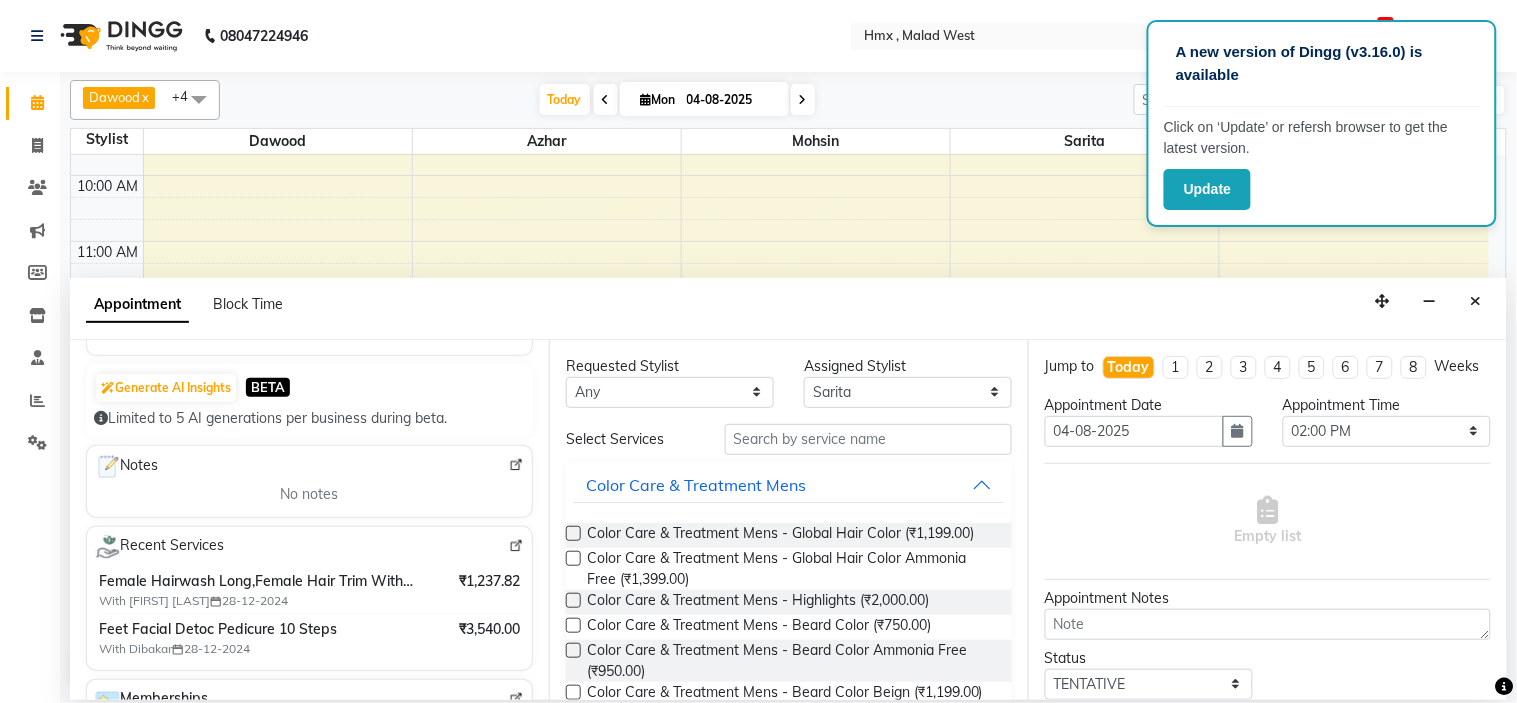 scroll, scrollTop: 222, scrollLeft: 0, axis: vertical 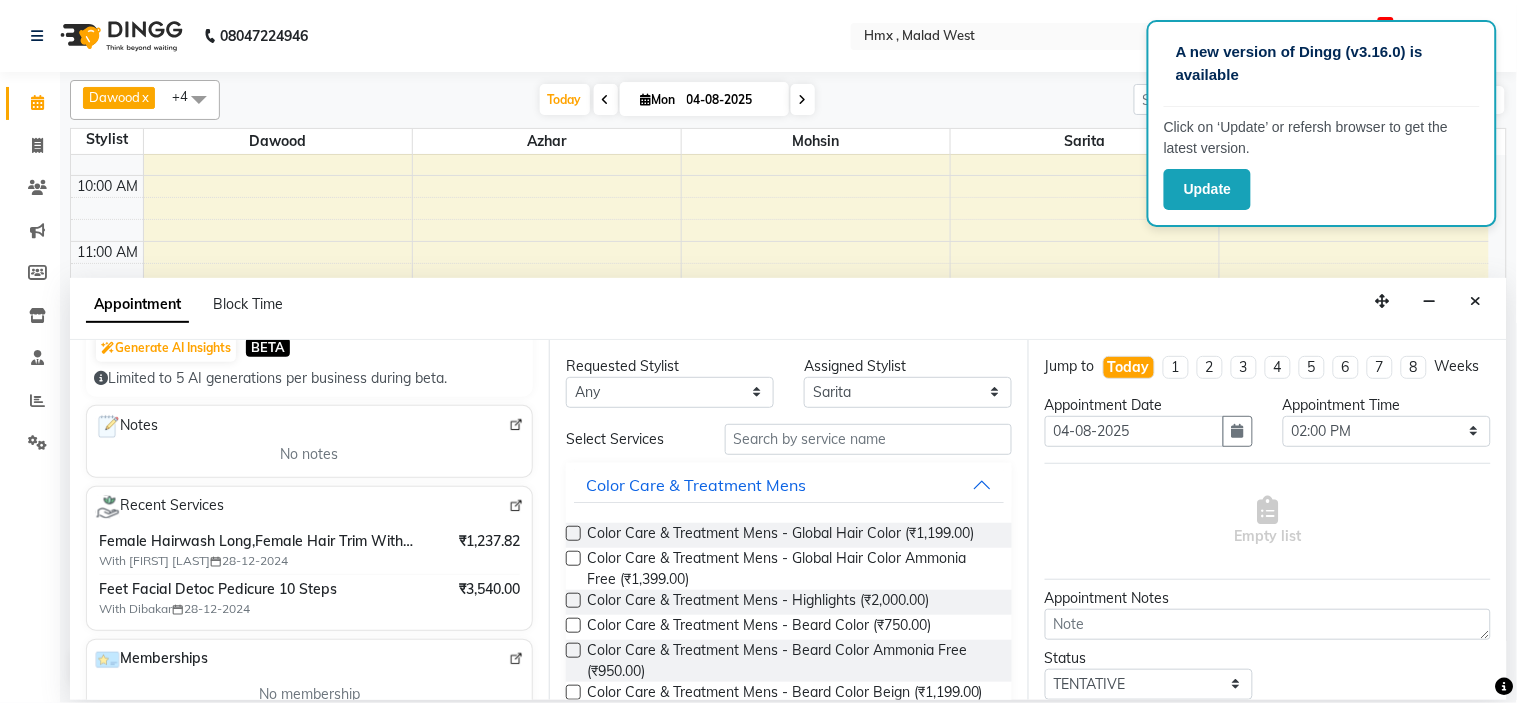 type on "[PHONE]" 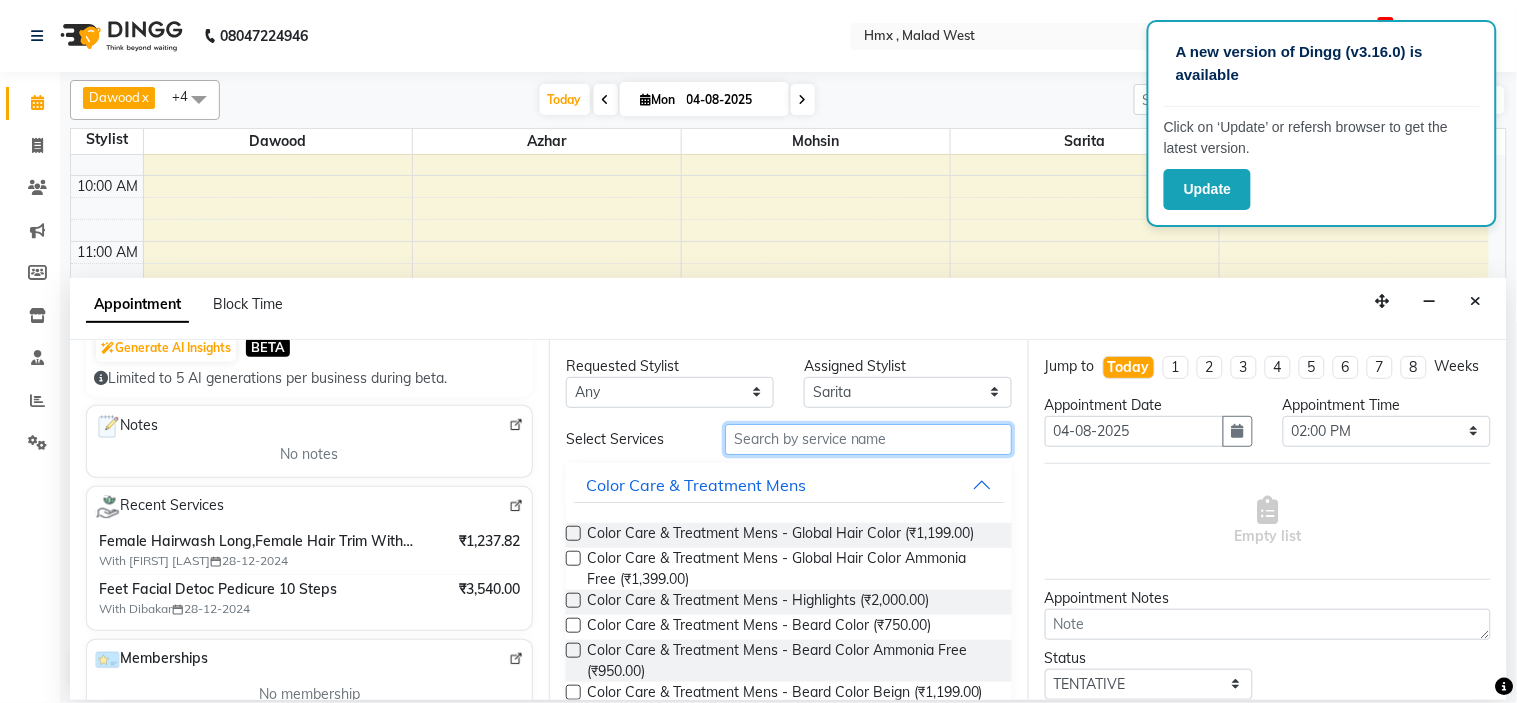 click at bounding box center (868, 439) 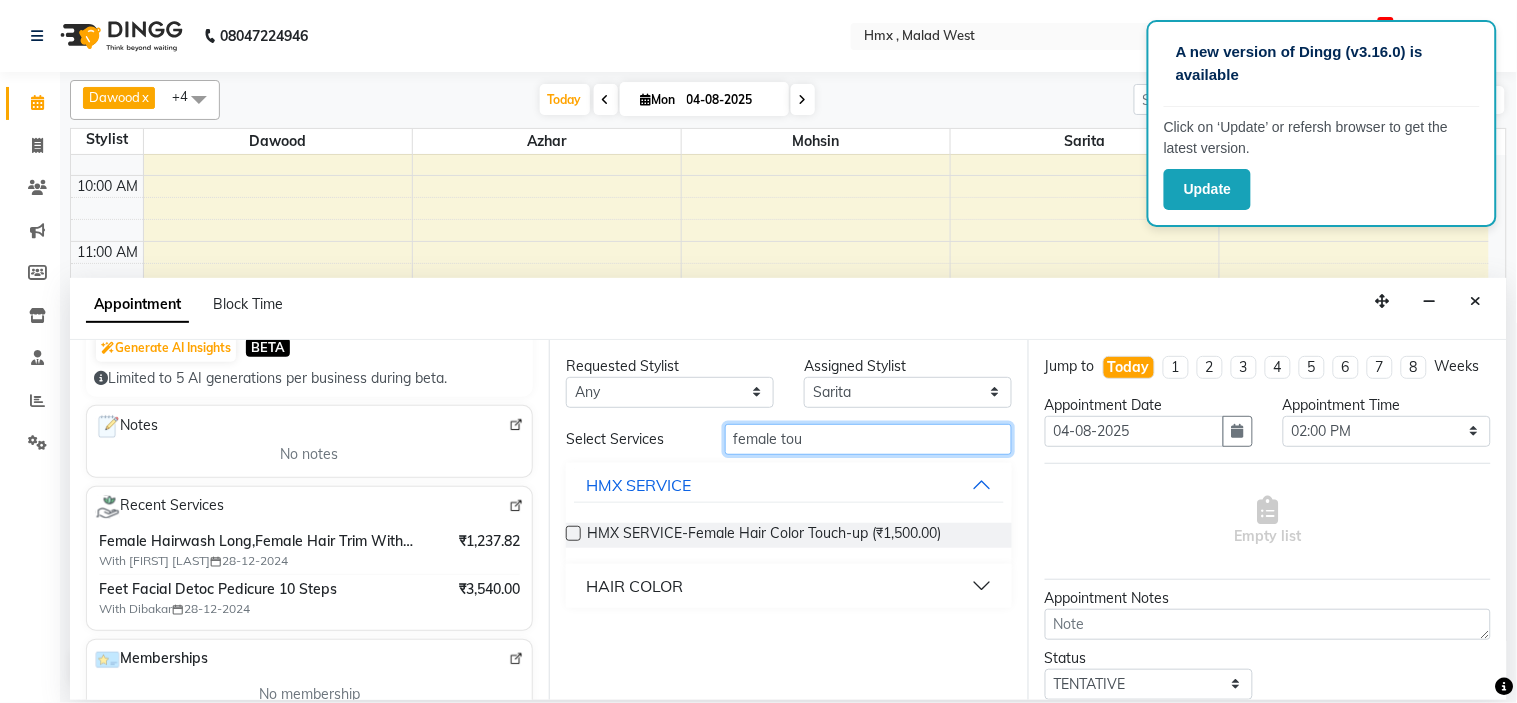 type on "female tou" 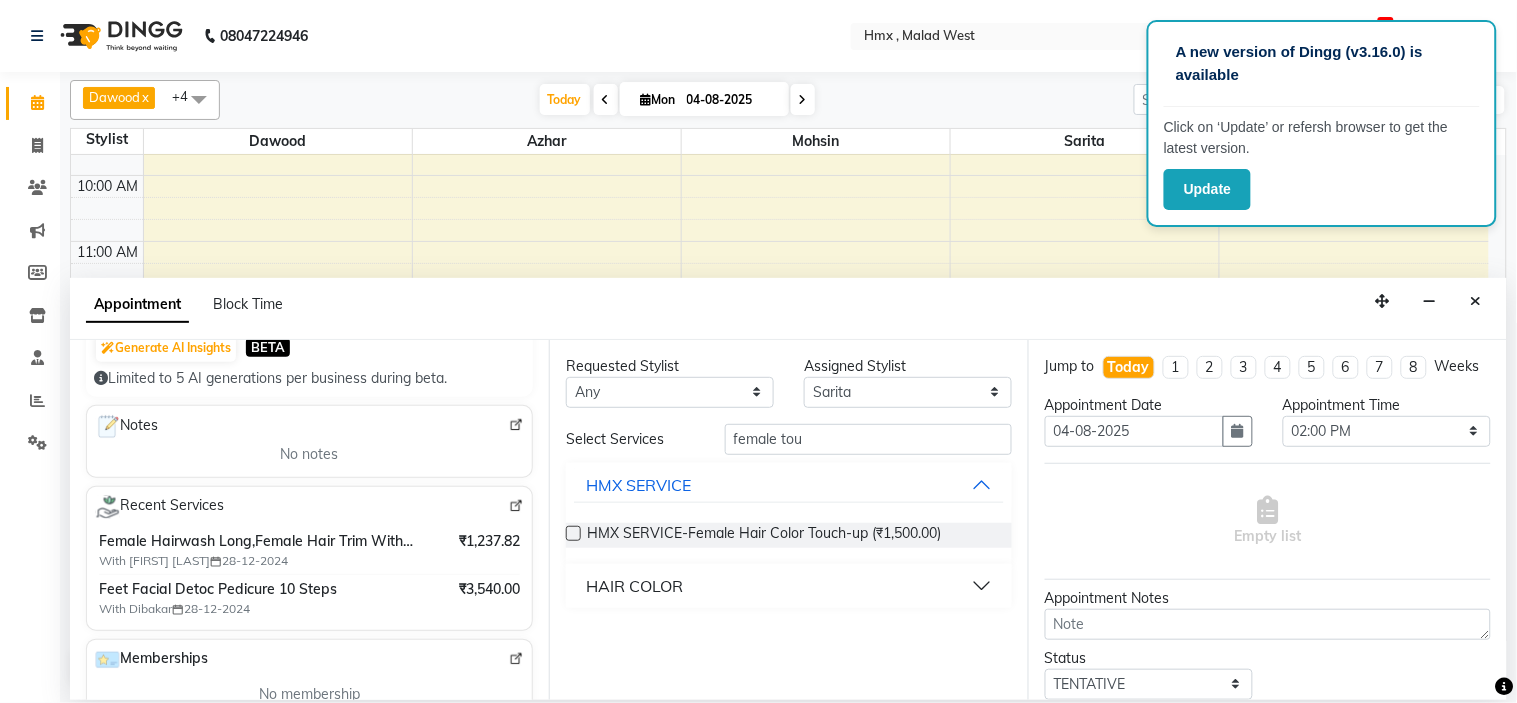 click at bounding box center [573, 533] 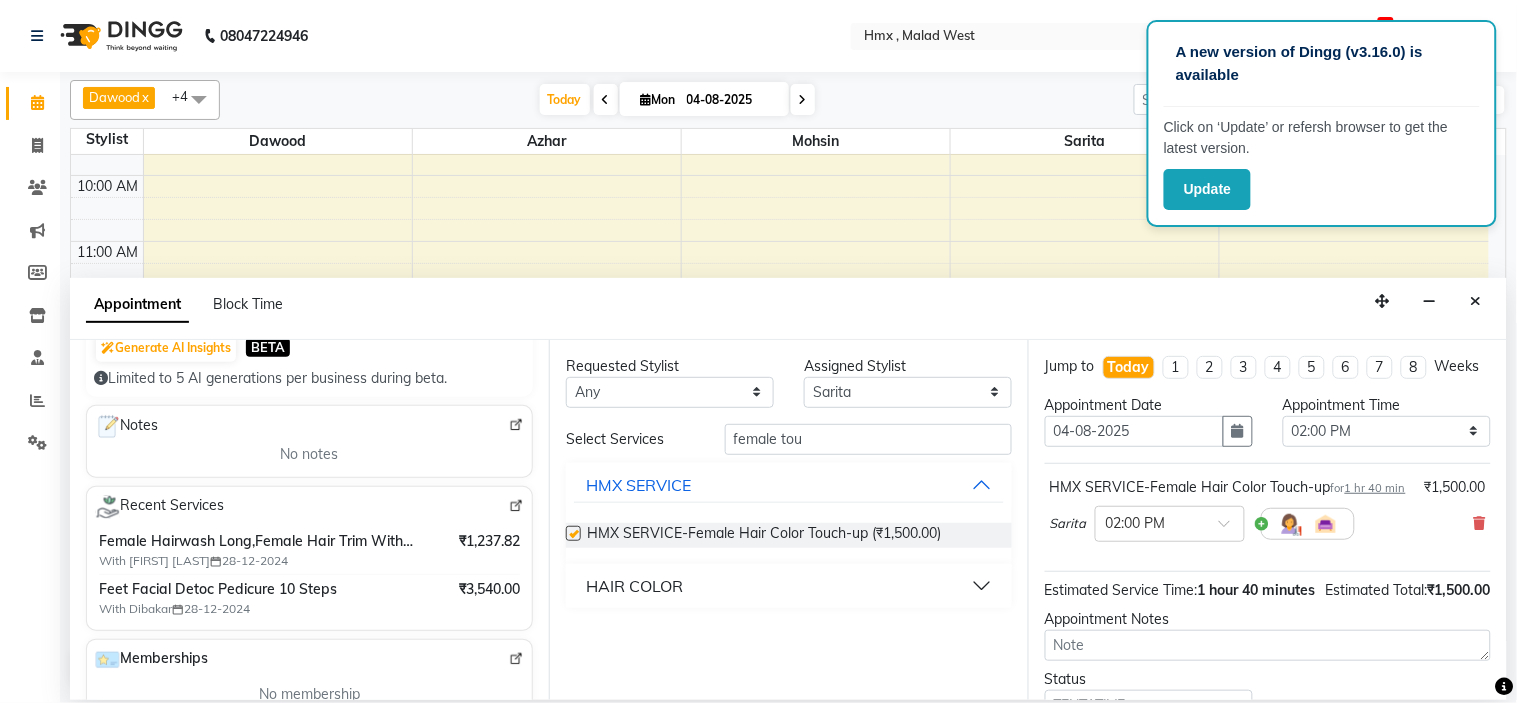 checkbox on "false" 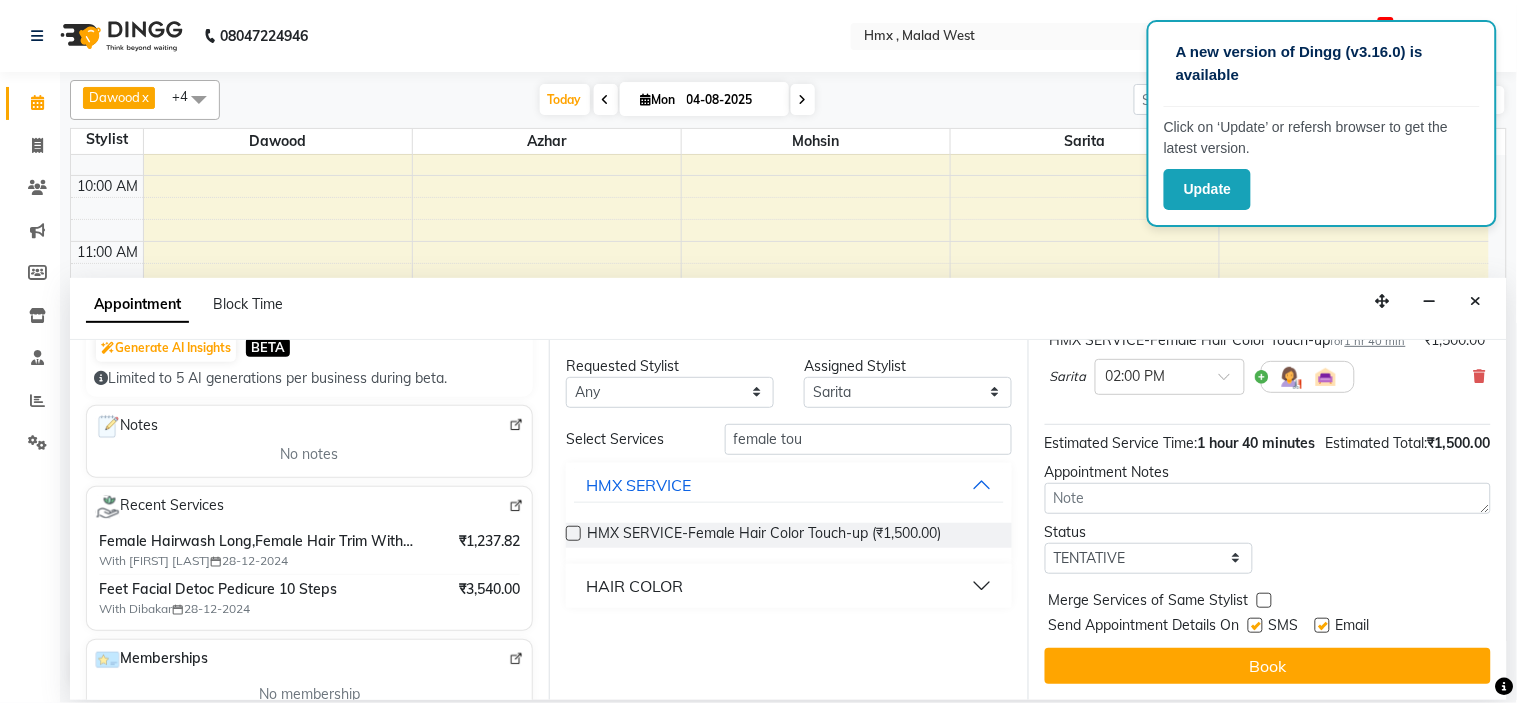 scroll, scrollTop: 207, scrollLeft: 0, axis: vertical 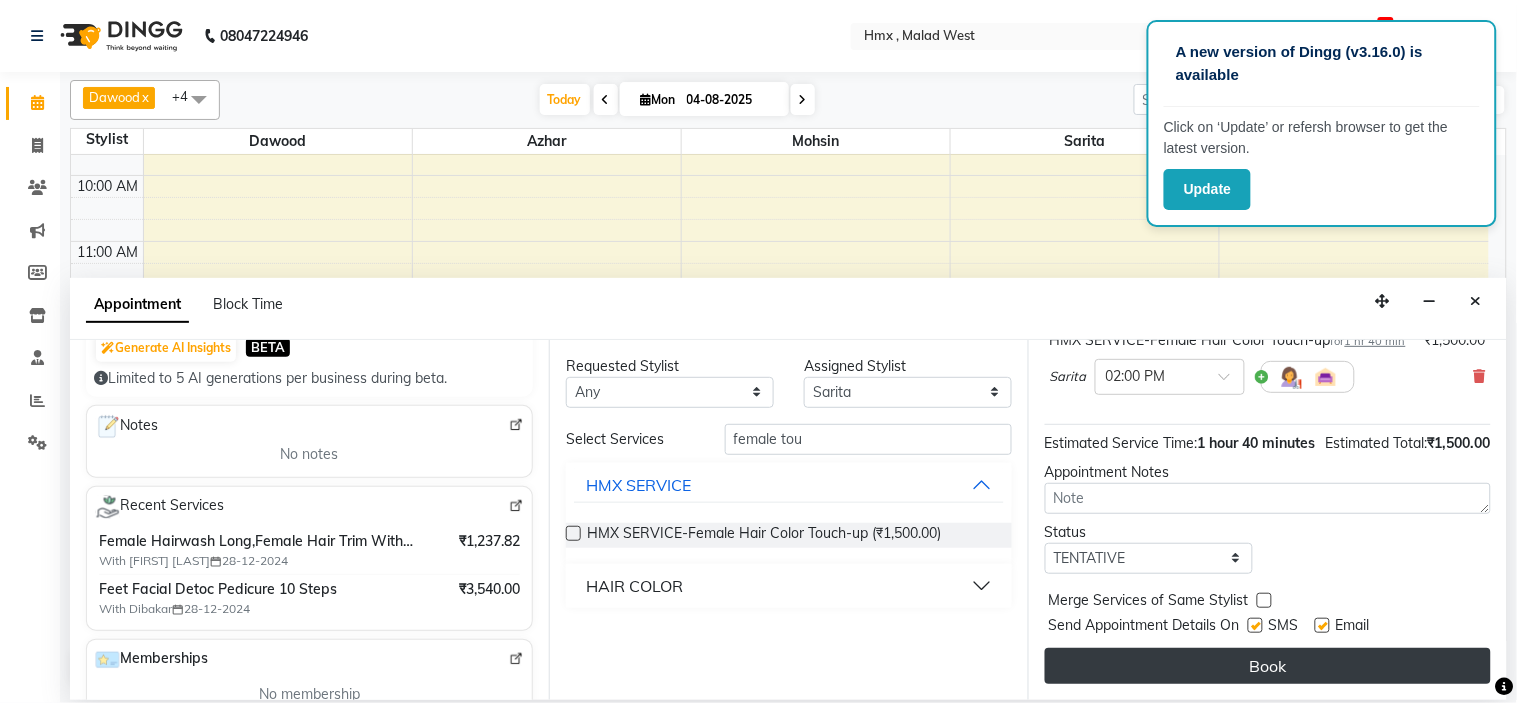 click on "Book" at bounding box center [1268, 666] 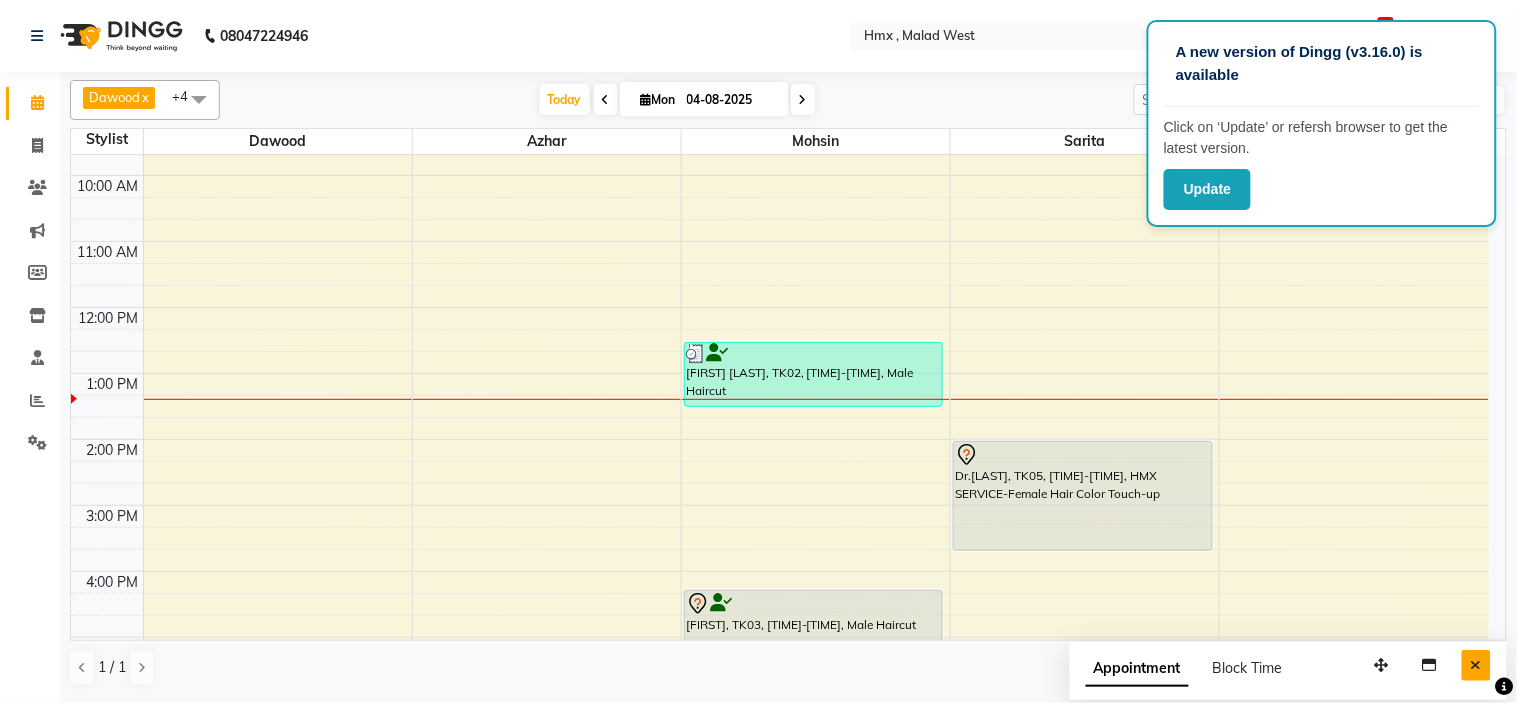 click at bounding box center (1476, 665) 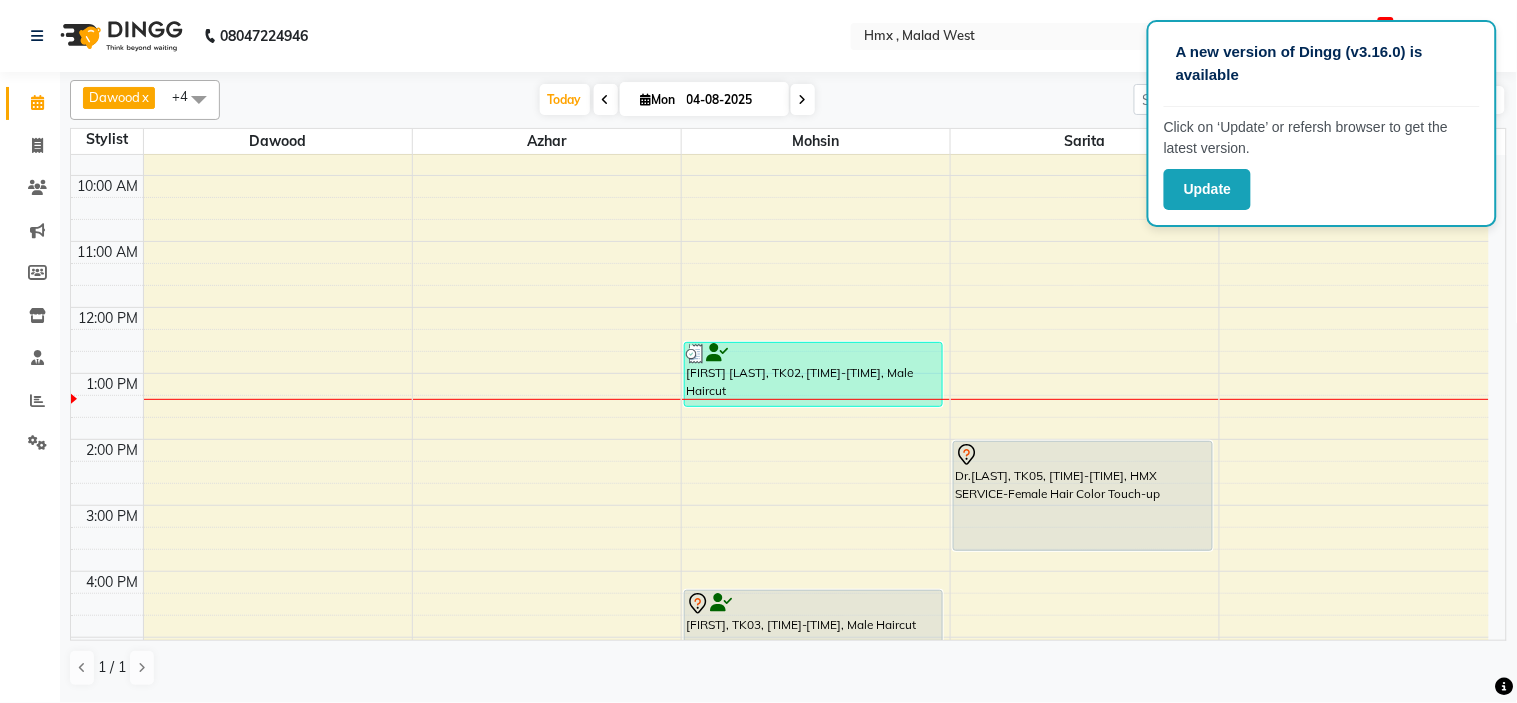 scroll, scrollTop: 0, scrollLeft: 0, axis: both 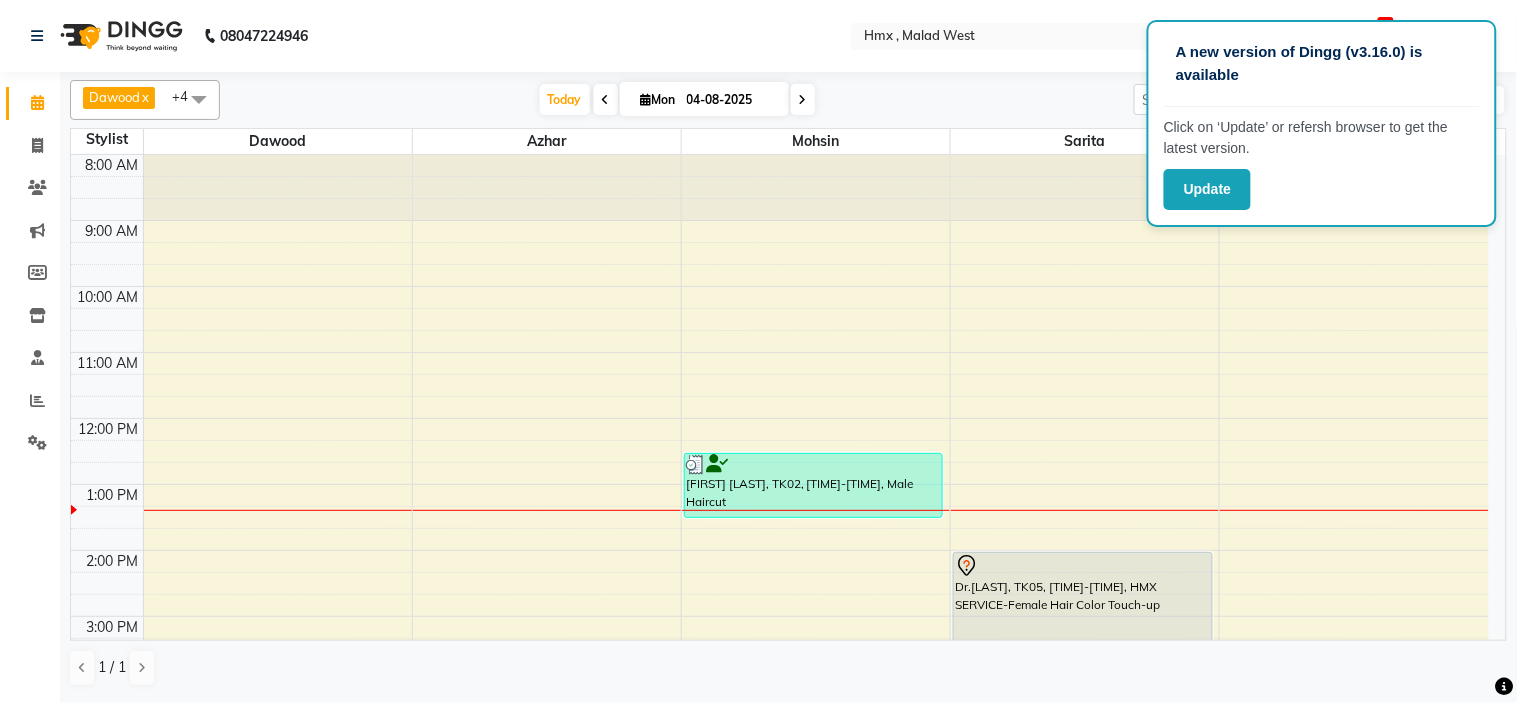 click on "[TIME] [TIME] [TIME] [TIME] [TIME] [TIME] [TIME] [TIME] [TIME] [TIME] [TIME] [TIME] [TIME] [TIME]             [FIRST], TK01, [TIME]-[TIME], Male Haircut             [FIRST] [LAST], TK04, [TIME]-[TIME], Male Haircut     [FIRST] [LAST], TK02, [TIME]-[TIME], Male Haircut             [FIRST], TK03, [TIME]-[TIME], Male Haircut             Dr.[LAST], TK05, [TIME]-[TIME], HMX SERVICE-Female Hair Color Touch-up             Dr.[LAST], TK05, [TIME]-[TIME], HMX SERVICE-Female Hair Color Touch-up" at bounding box center [780, 616] 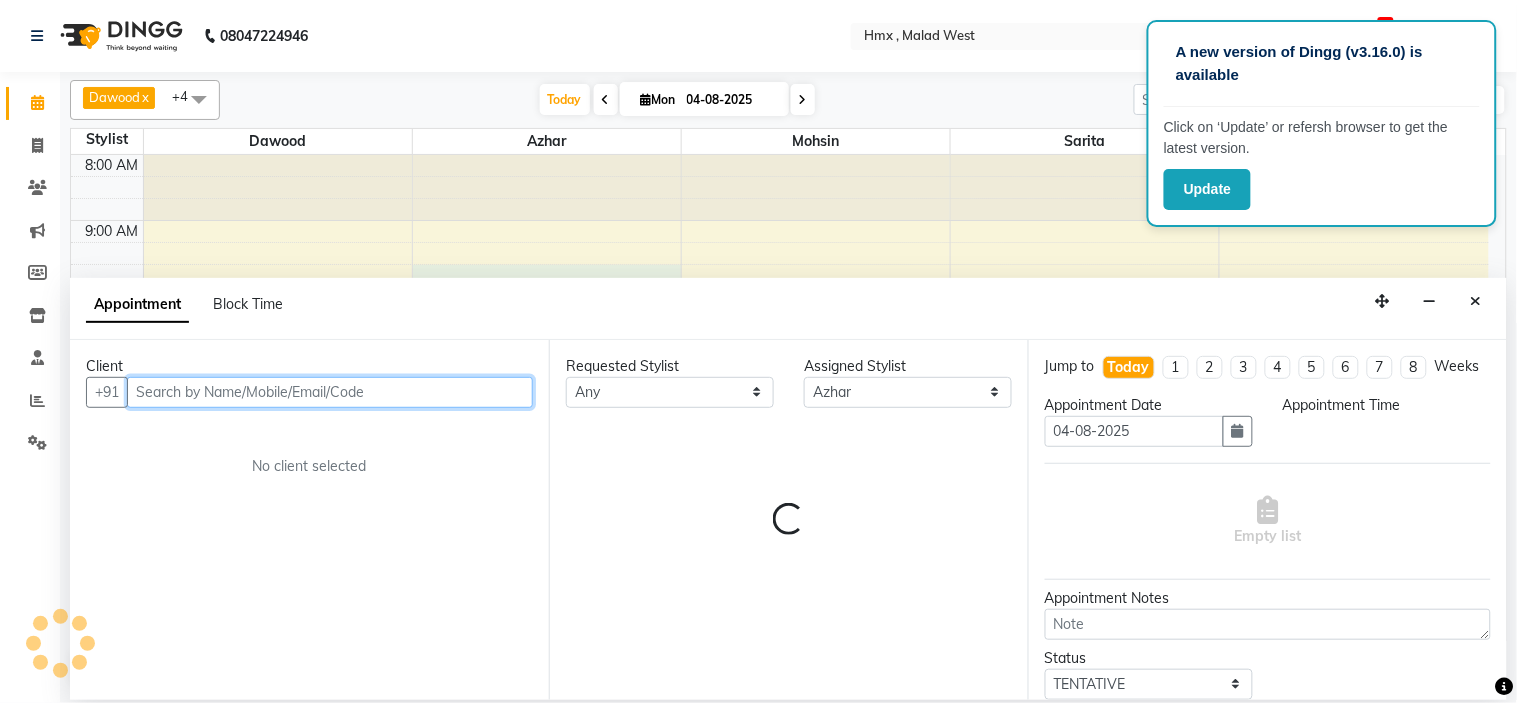 select on "585" 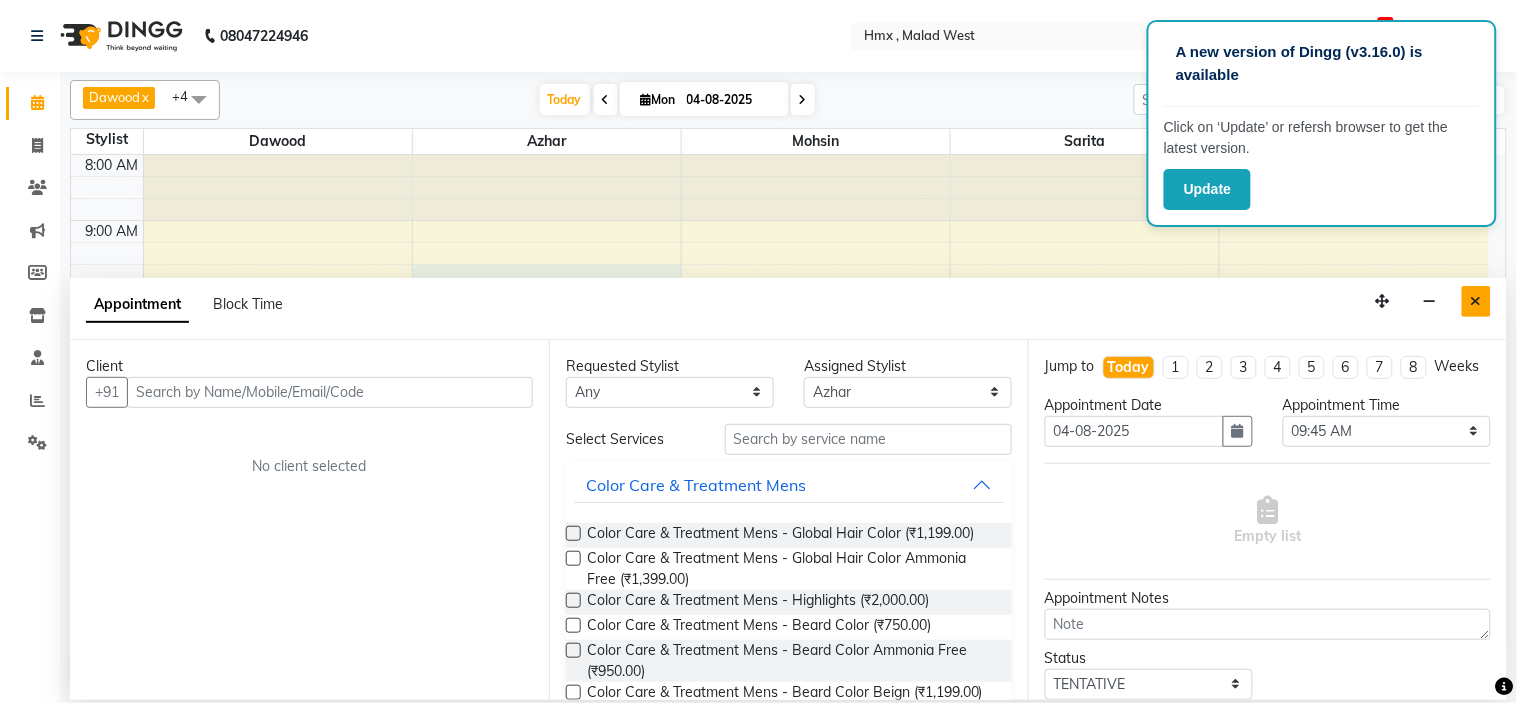 click at bounding box center [1476, 301] 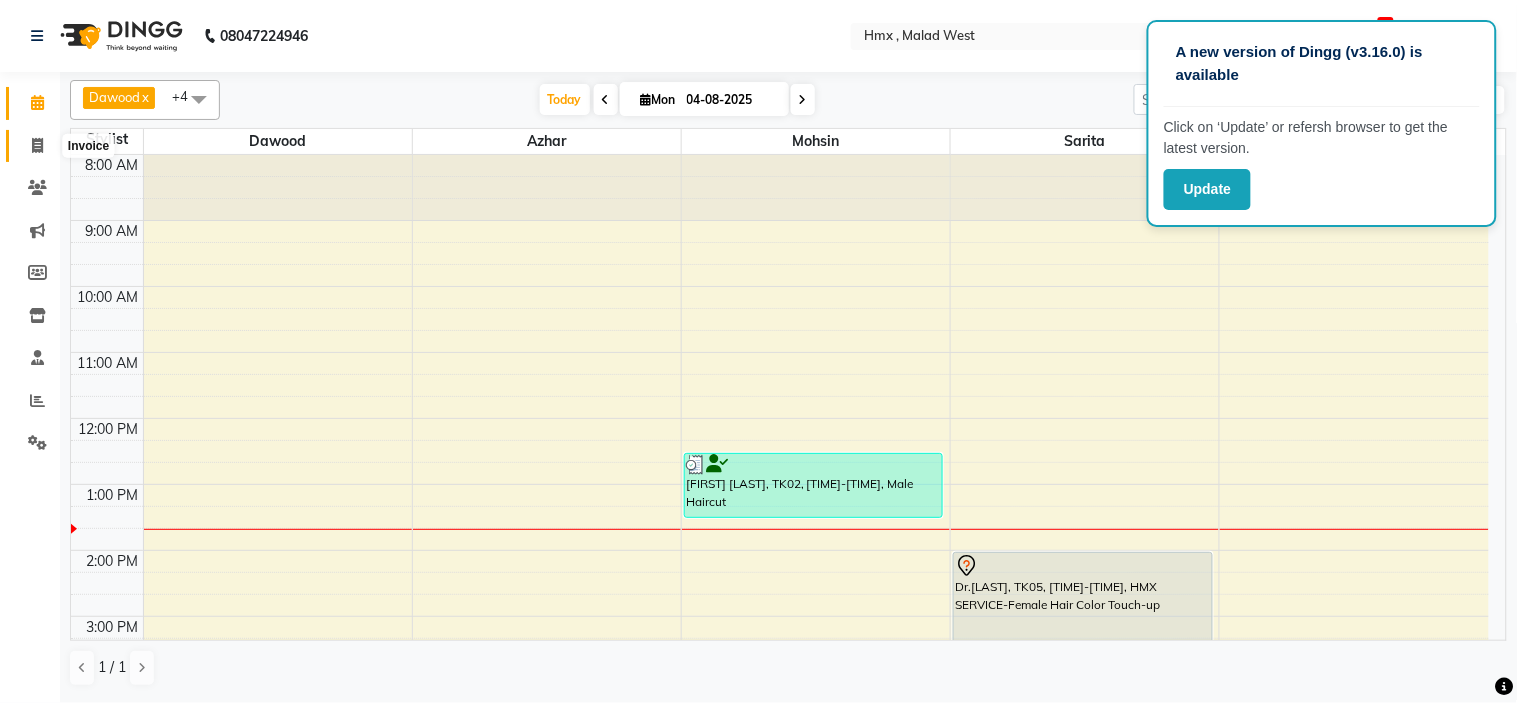 click 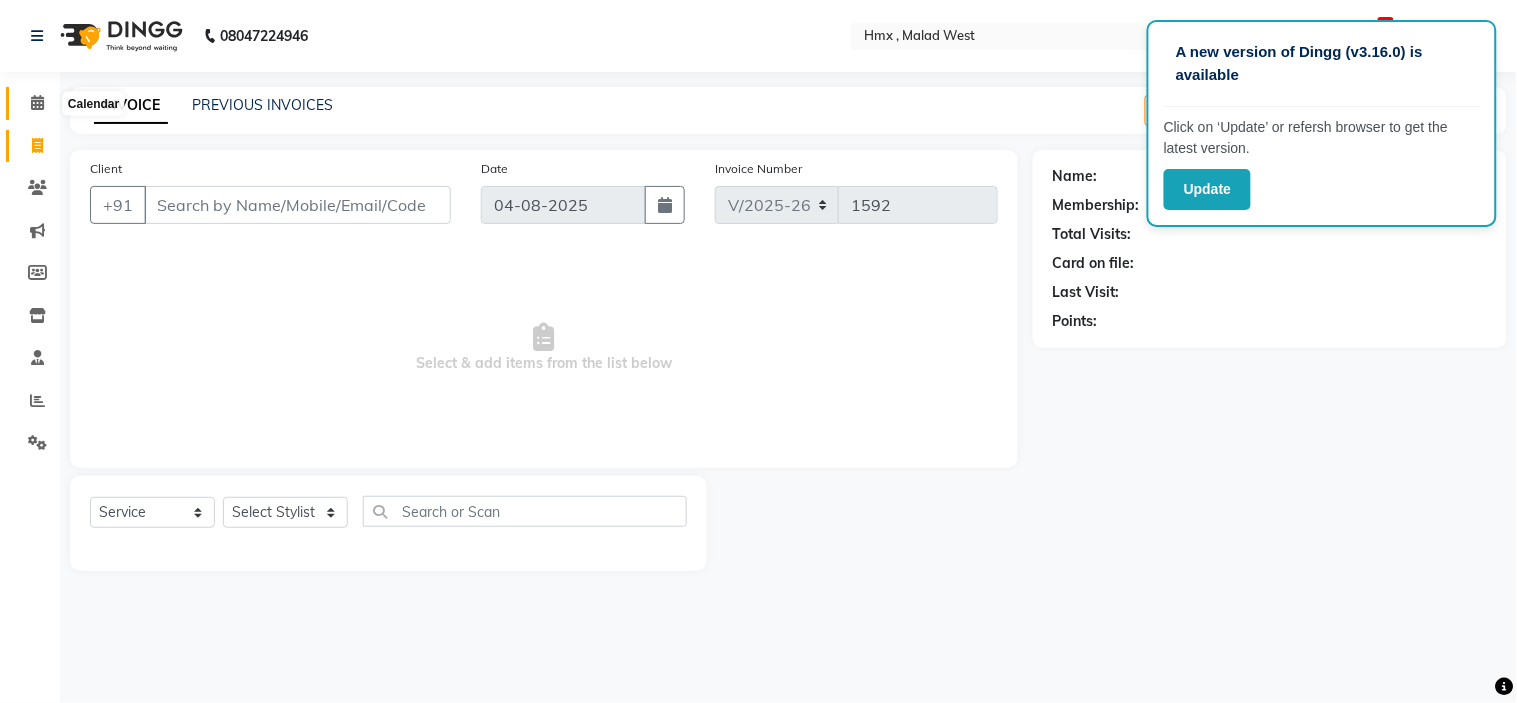 click 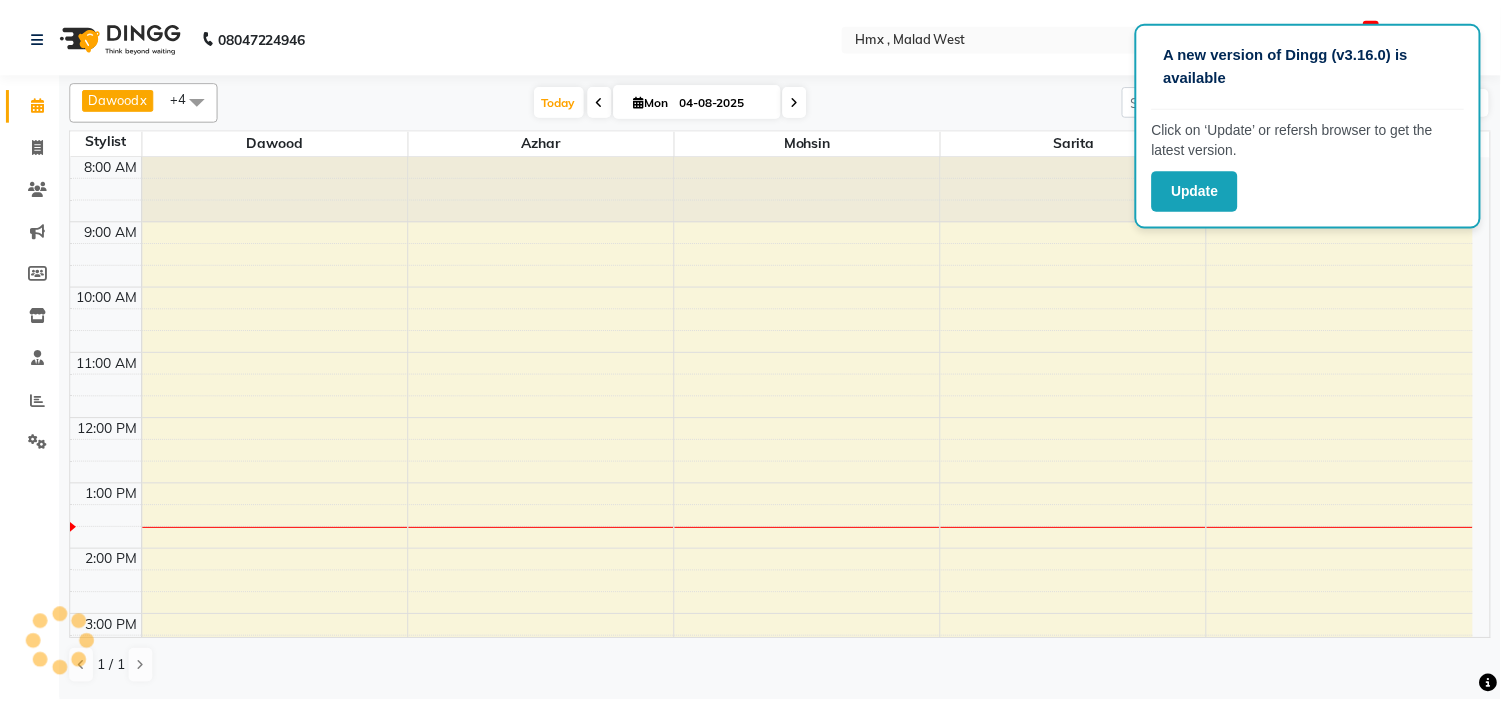 scroll, scrollTop: 0, scrollLeft: 0, axis: both 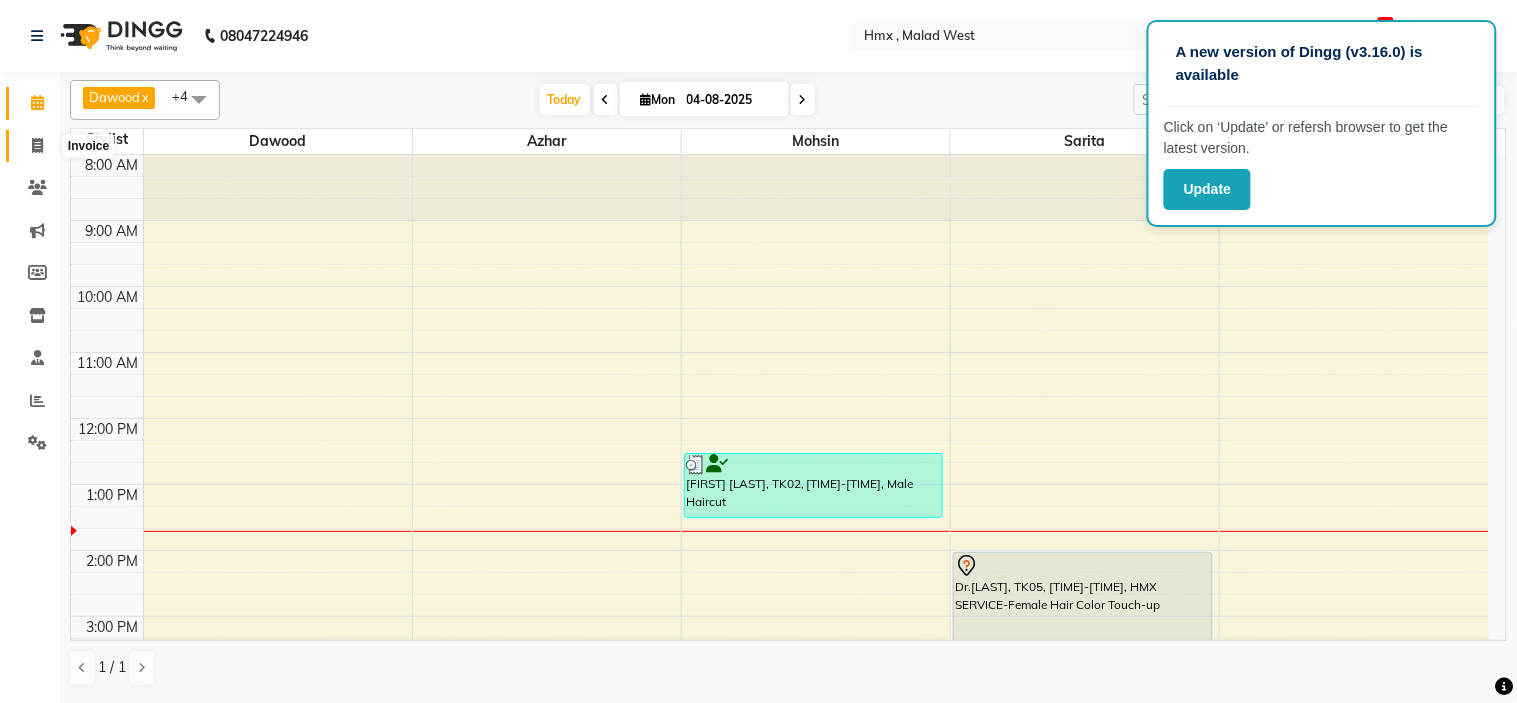 click 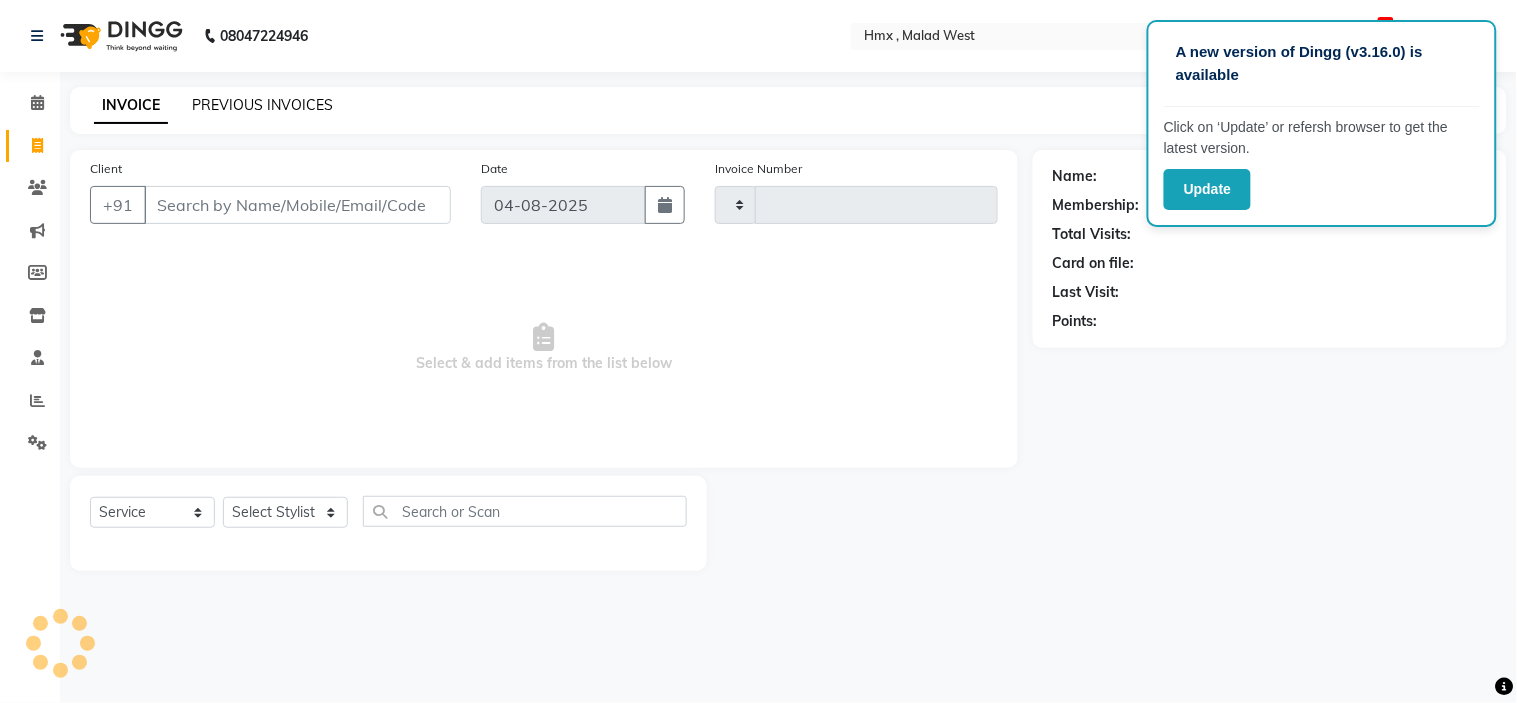 type on "1592" 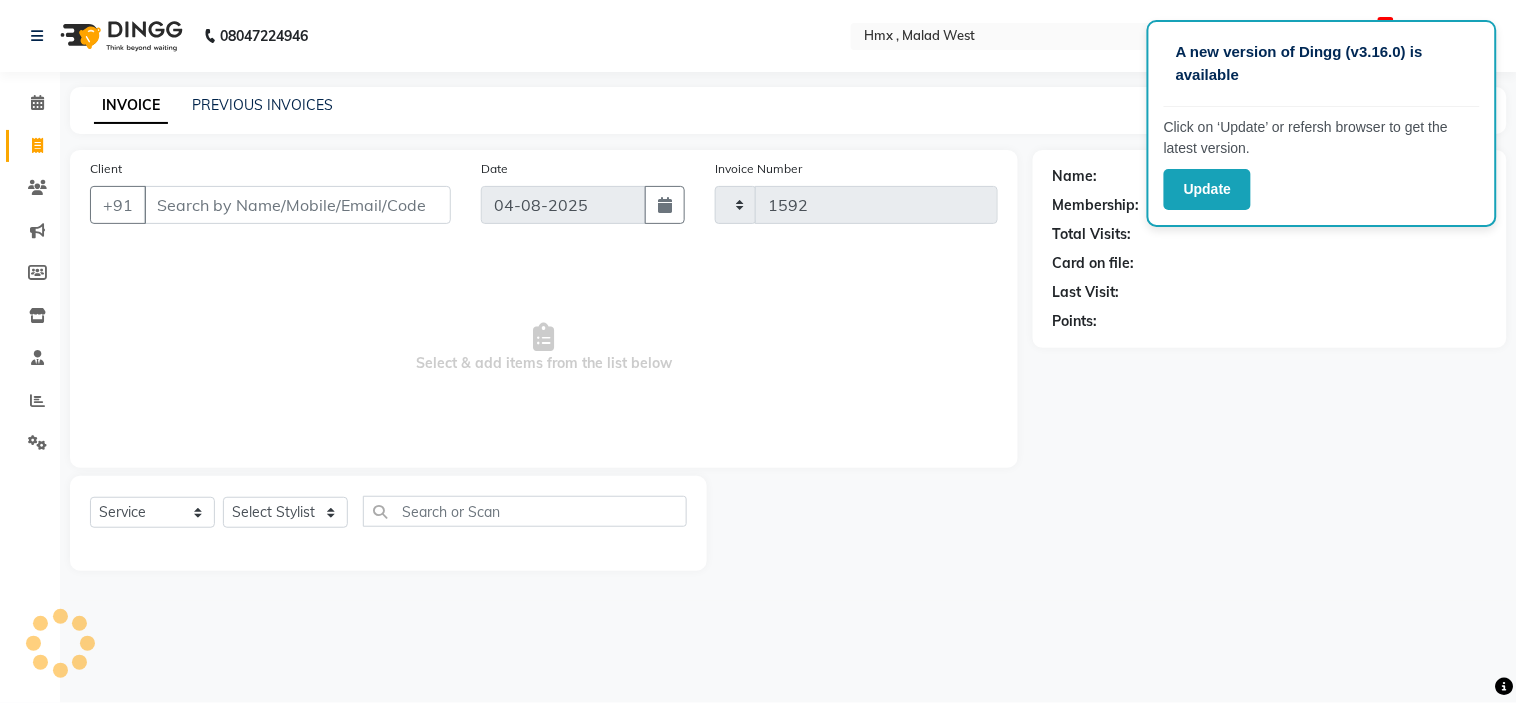 select on "5711" 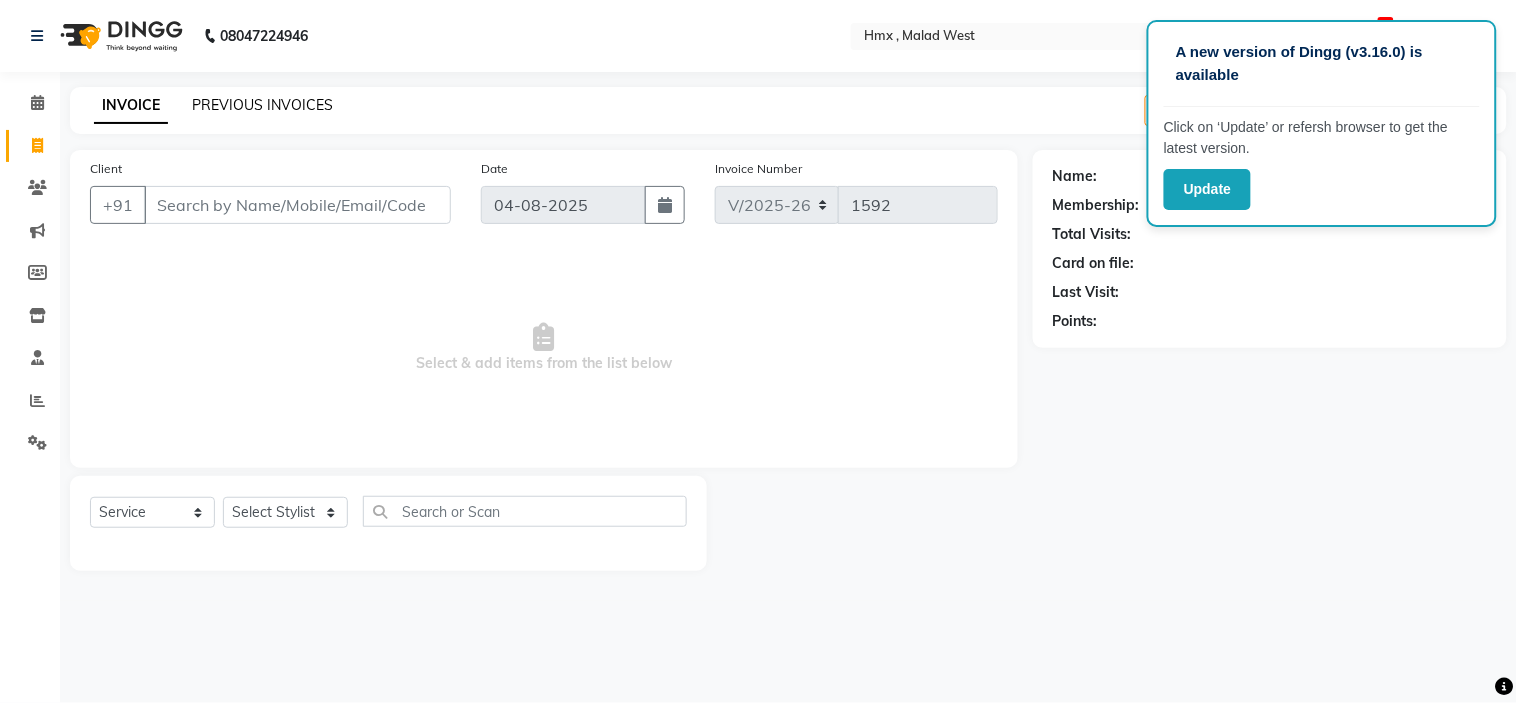 click on "PREVIOUS INVOICES" 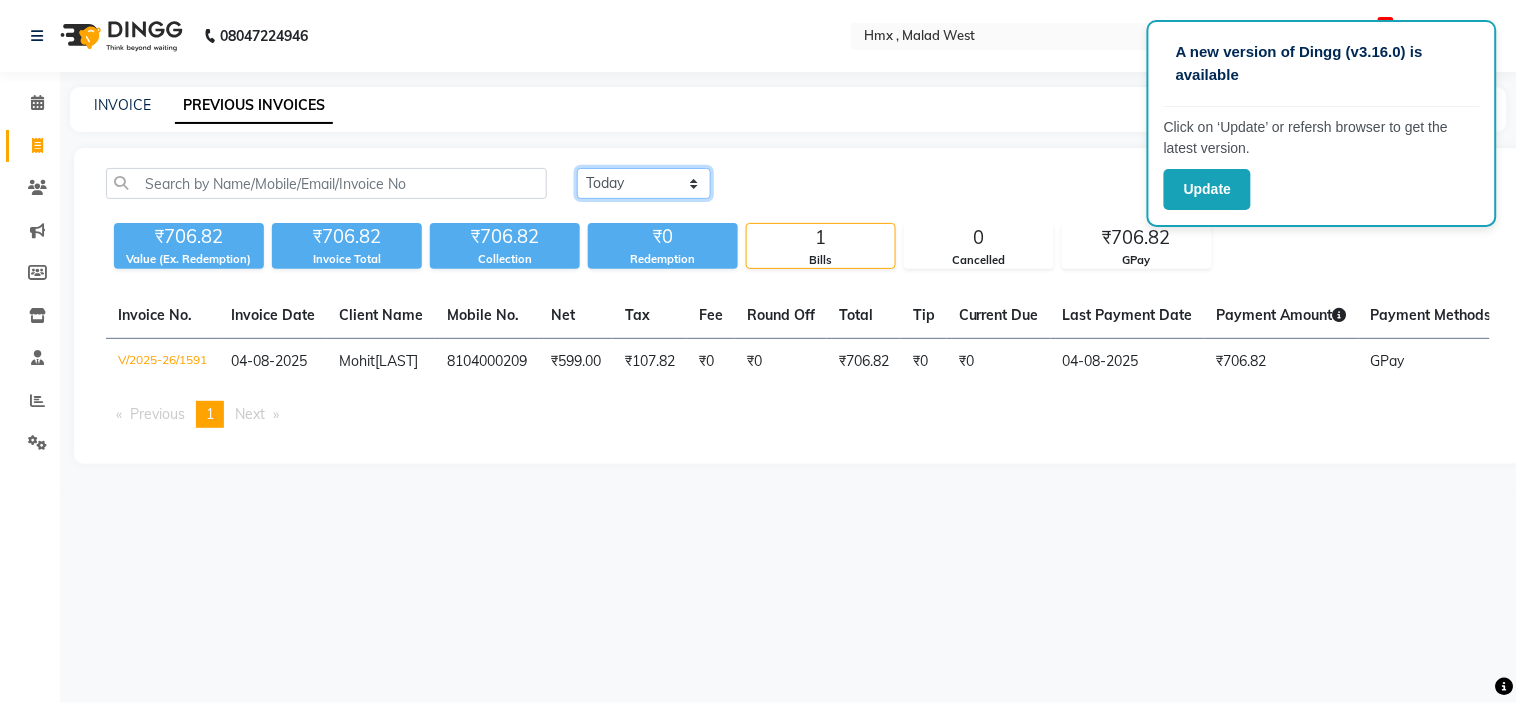 click on "Today Yesterday Custom Range" 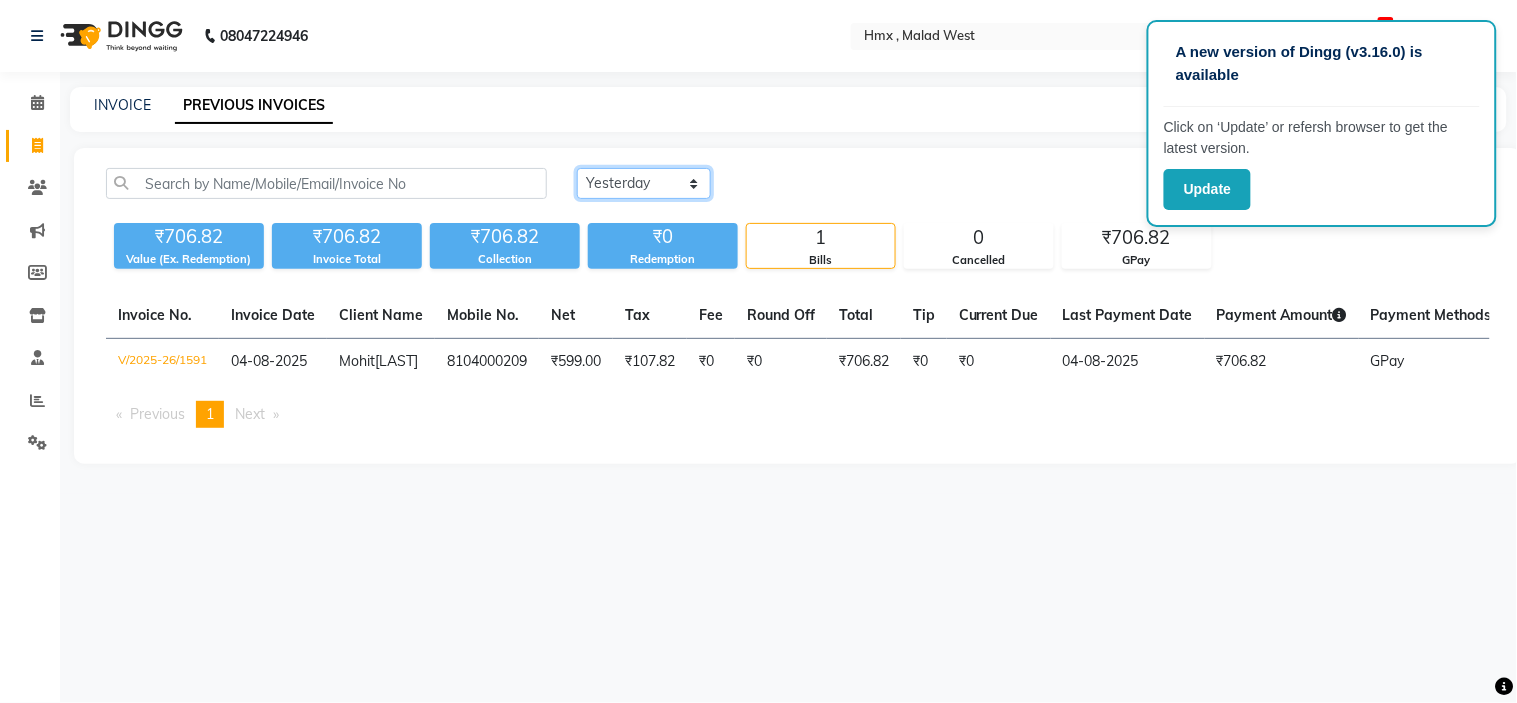 click on "Today Yesterday Custom Range" 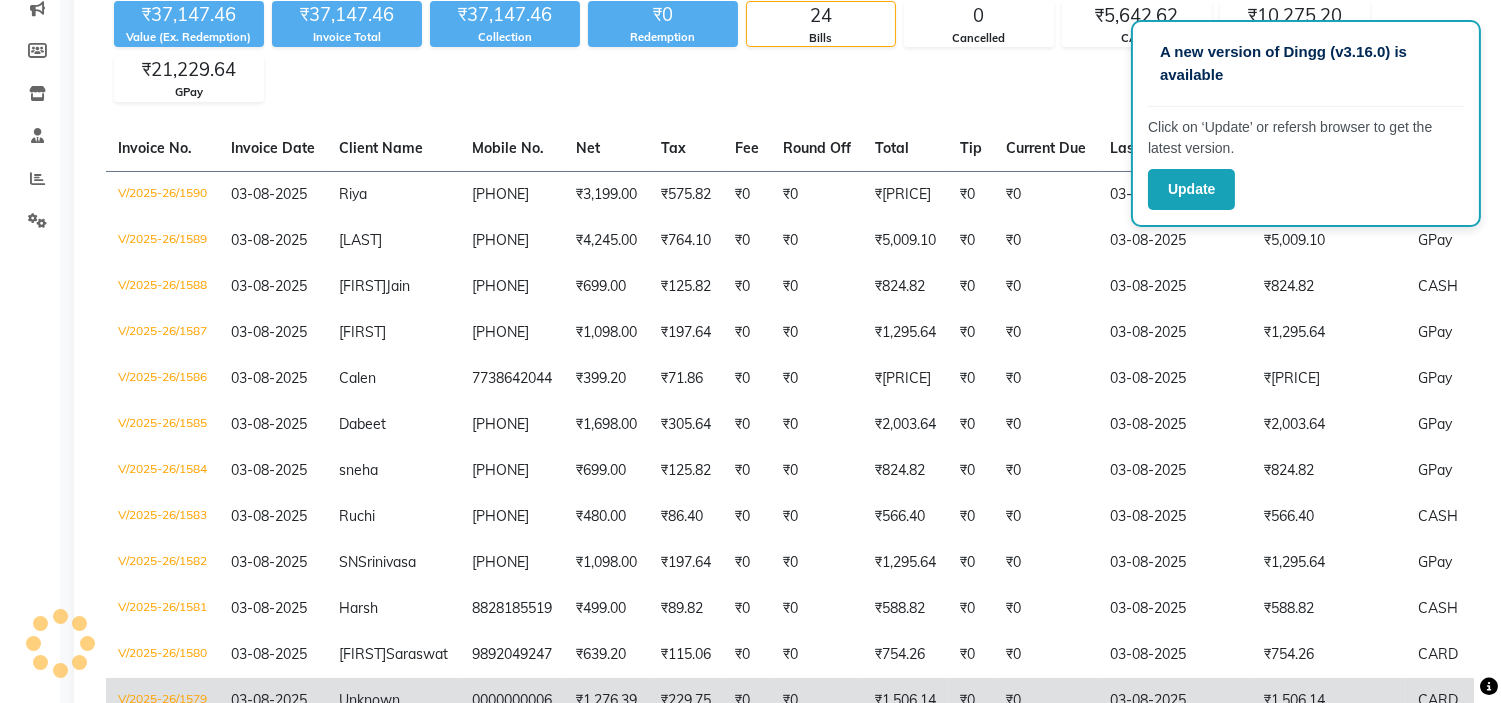 scroll, scrollTop: 444, scrollLeft: 0, axis: vertical 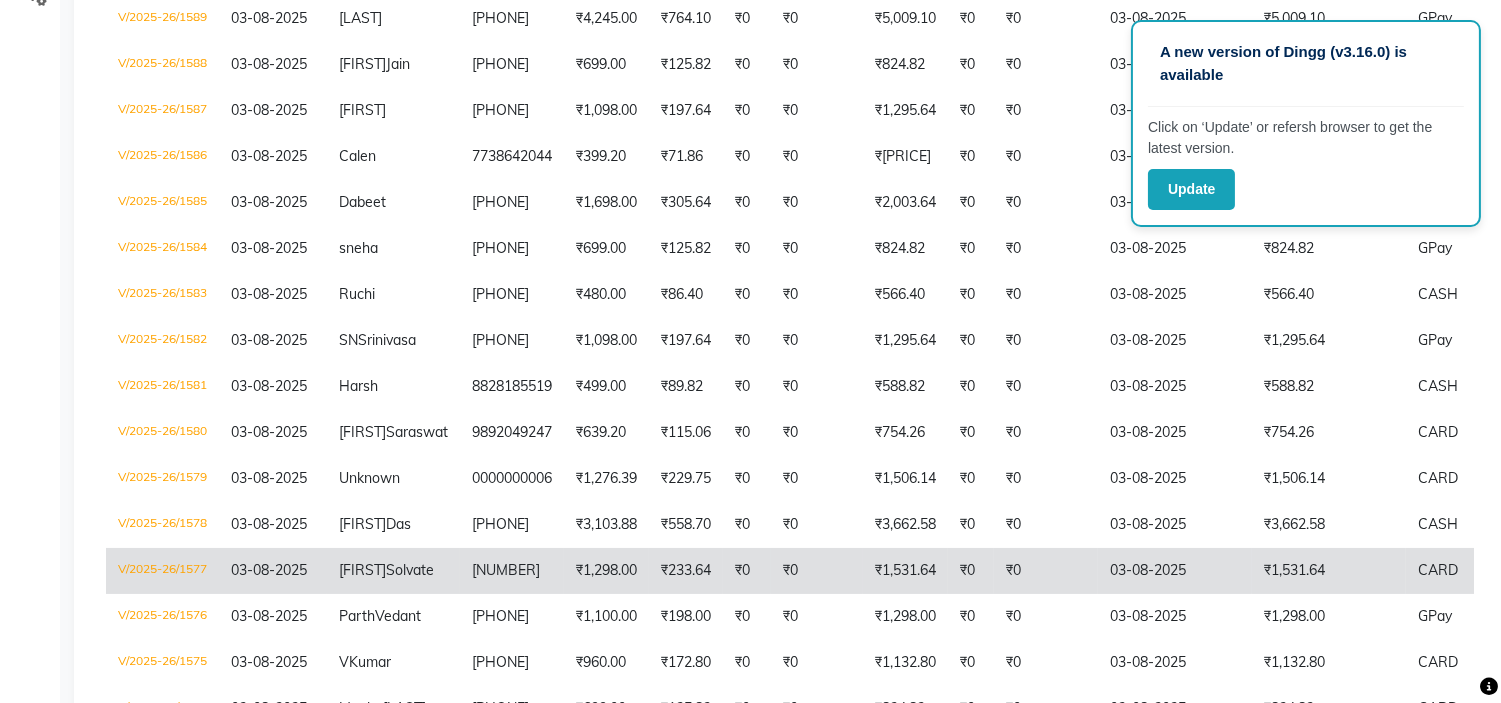 click on "03-08-2025" 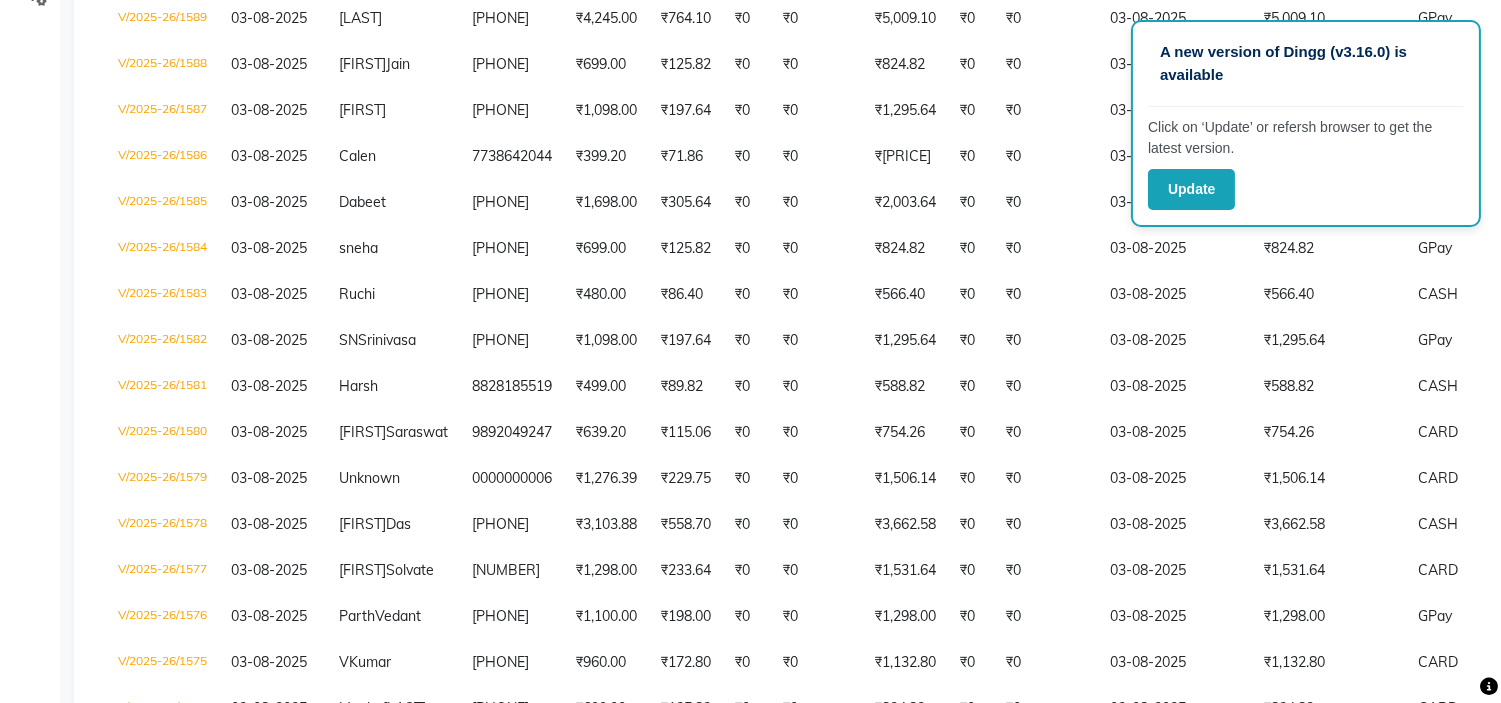 scroll, scrollTop: 222, scrollLeft: 0, axis: vertical 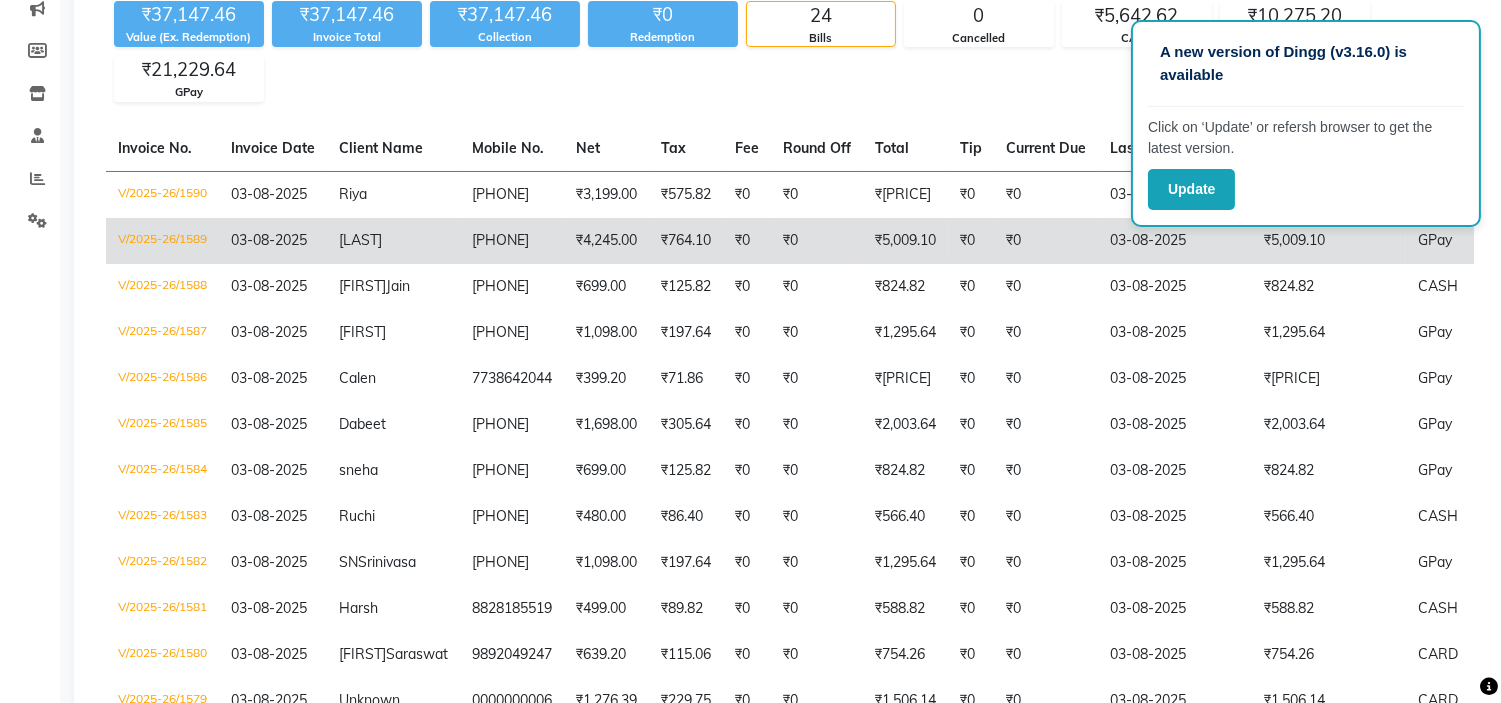click on "V/2025-26/1589" 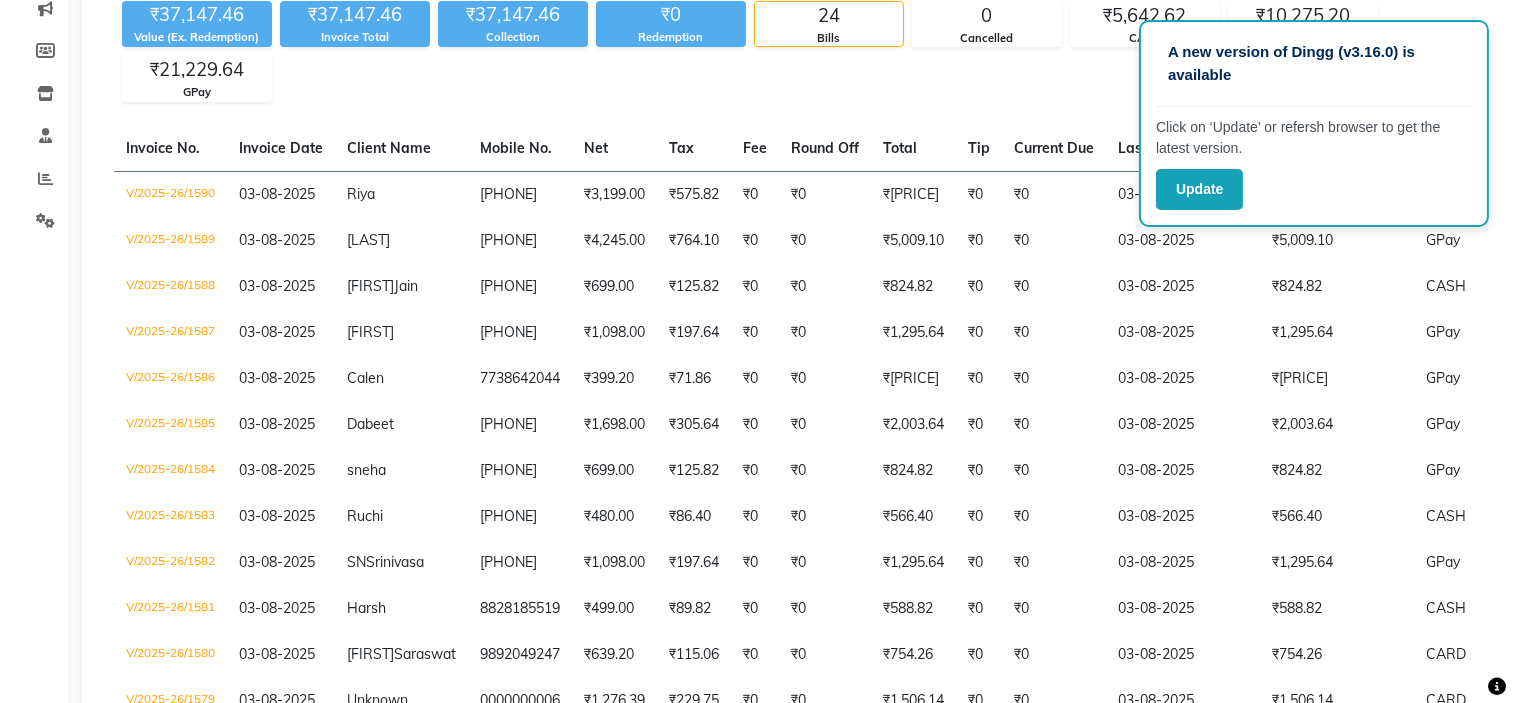 scroll, scrollTop: 0, scrollLeft: 0, axis: both 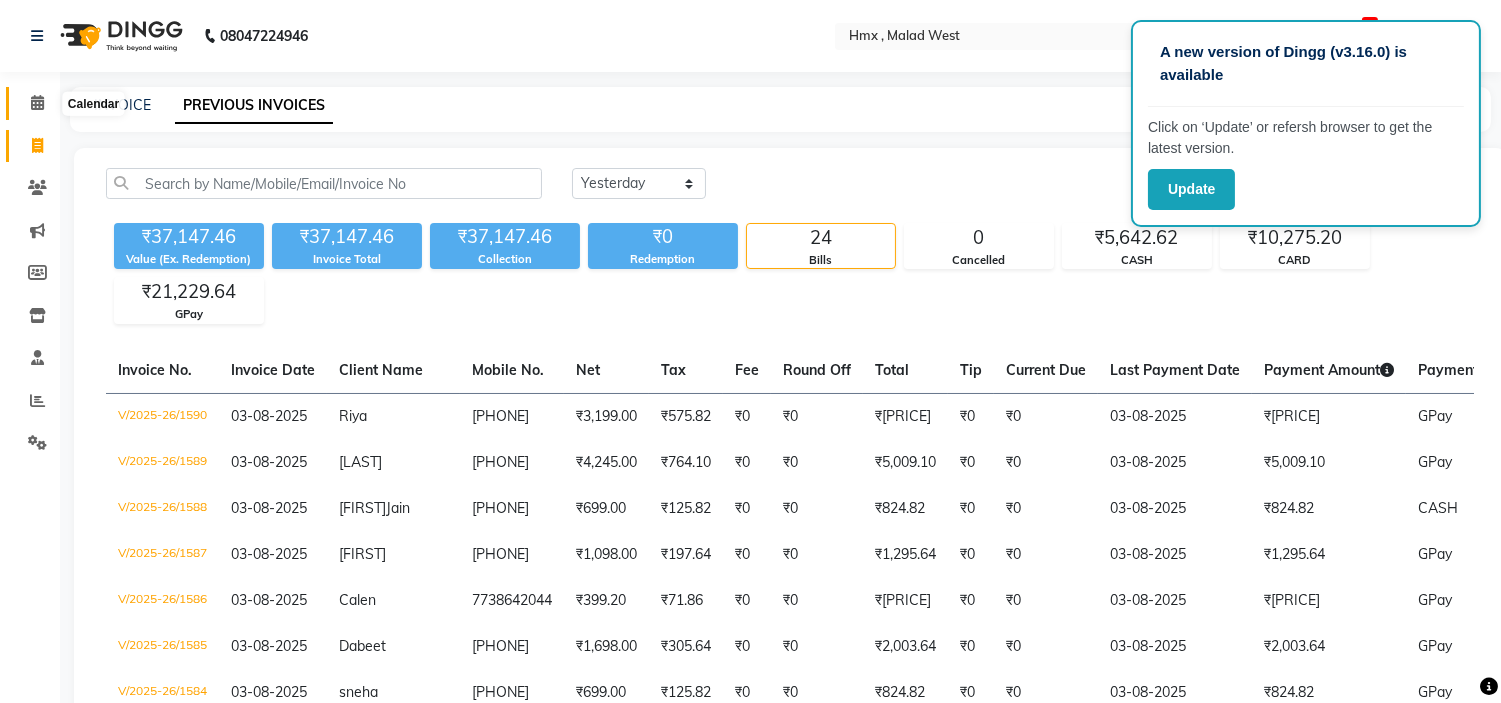 click 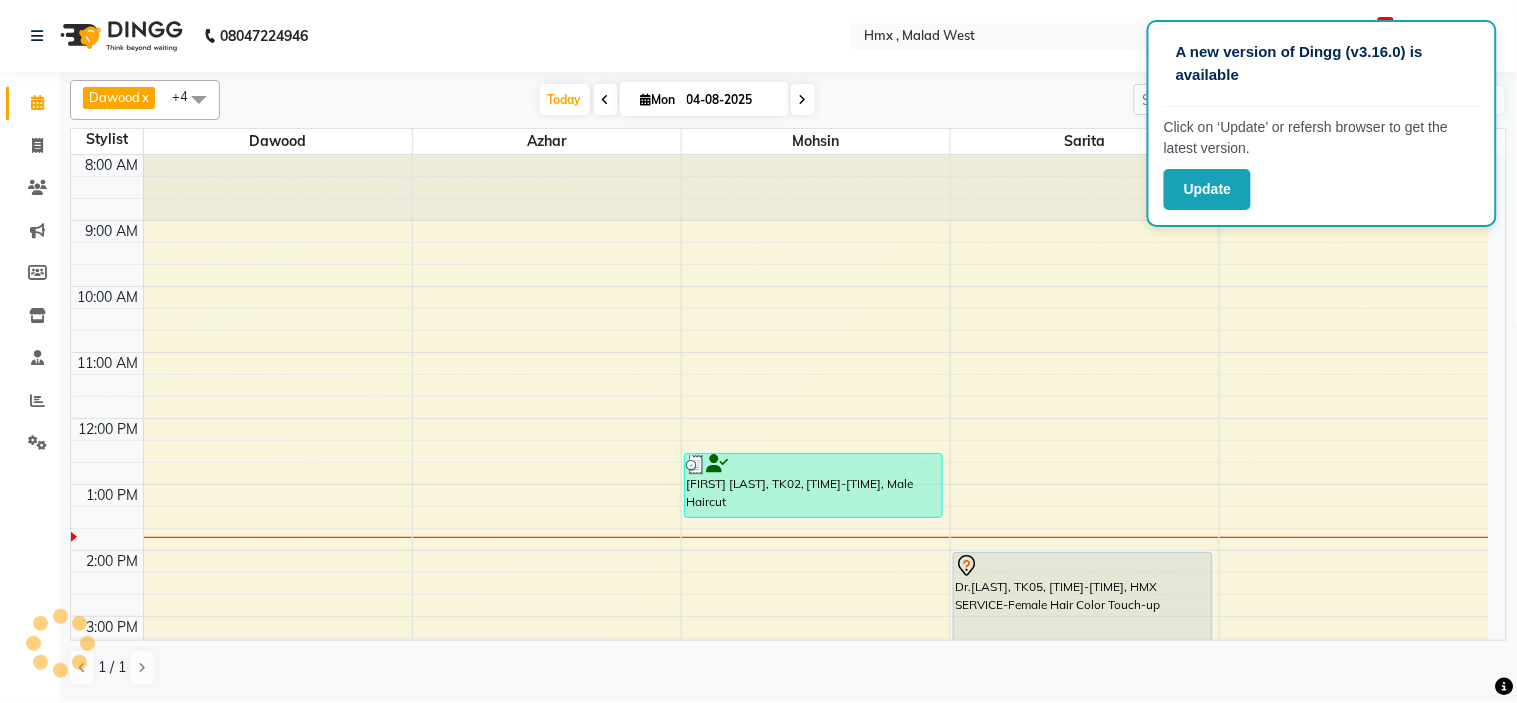 scroll, scrollTop: 0, scrollLeft: 0, axis: both 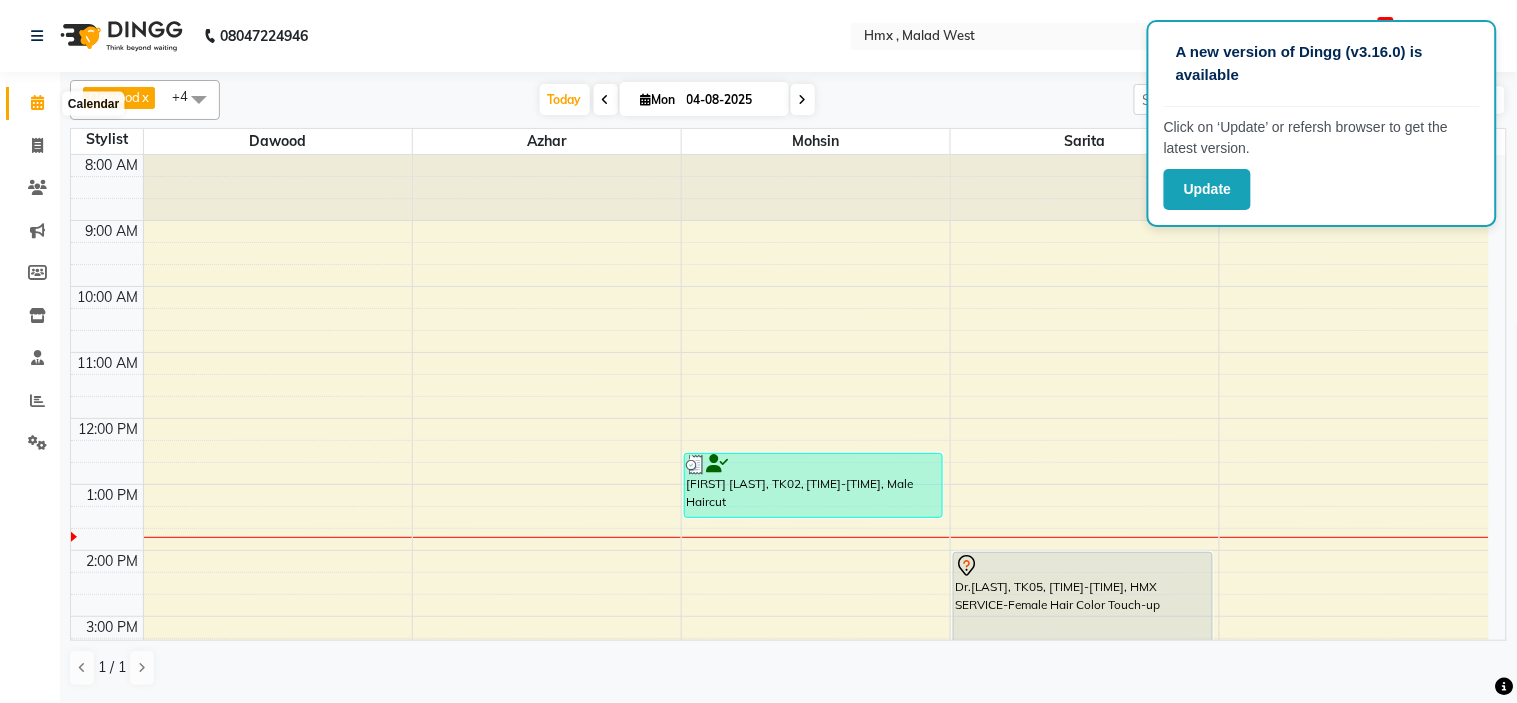 click 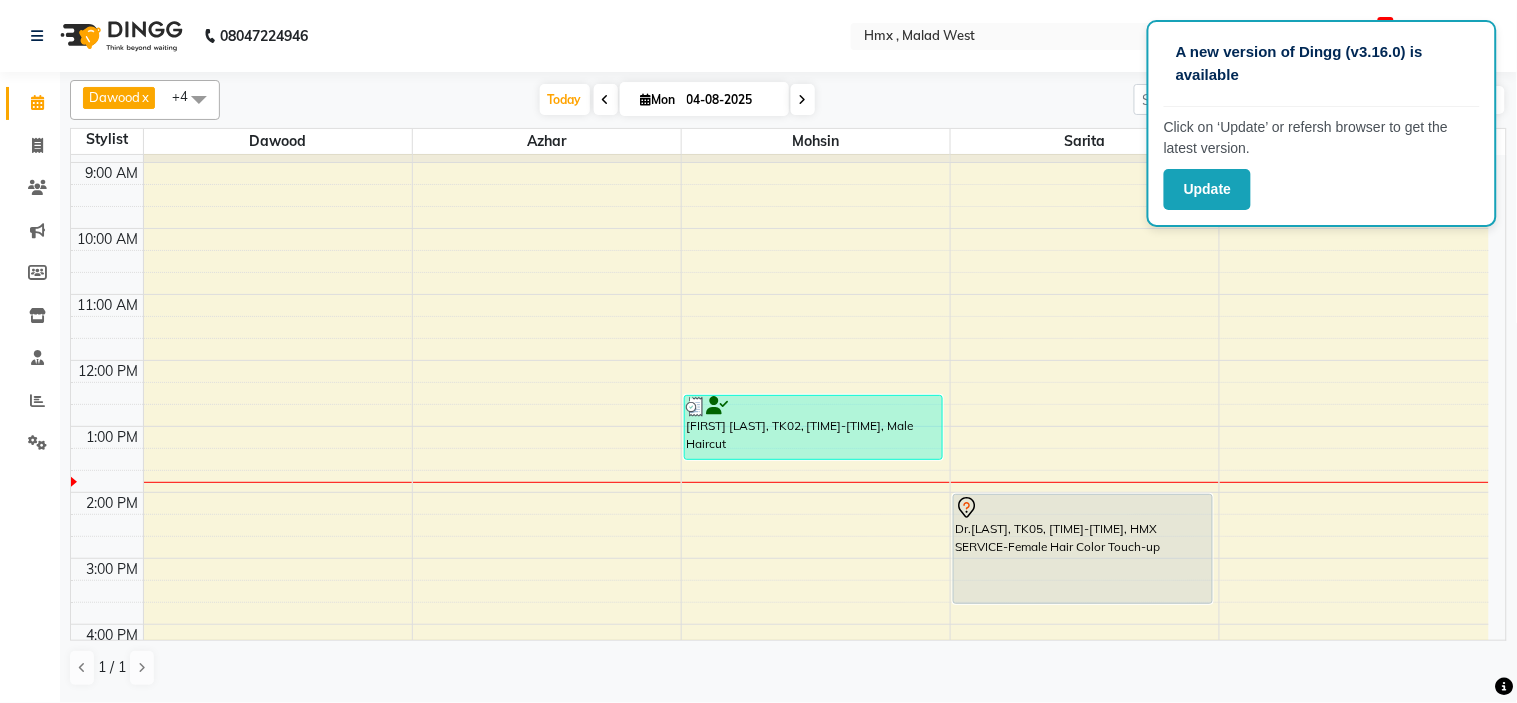 scroll, scrollTop: 111, scrollLeft: 0, axis: vertical 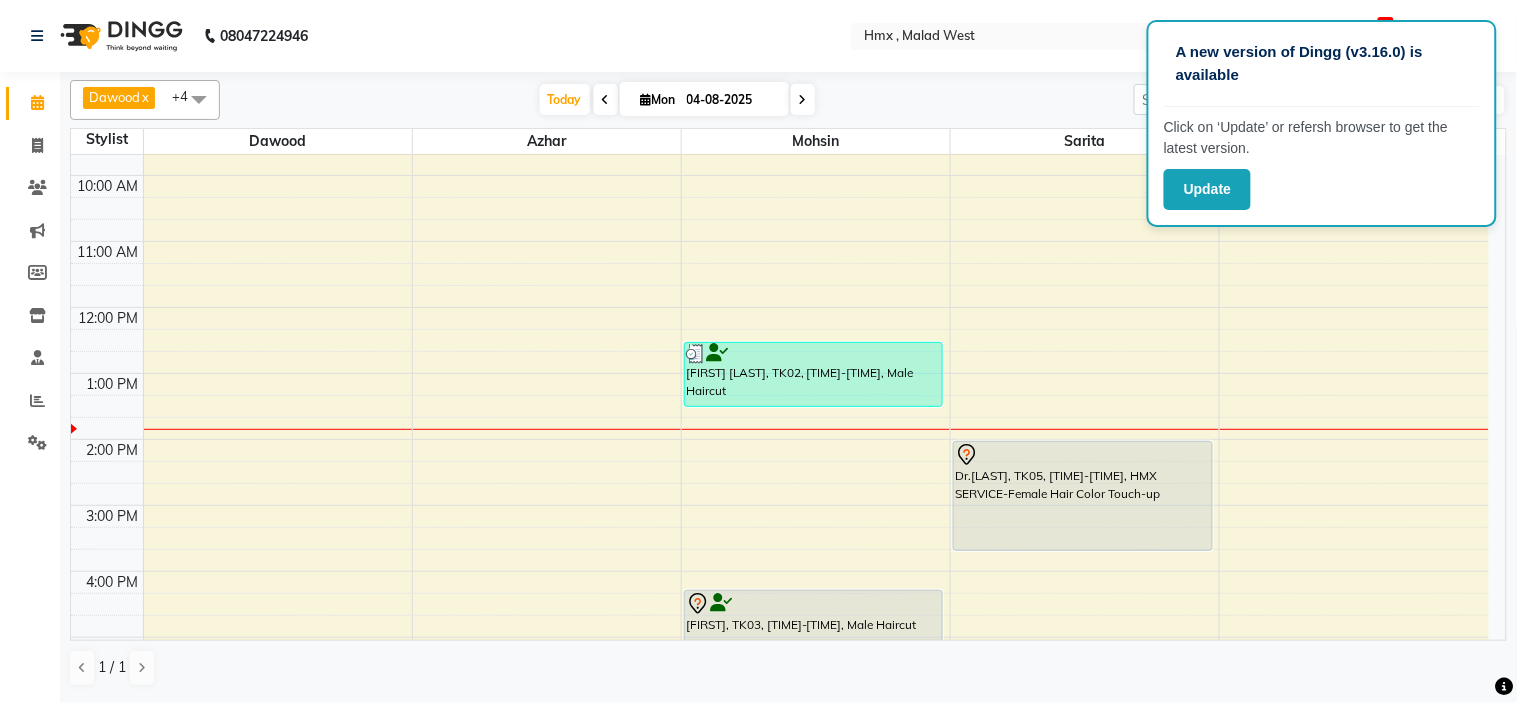 click on "[TIME] [TIME] [TIME] [TIME] [TIME] [TIME] [TIME] [TIME] [TIME] [TIME] [TIME] [TIME] [TIME] [TIME]             [FIRST], TK01, [TIME]-[TIME], Male Haircut             [FIRST] [LAST], TK04, [TIME]-[TIME], Male Haircut     [FIRST] [LAST], TK02, [TIME]-[TIME], Male Haircut             [FIRST], TK03, [TIME]-[TIME], Male Haircut             Dr.[LAST], TK05, [TIME]-[TIME], HMX SERVICE-Female Hair Color Touch-up             Dr.[LAST], TK05, [TIME]-[TIME], HMX SERVICE-Female Hair Color Touch-up" at bounding box center (780, 505) 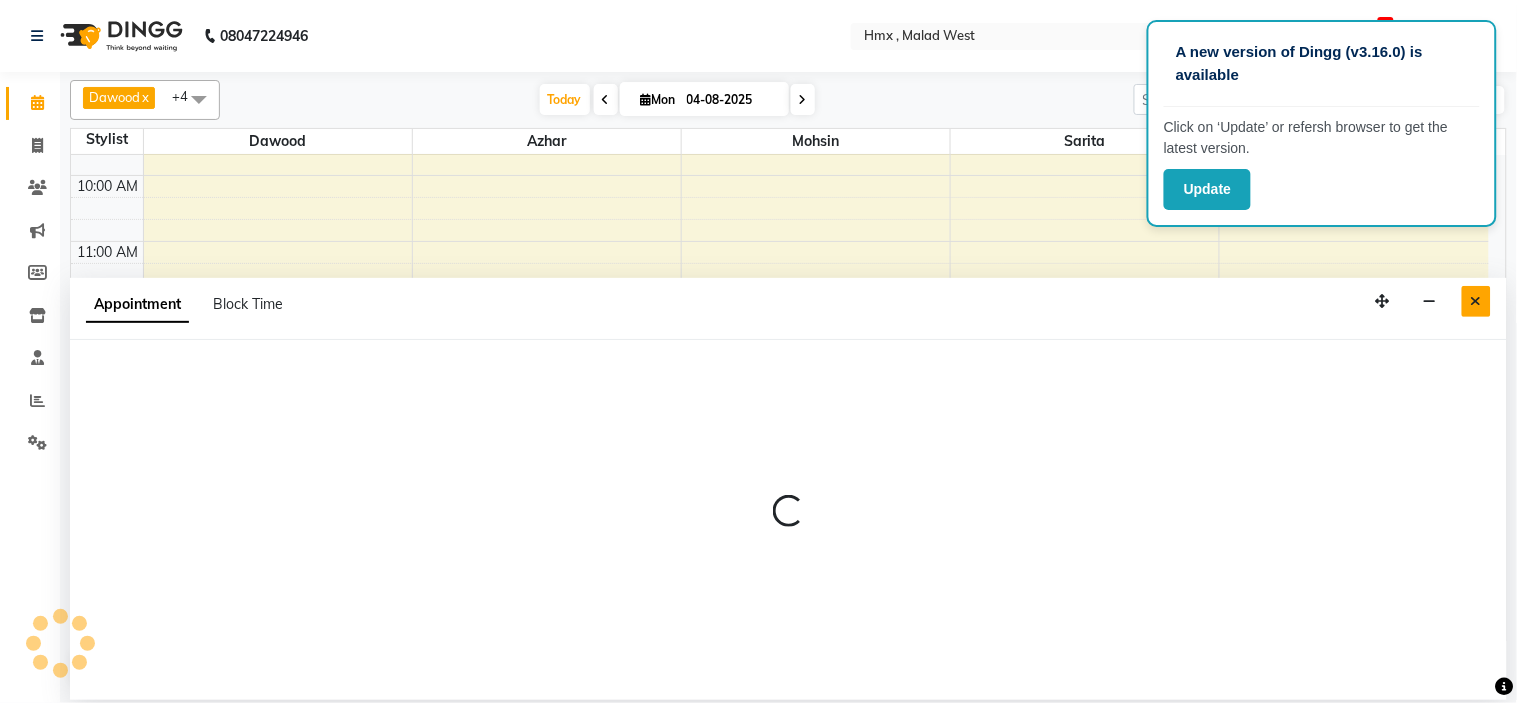 select on "76837" 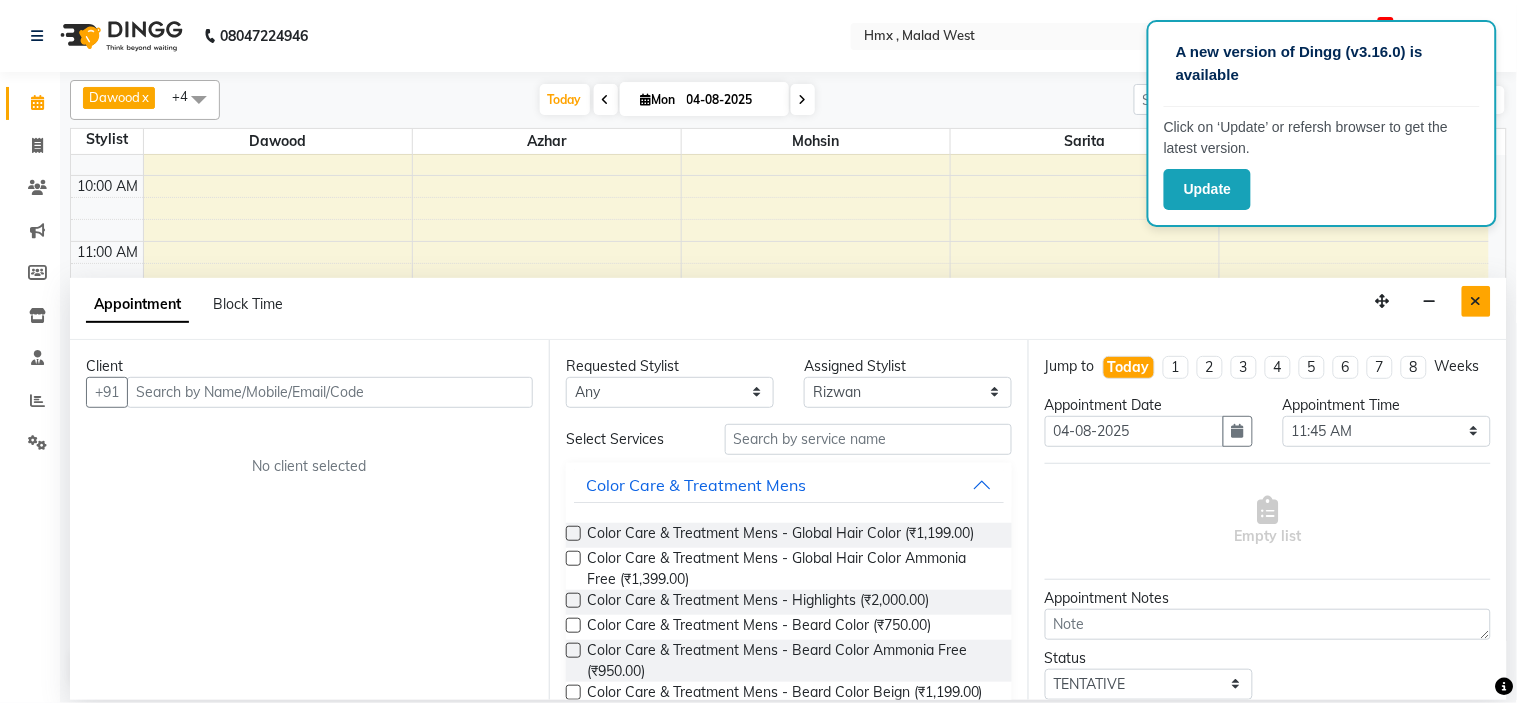 click at bounding box center [1476, 301] 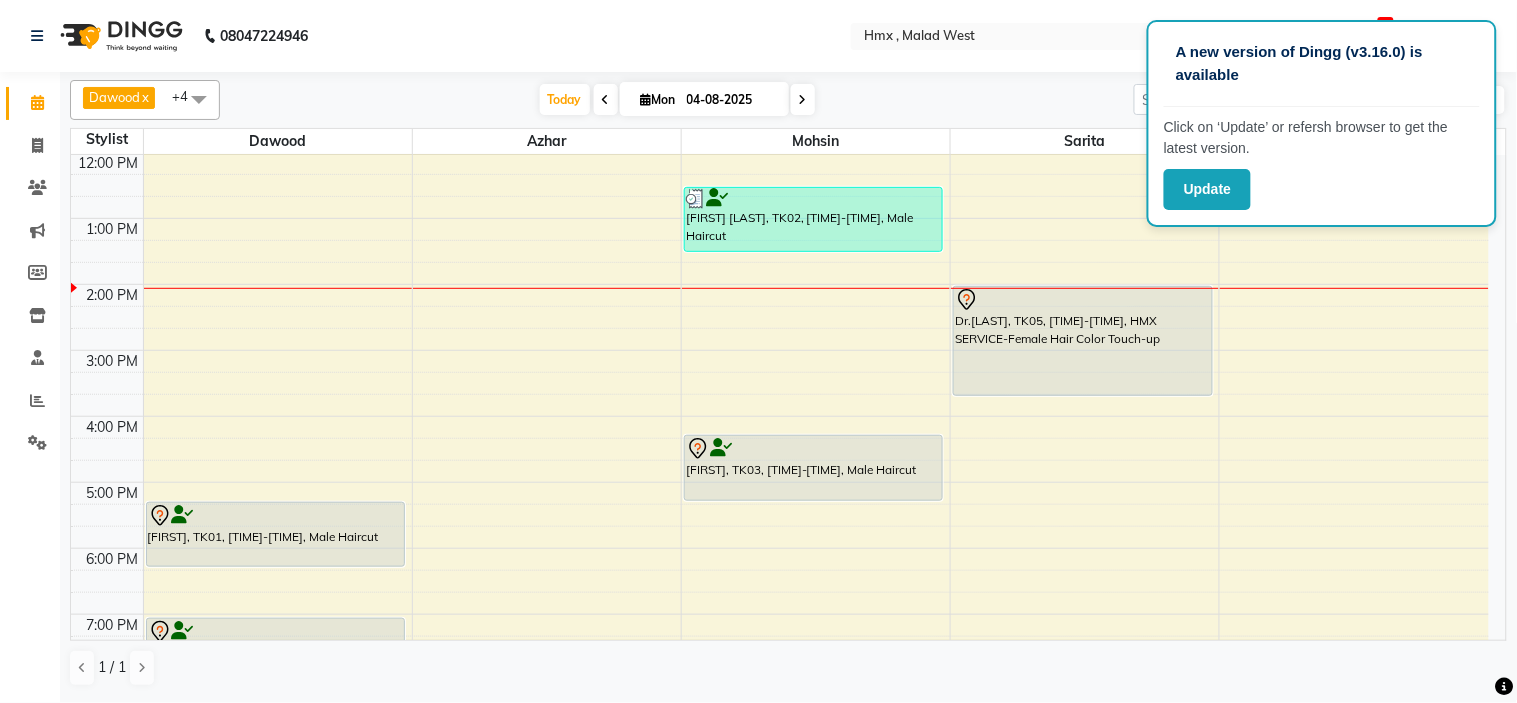 scroll, scrollTop: 333, scrollLeft: 0, axis: vertical 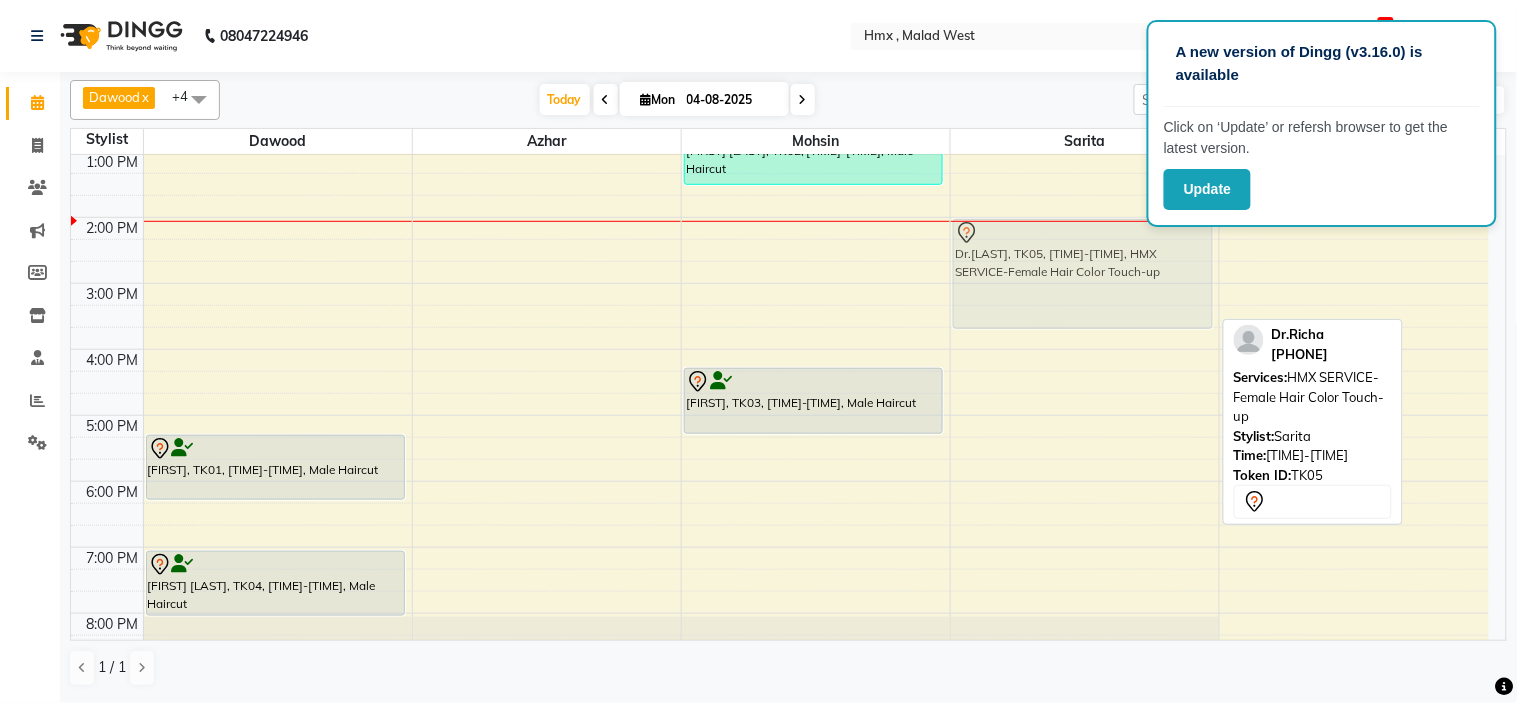 drag, startPoint x: 1178, startPoint y: 242, endPoint x: 1303, endPoint y: 235, distance: 125.19585 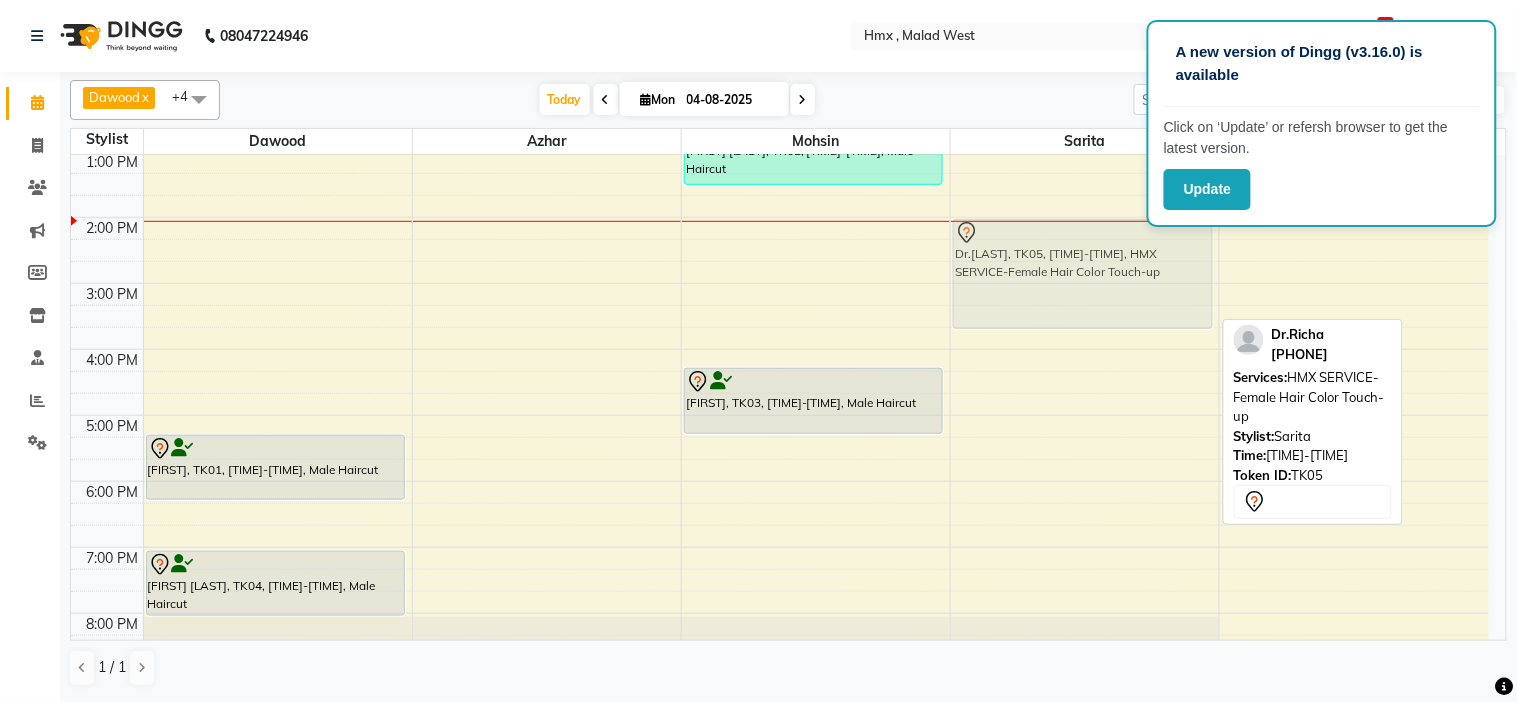drag, startPoint x: 1148, startPoint y: 235, endPoint x: 1267, endPoint y: 237, distance: 119.01681 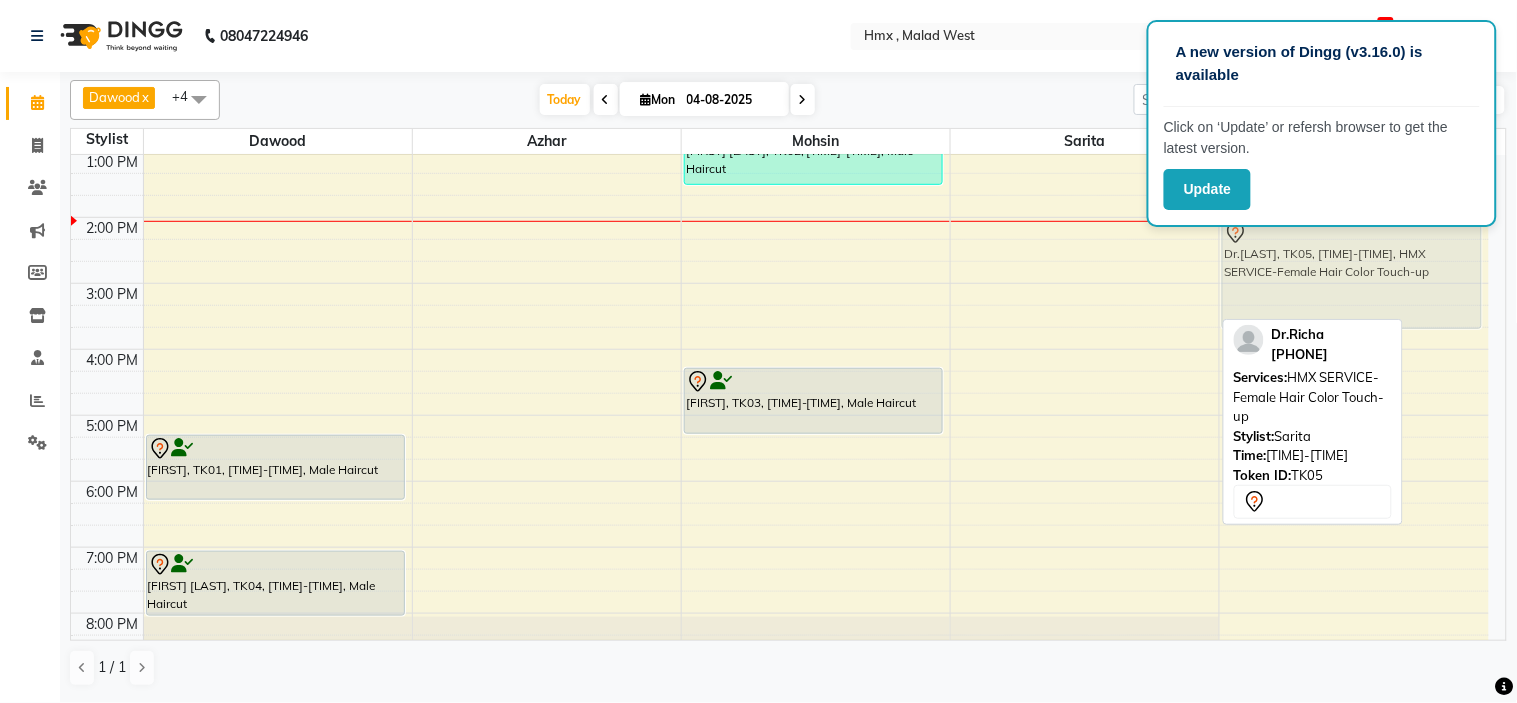 drag, startPoint x: 1053, startPoint y: 226, endPoint x: 1251, endPoint y: 236, distance: 198.25237 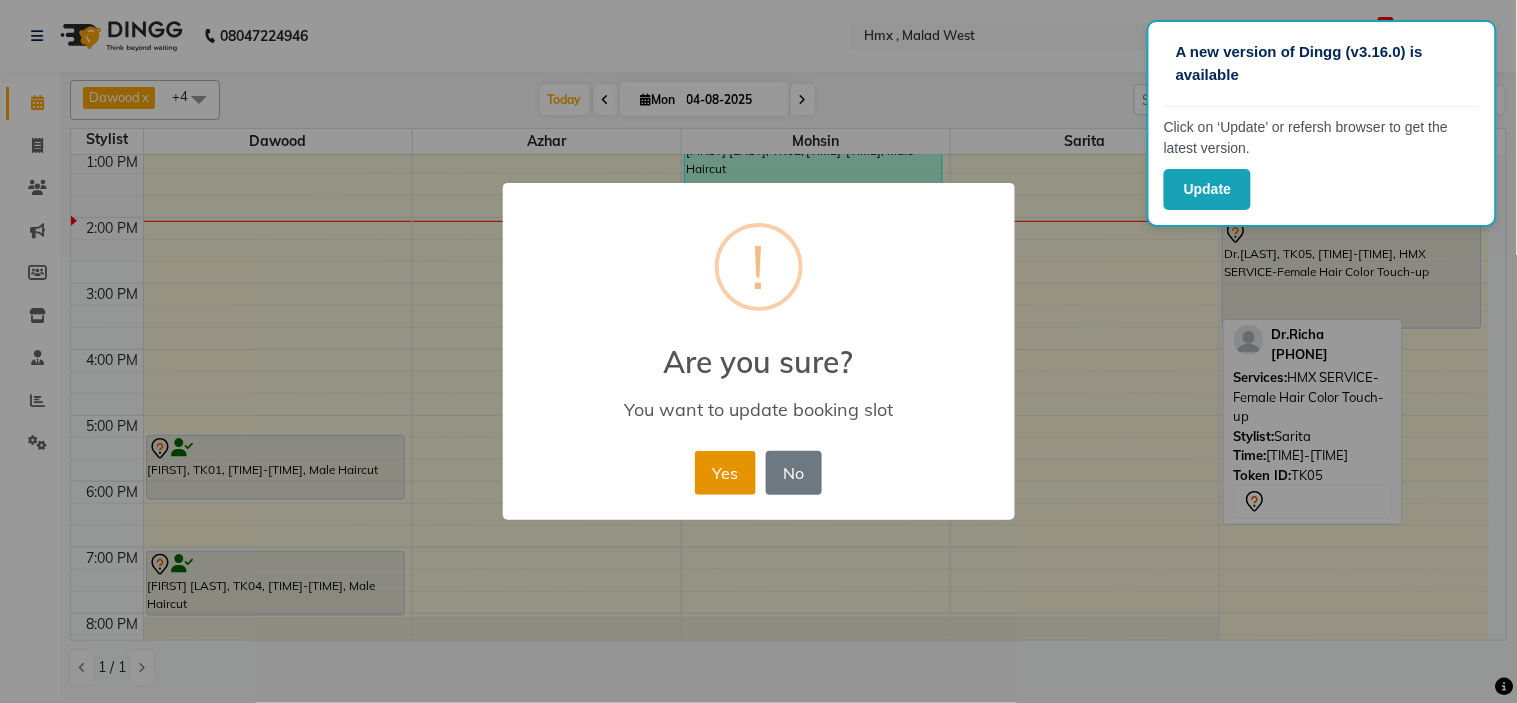 click on "Yes" at bounding box center (725, 473) 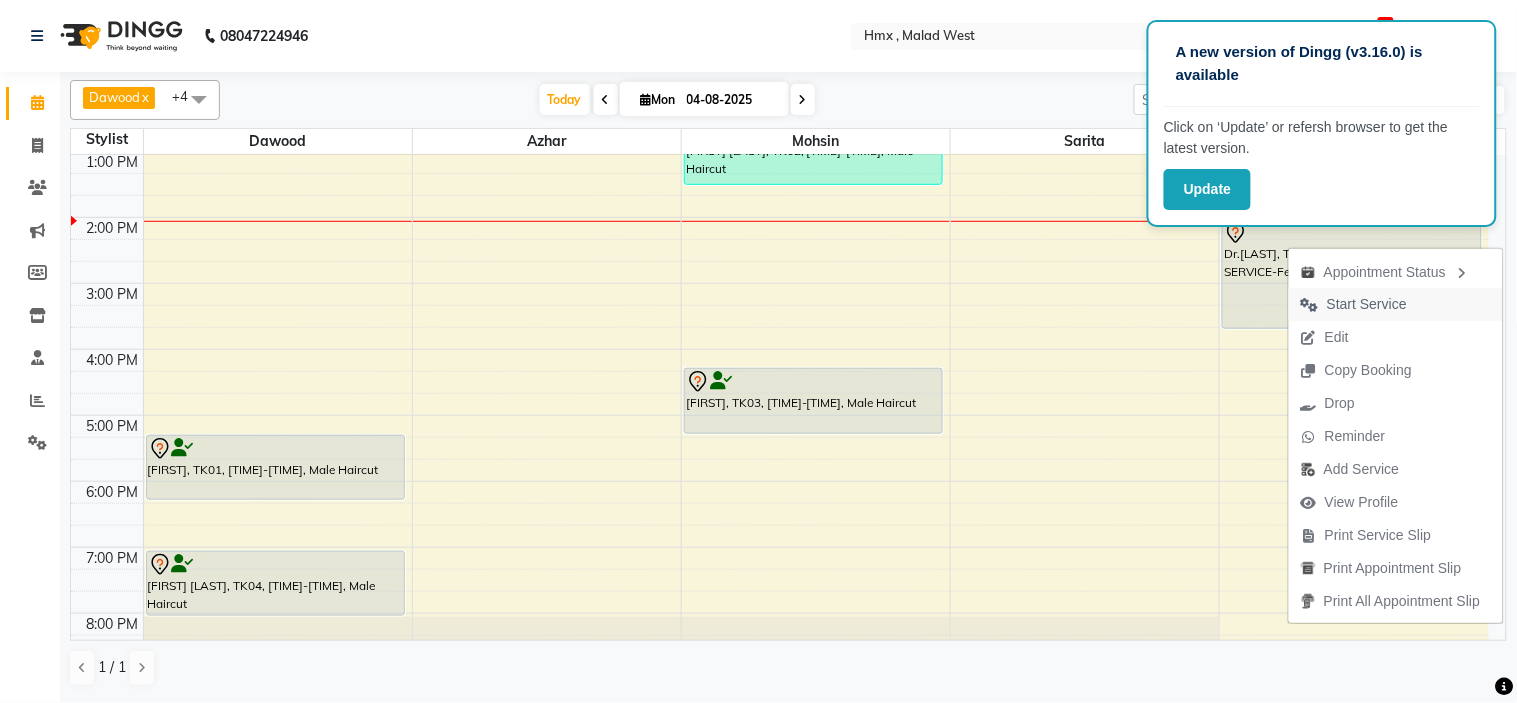click on "Start Service" at bounding box center (1367, 304) 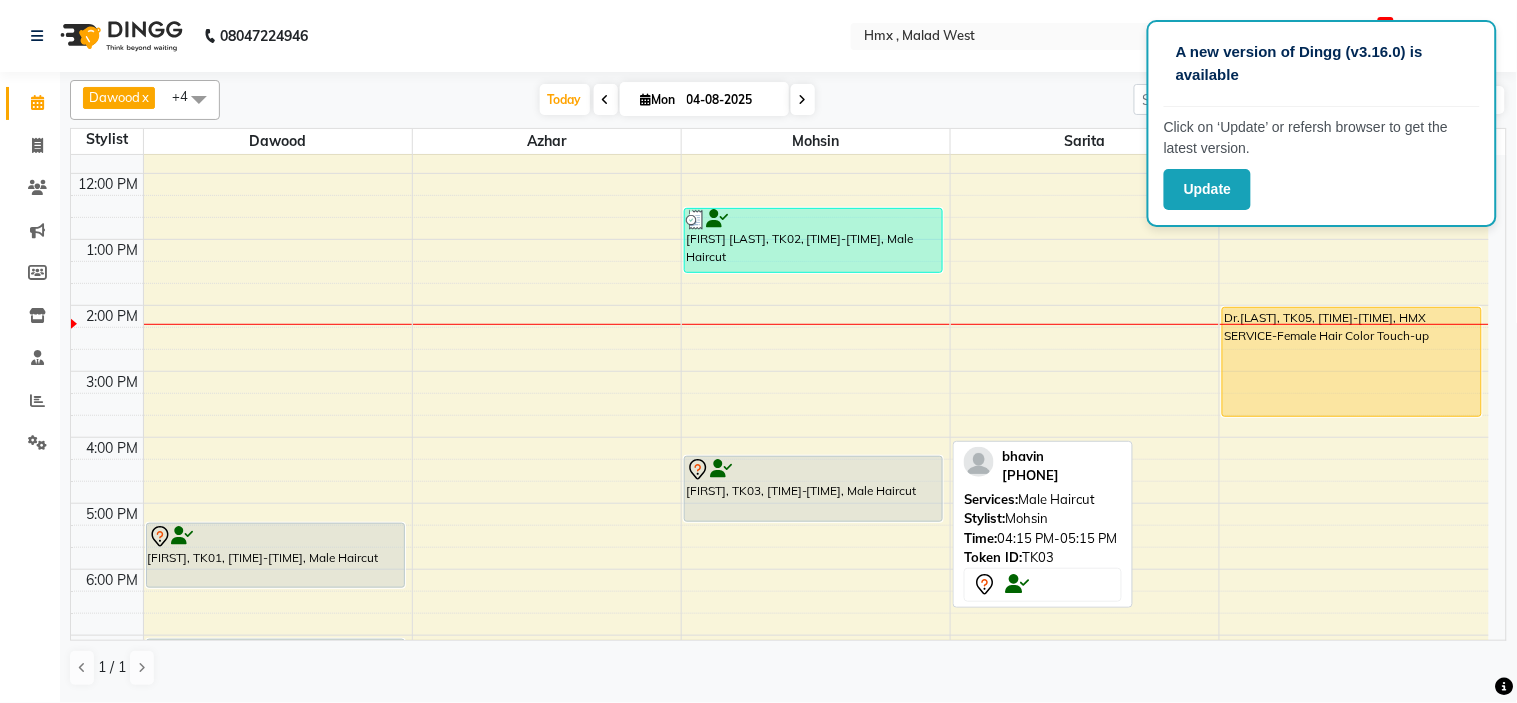 scroll, scrollTop: 222, scrollLeft: 0, axis: vertical 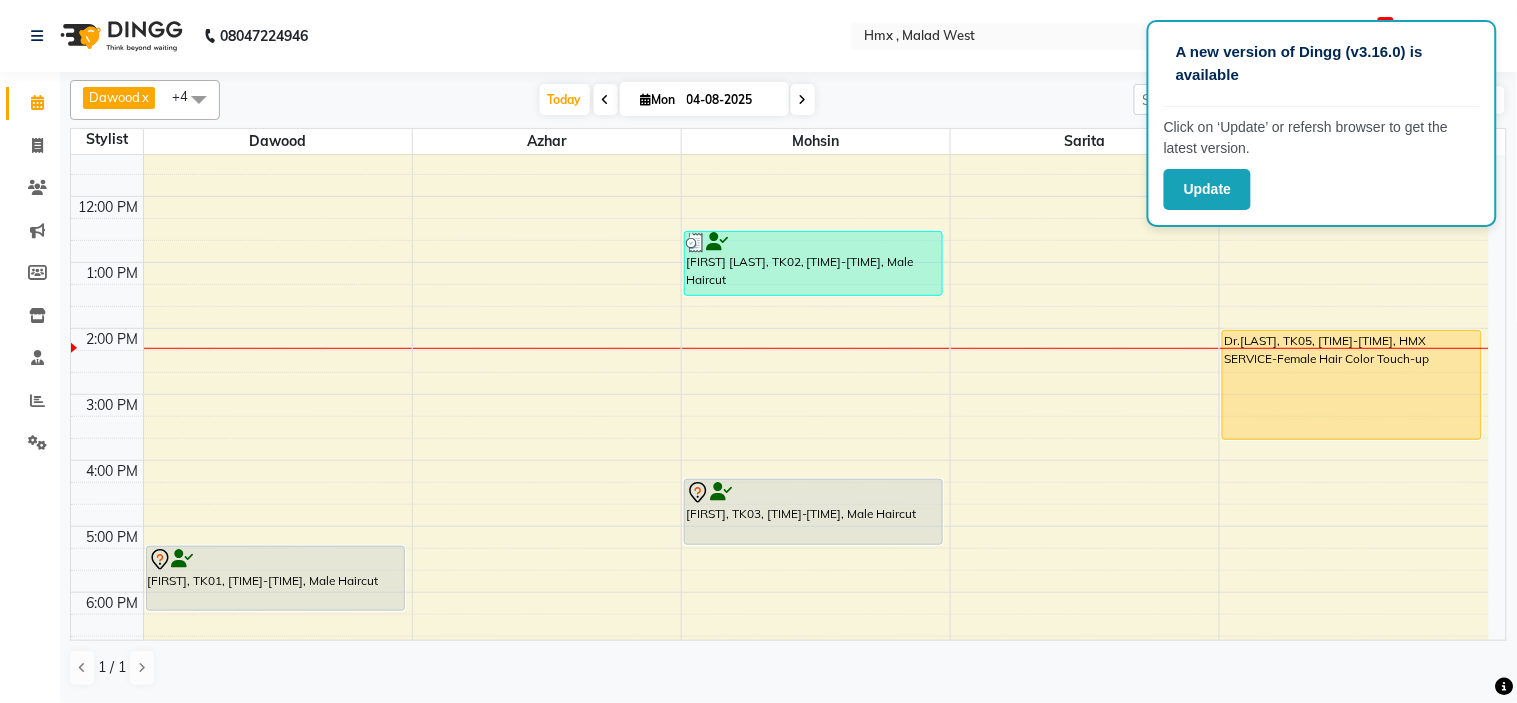 click on "[TIME] [TIME] [TIME] [TIME] [TIME] [TIME] [TIME] [TIME] [TIME] [TIME] [TIME] [TIME] [TIME] [TIME]             [FIRST], TK01, [TIME]-[TIME], Male Haircut             [FIRST] [LAST], TK04, [TIME]-[TIME], Male Haircut     [FIRST] [LAST], TK02, [TIME]-[TIME], Male Haircut             [FIRST], TK03, [TIME]-[TIME], Male Haircut    Dr.[LAST], TK05, [TIME]-[TIME], HMX SERVICE-Female Hair Color Touch-up" at bounding box center (780, 394) 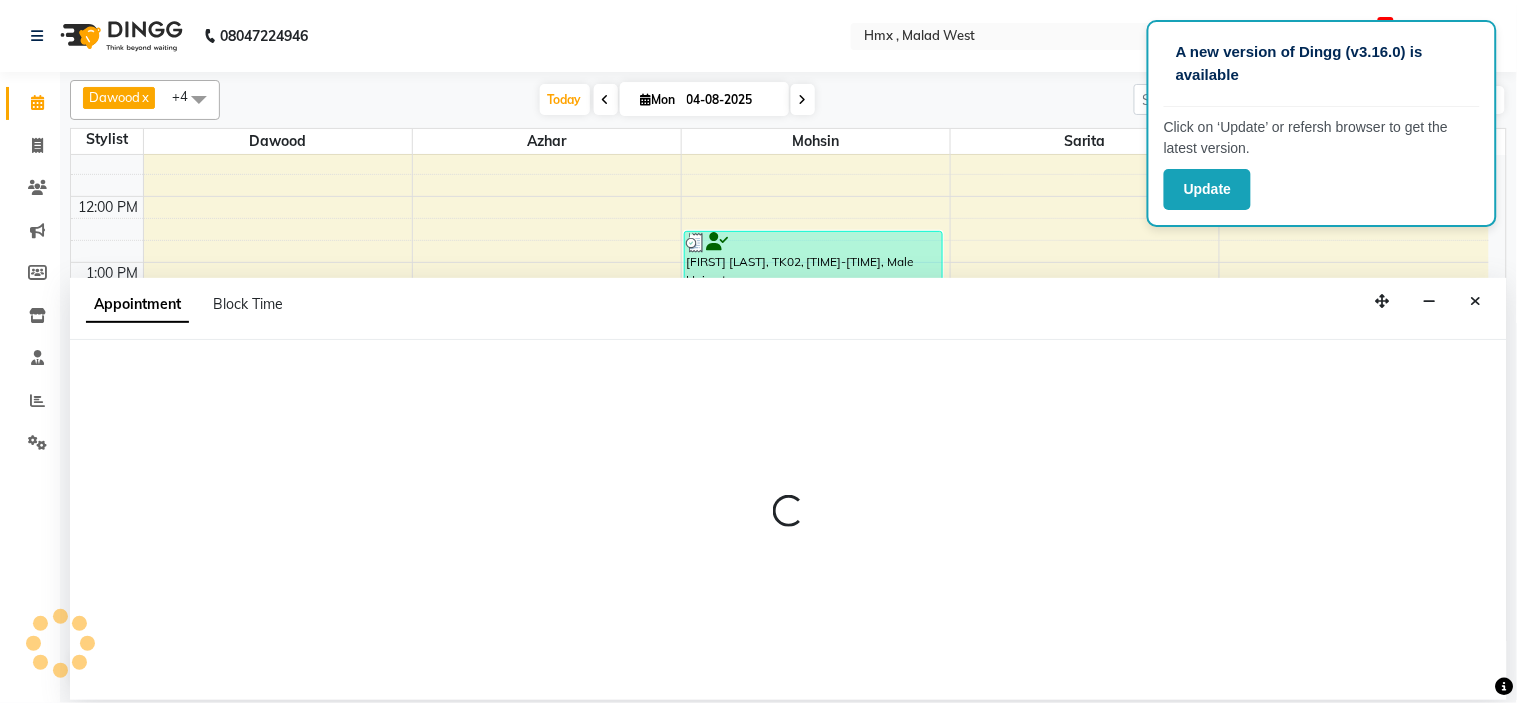 select on "39112" 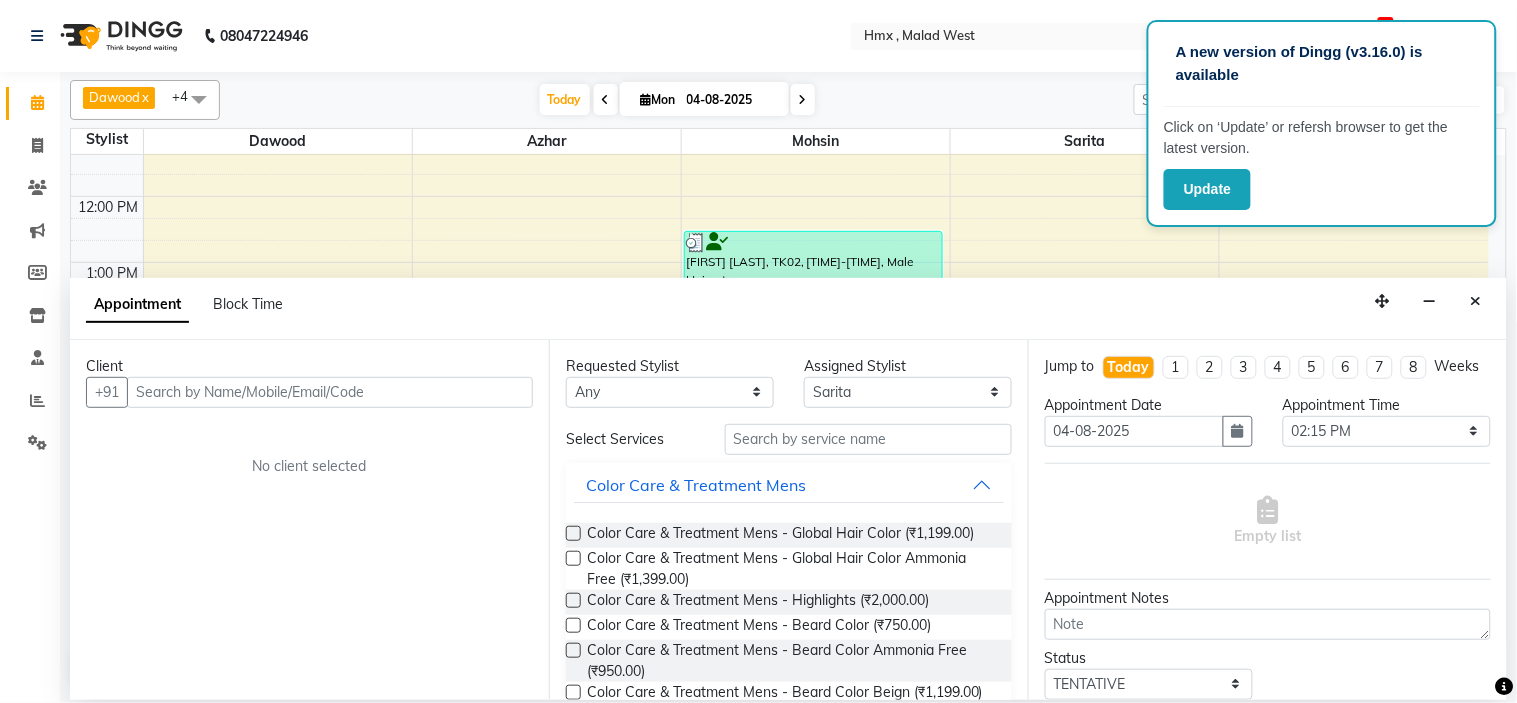 click at bounding box center [330, 392] 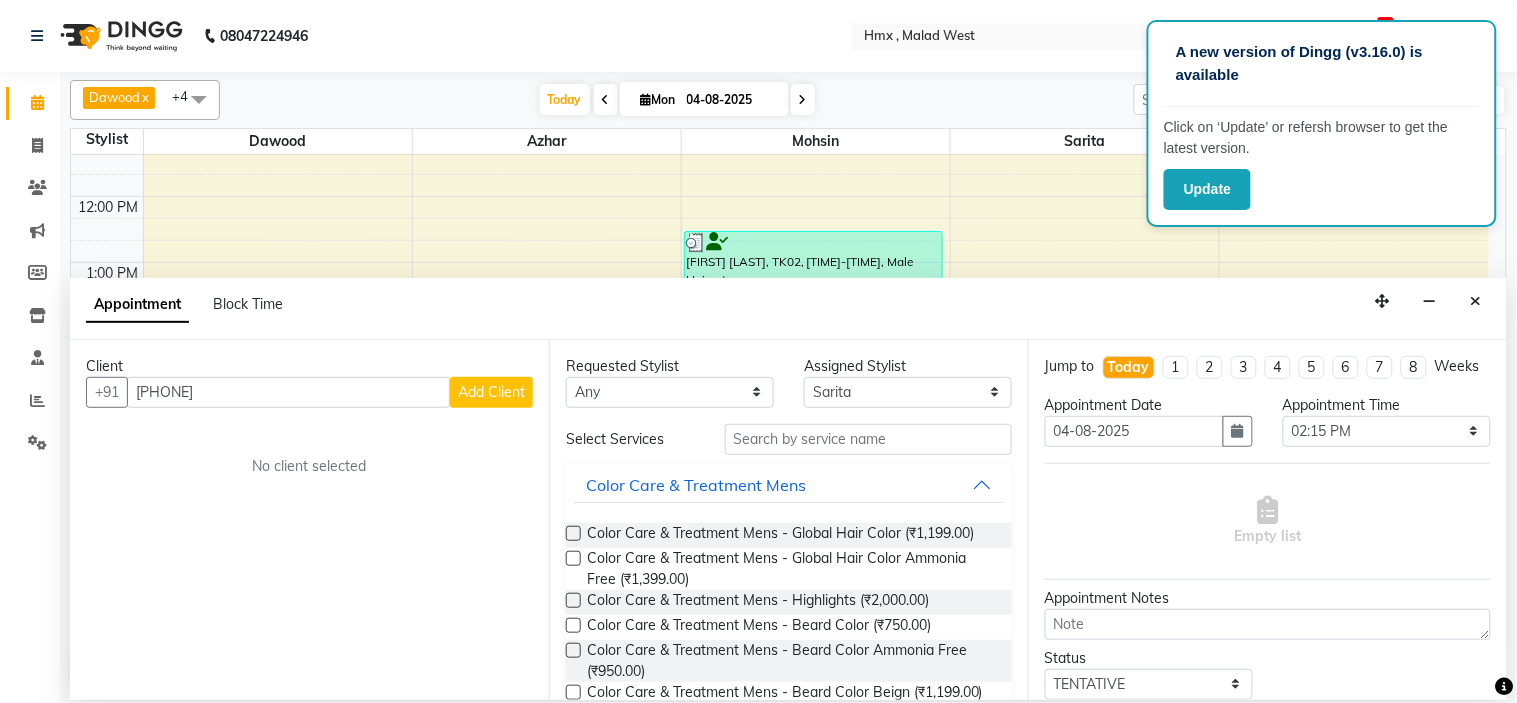 type on "[PHONE]" 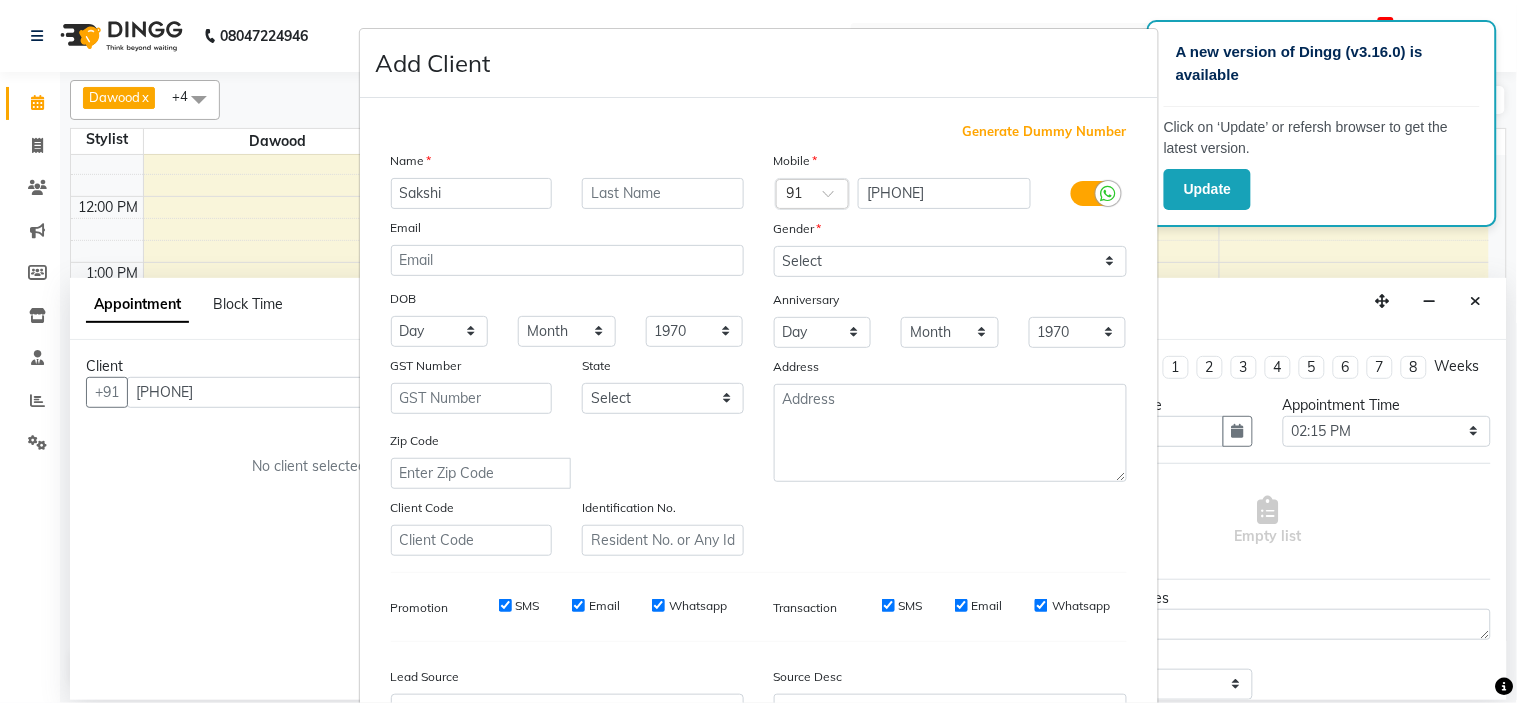 type on "Sakshi" 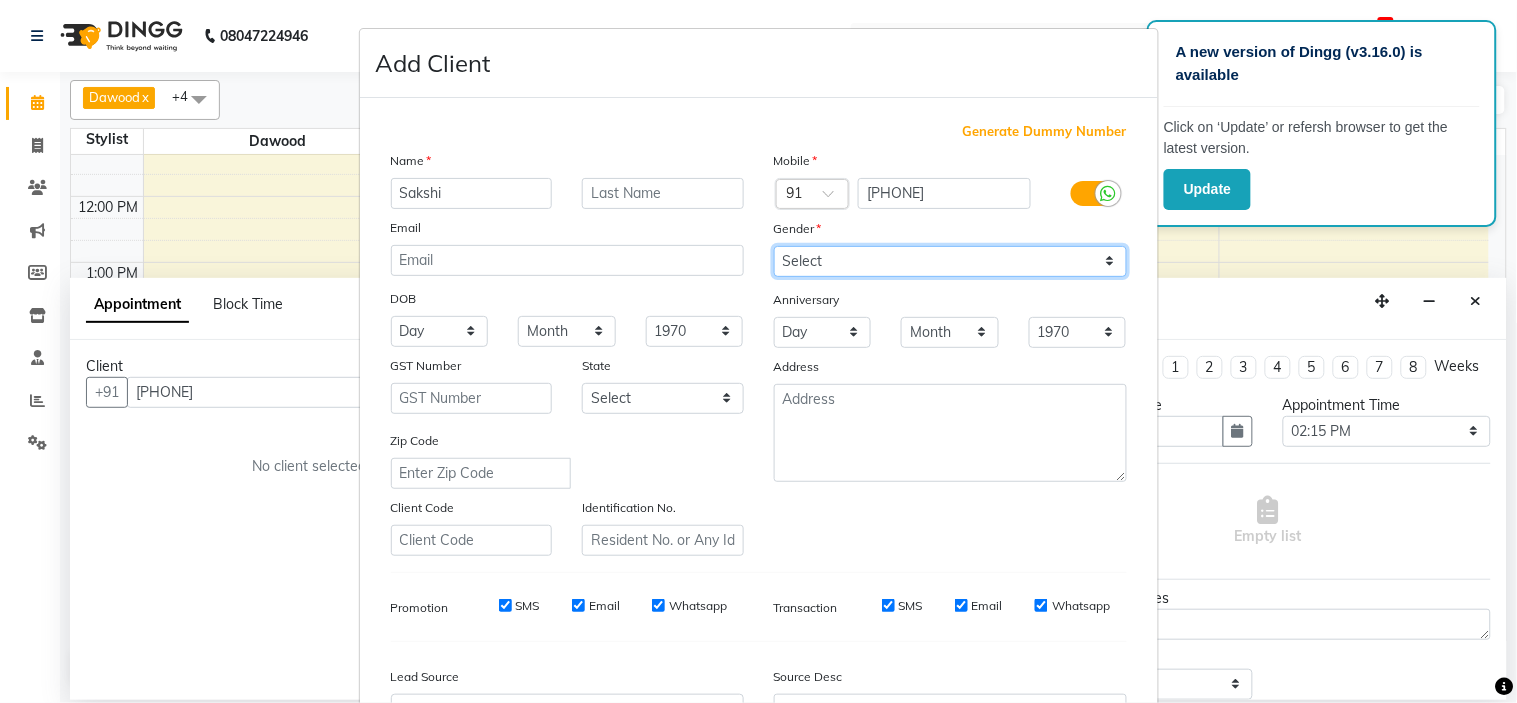 click on "Select Male Female Other Prefer Not To Say" at bounding box center (950, 261) 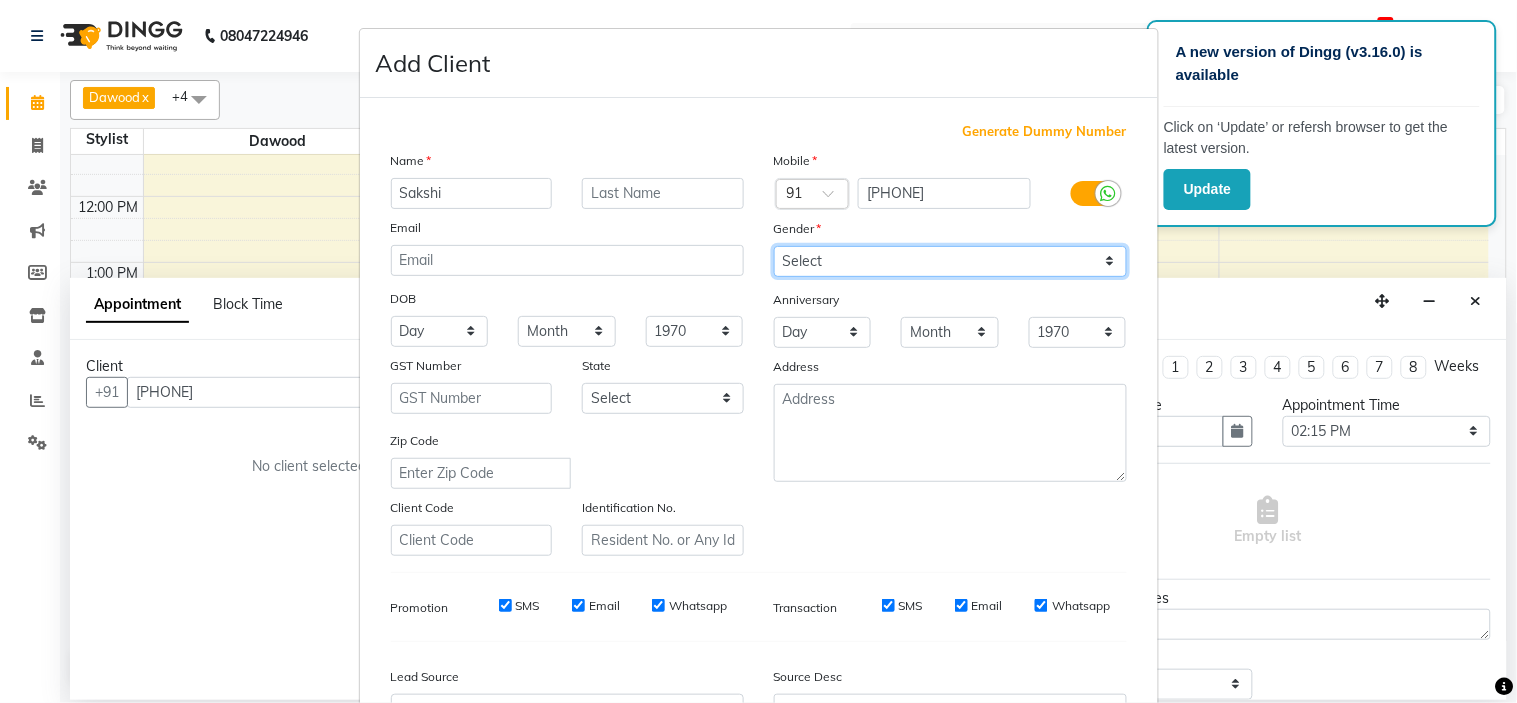 select on "female" 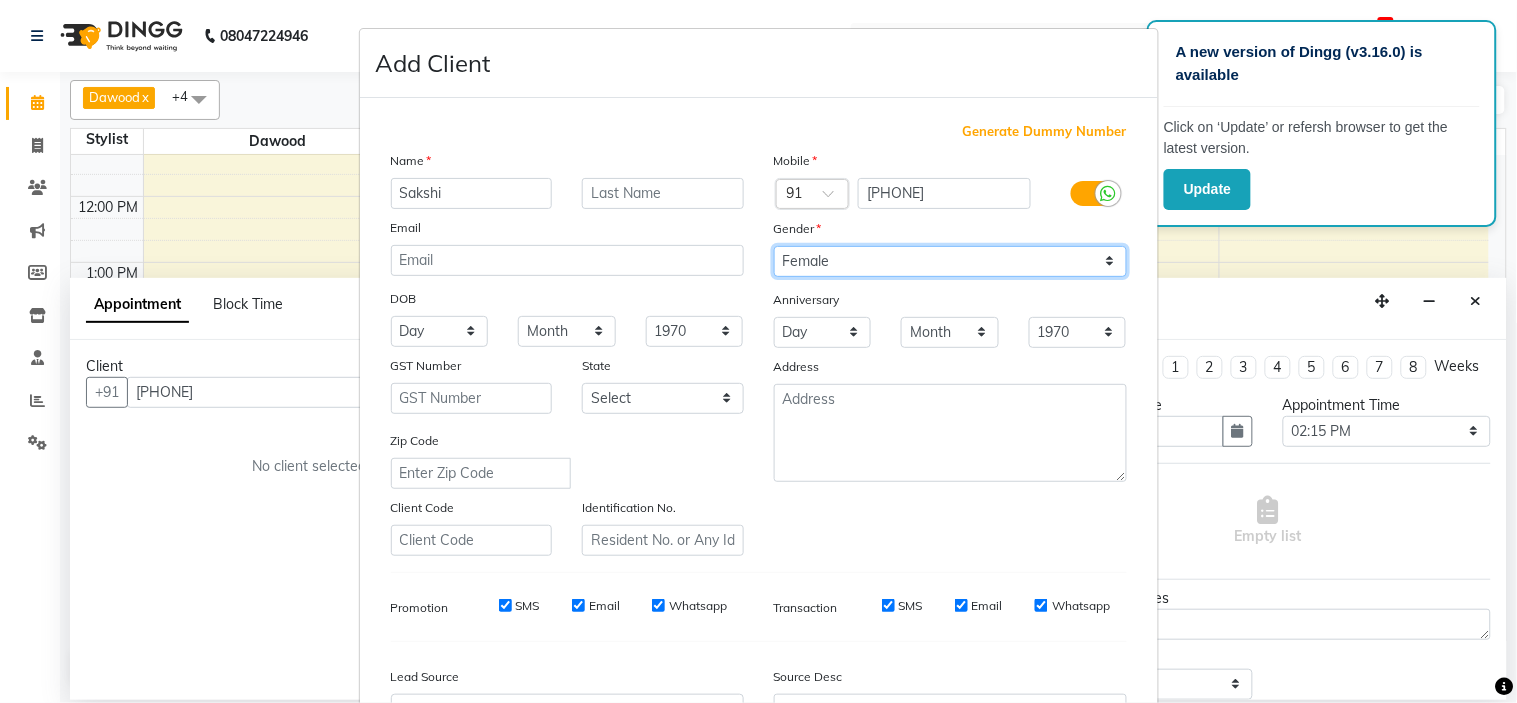click on "Select Male Female Other Prefer Not To Say" at bounding box center (950, 261) 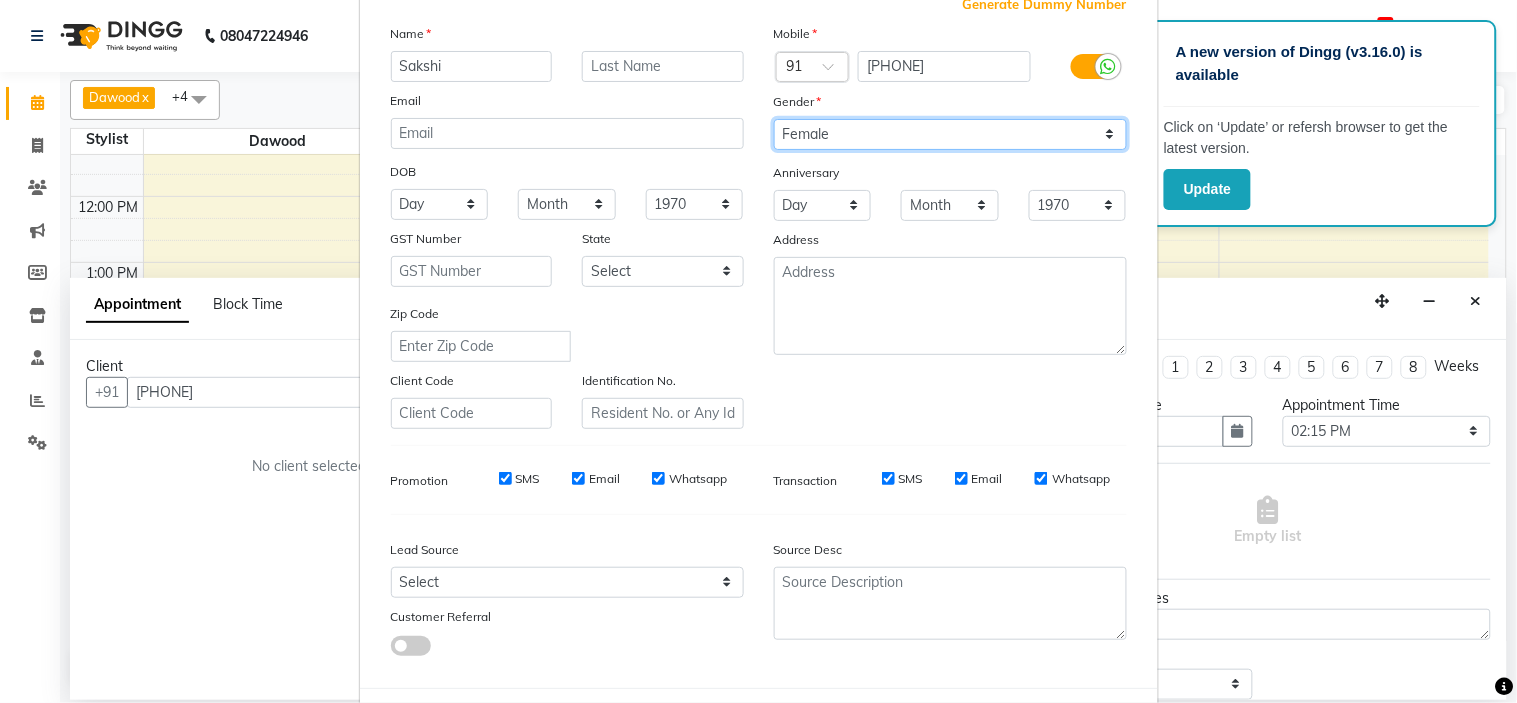 scroll, scrollTop: 221, scrollLeft: 0, axis: vertical 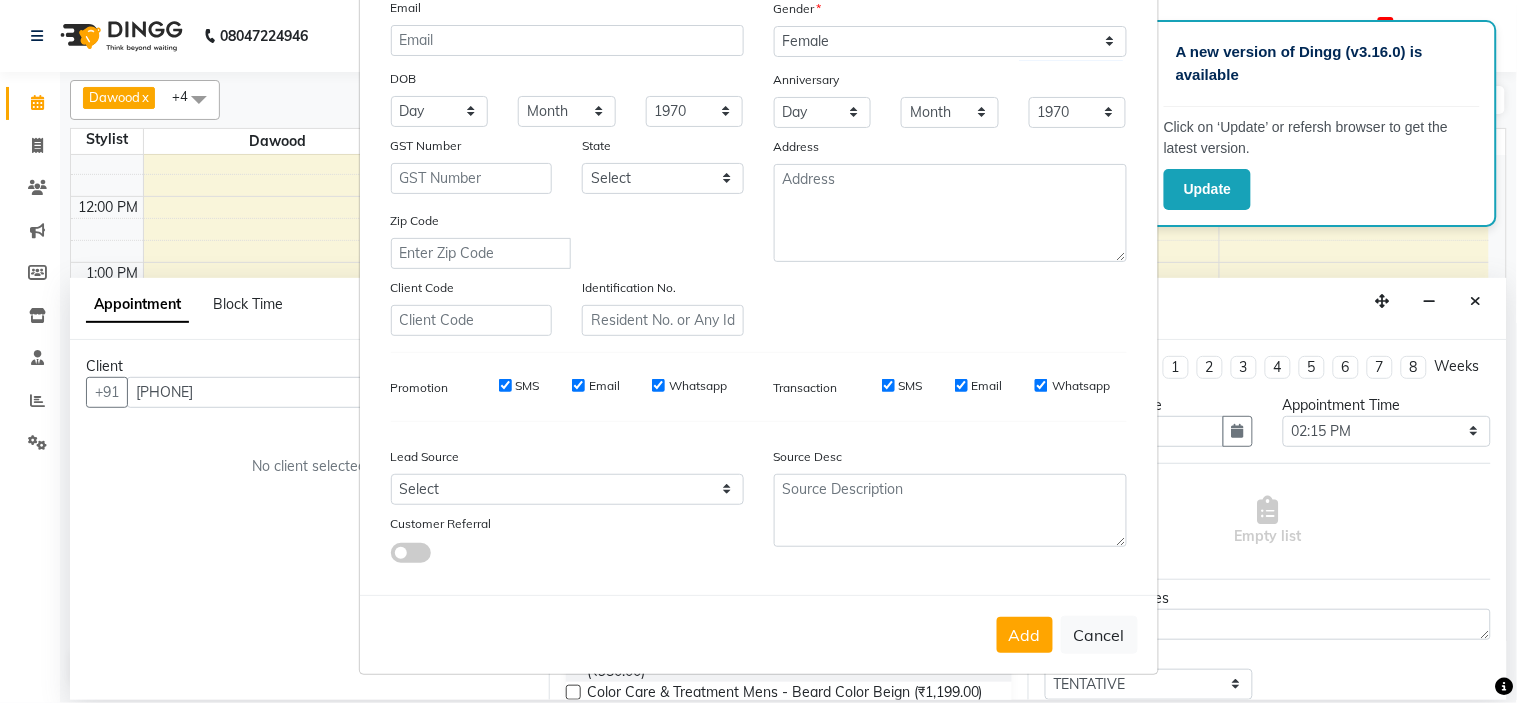 click on "Add" at bounding box center [1025, 635] 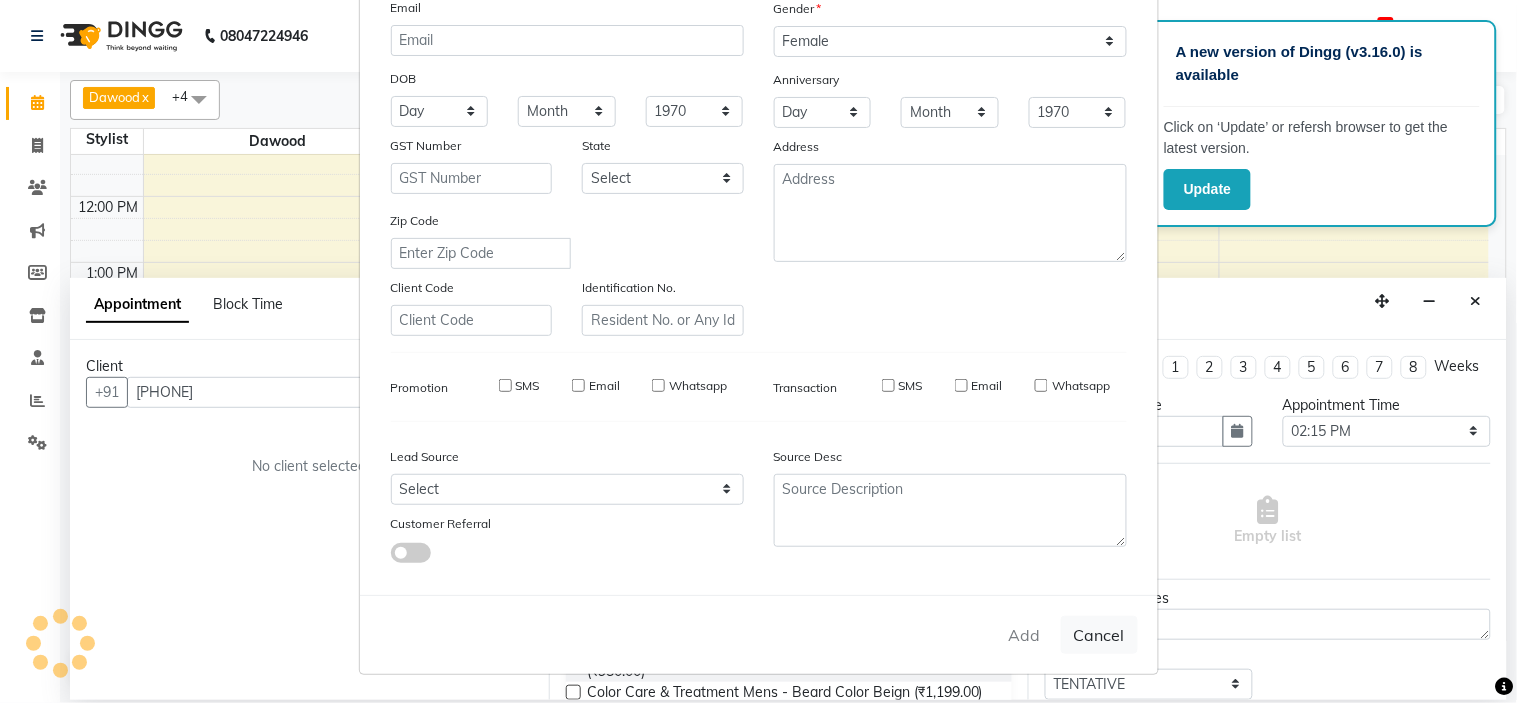 type 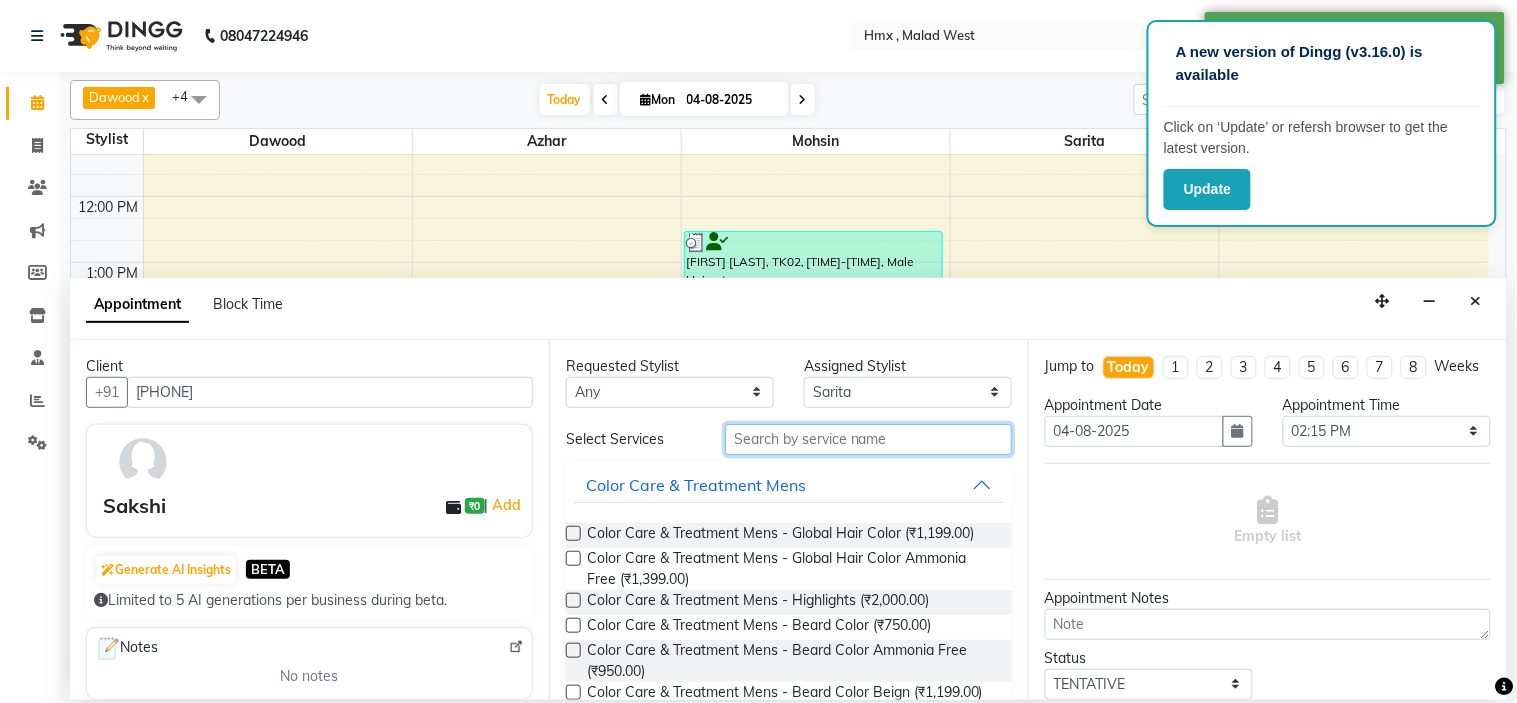 click at bounding box center (868, 439) 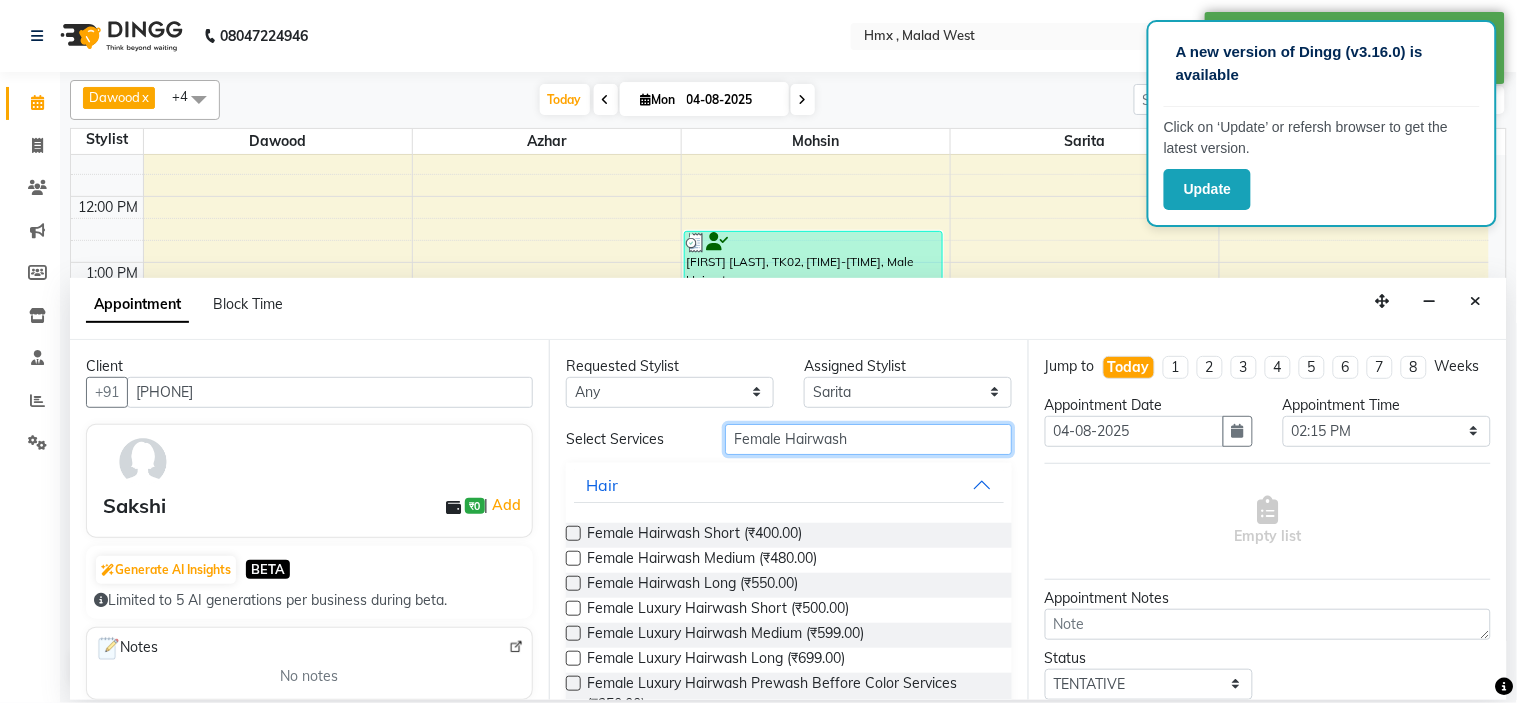 type on "Female Hairwash" 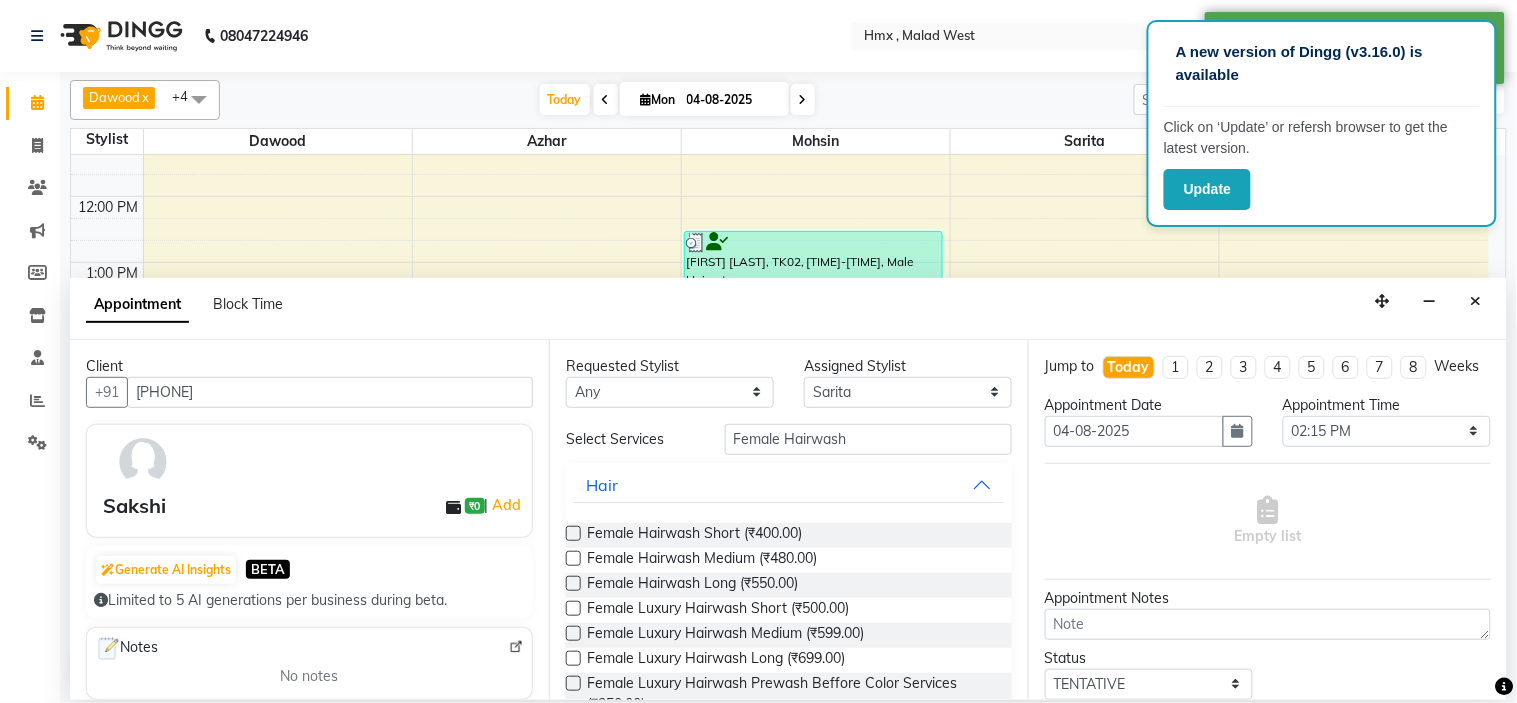 click at bounding box center [573, 558] 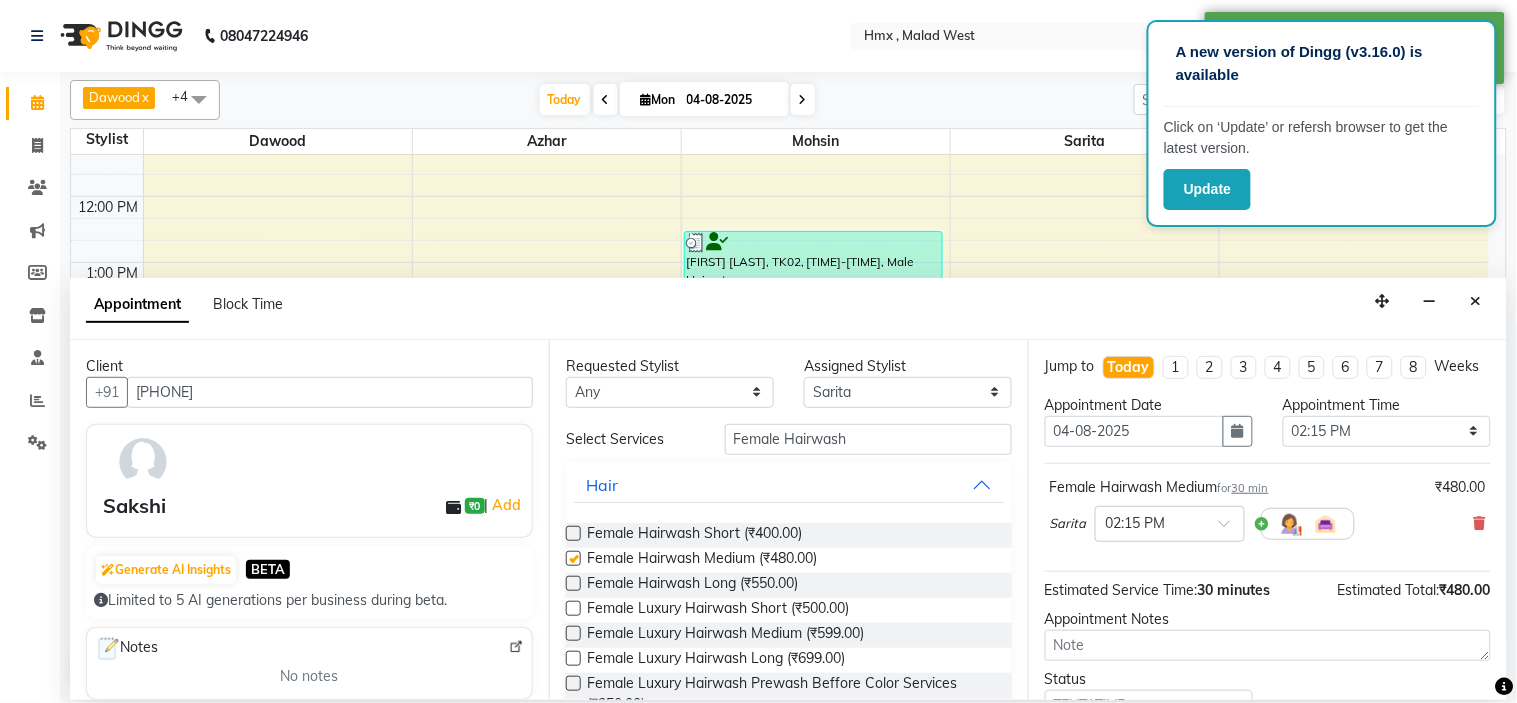 checkbox on "false" 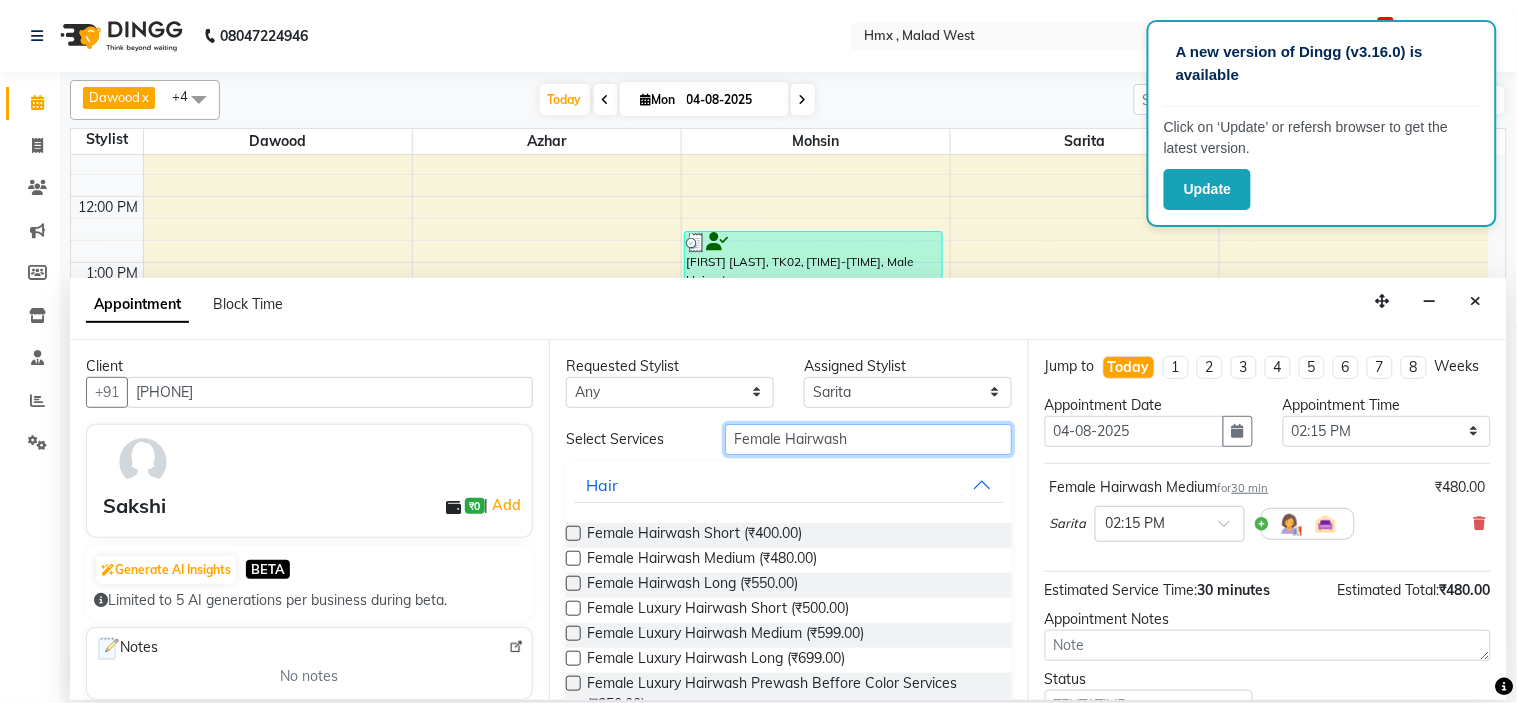 click on "Female Hairwash" at bounding box center [868, 439] 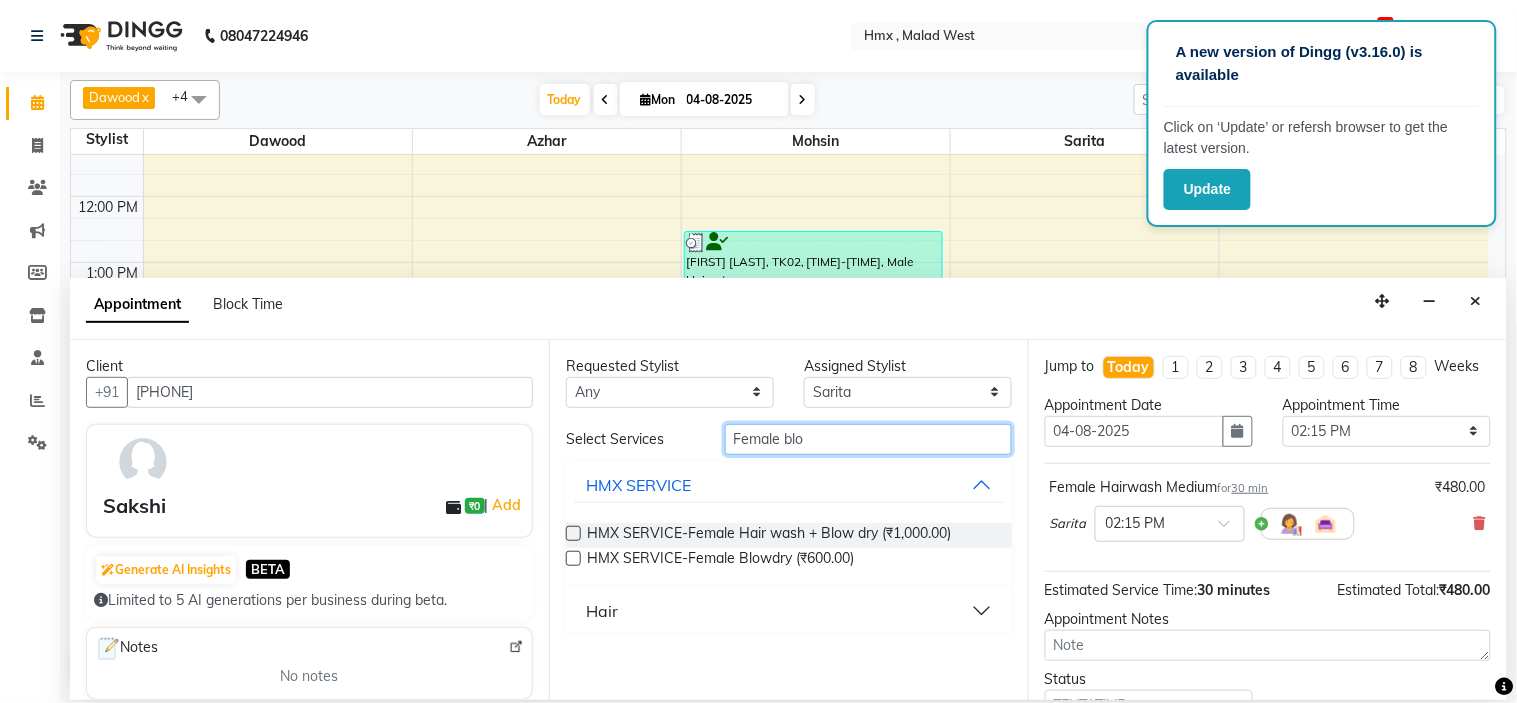 type on "Female blo" 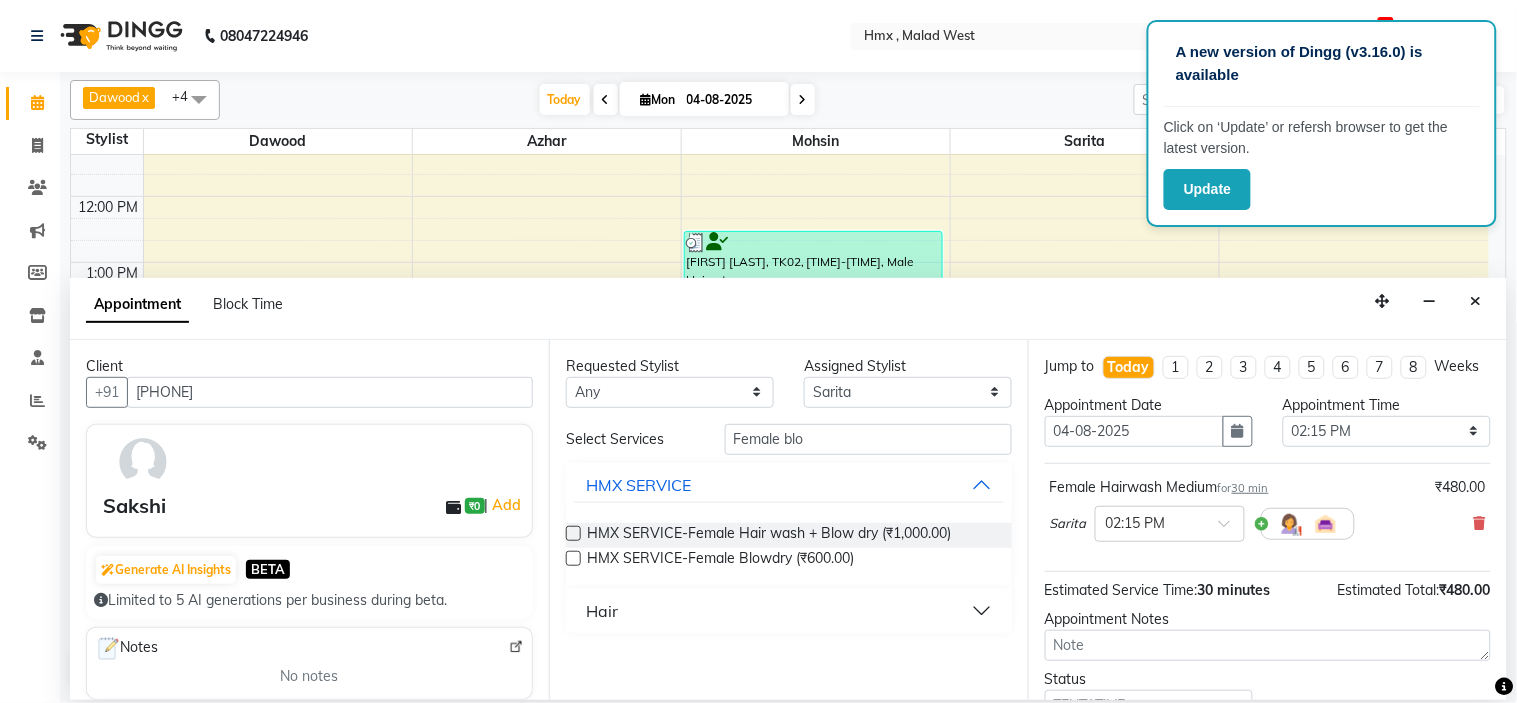 click on "Hair" at bounding box center [789, 611] 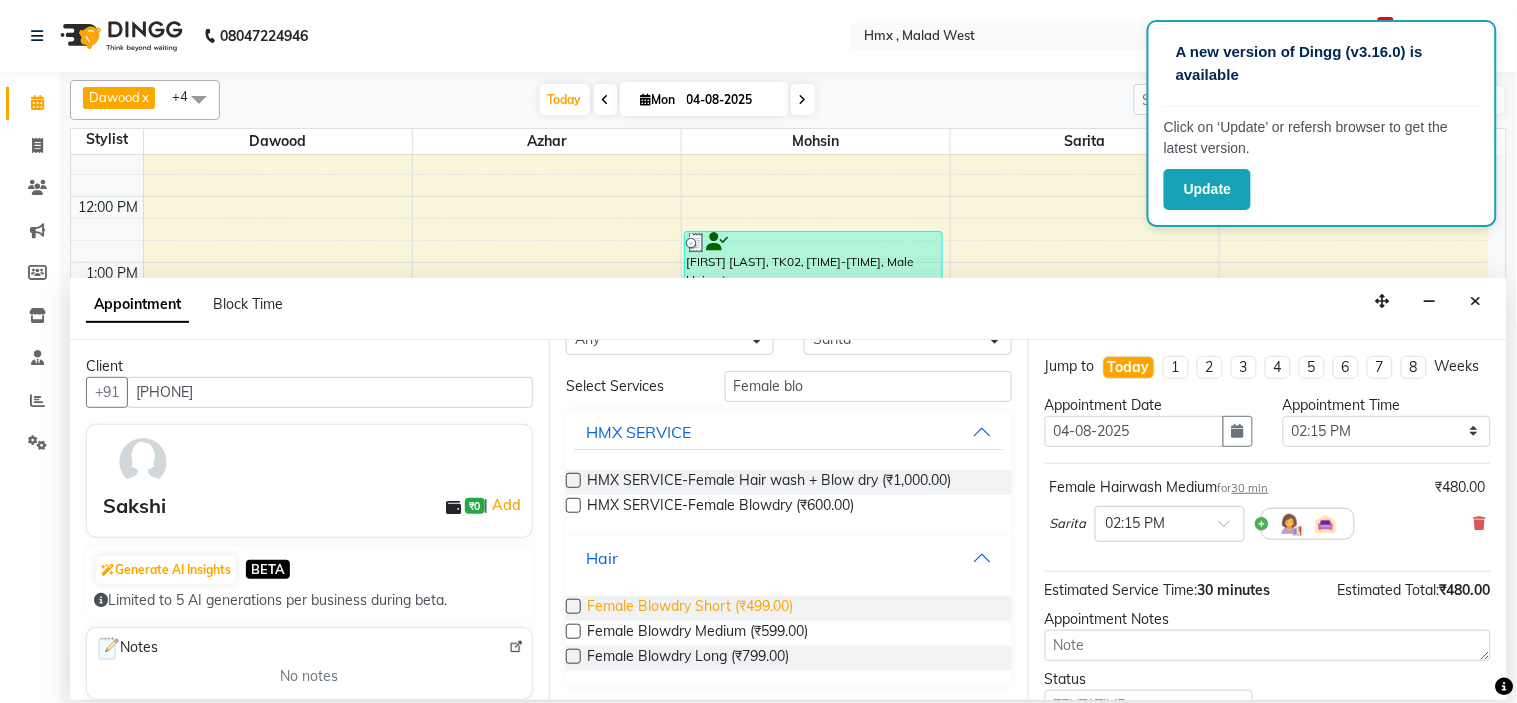 scroll, scrollTop: 55, scrollLeft: 0, axis: vertical 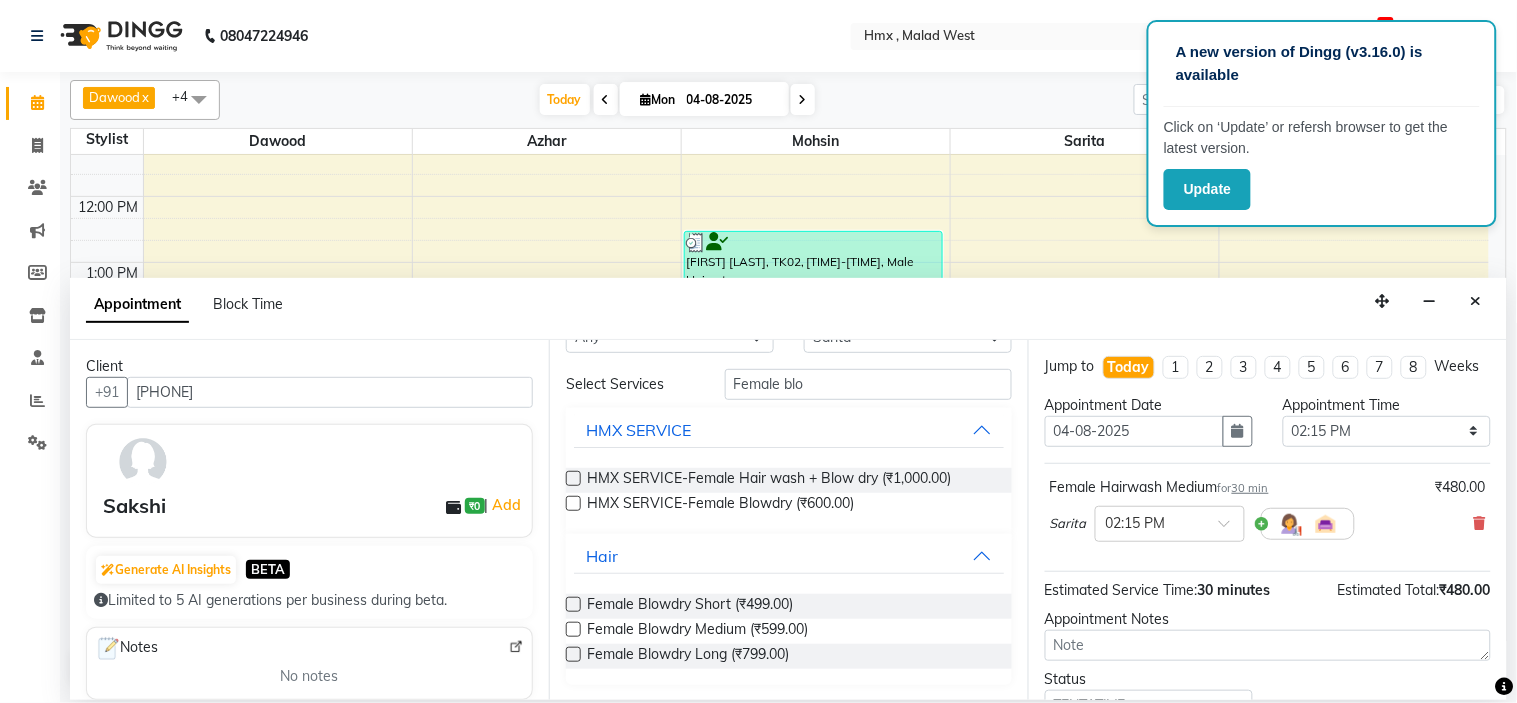 click at bounding box center (573, 629) 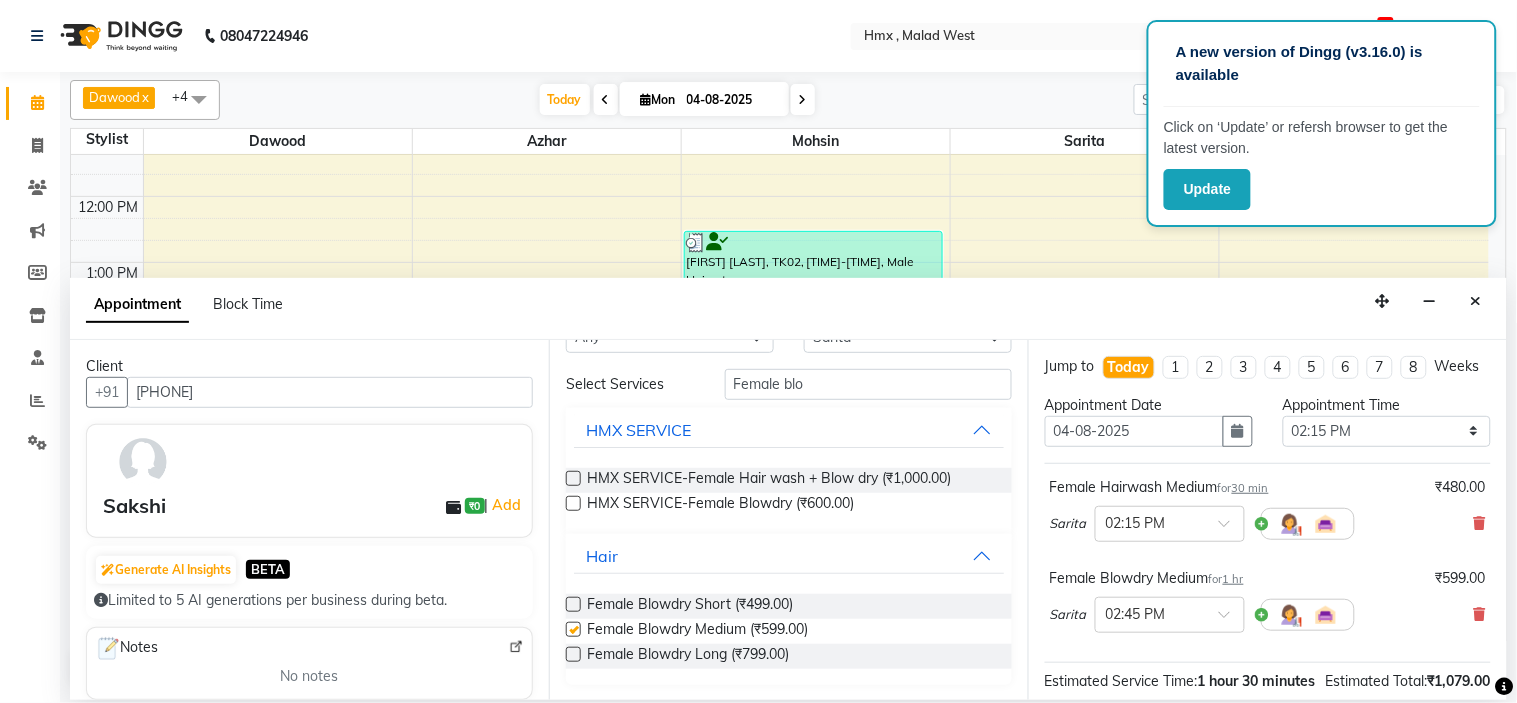 checkbox on "false" 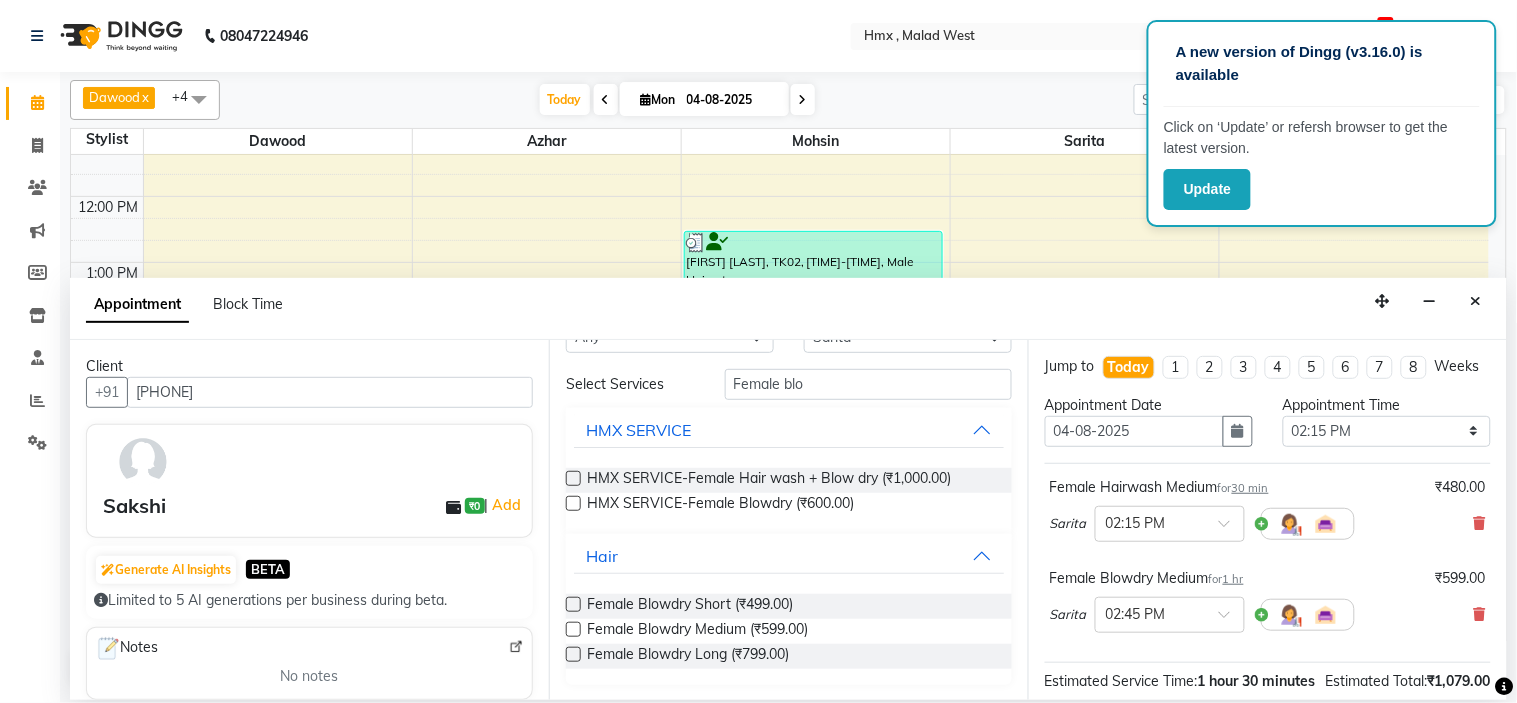 scroll, scrollTop: 0, scrollLeft: 0, axis: both 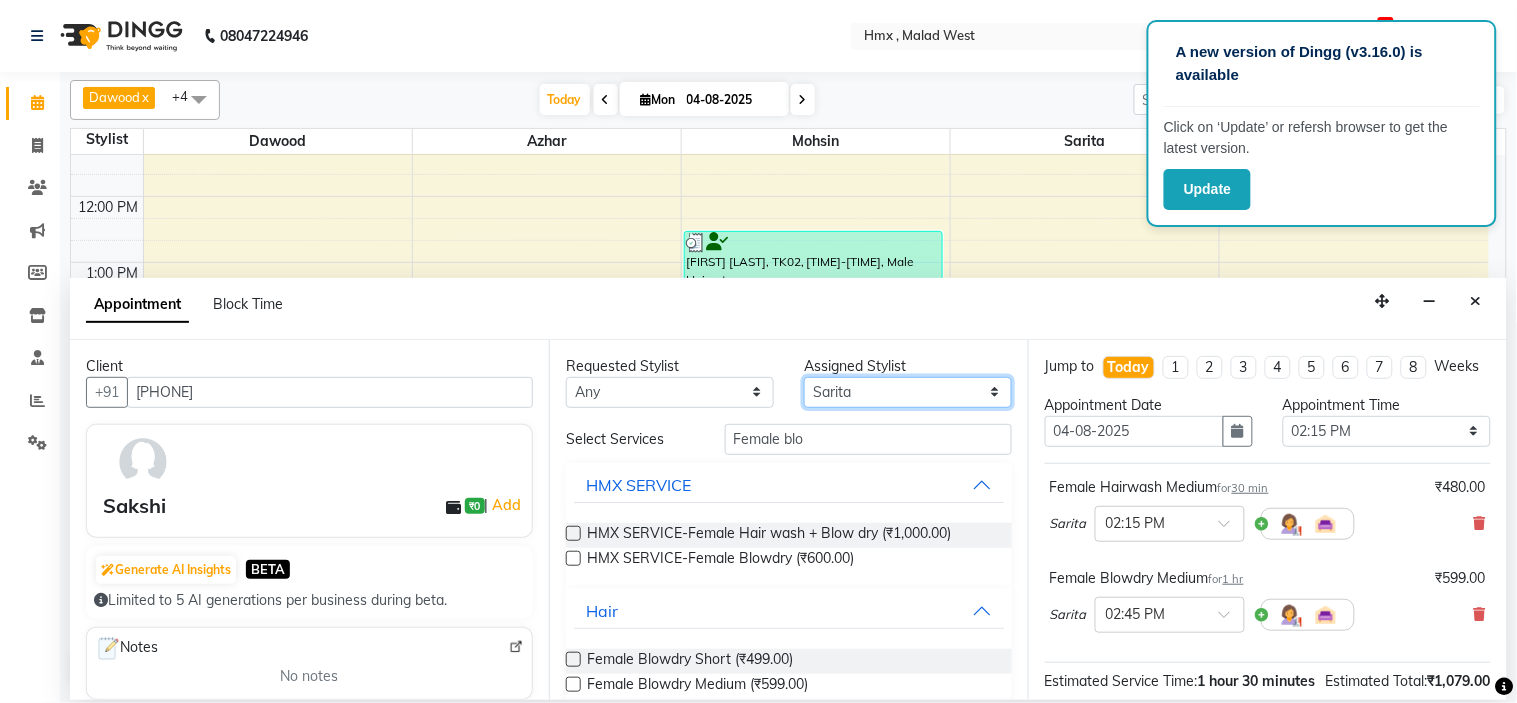 click on "Select [FIRST] [FIRST] [FIRST] [FIRST] [FIRST] [FIRST] [FIRST] [FIRST] [FIRST] [FIRST] [FIRST] [FIRST] [FIRST]" at bounding box center [908, 392] 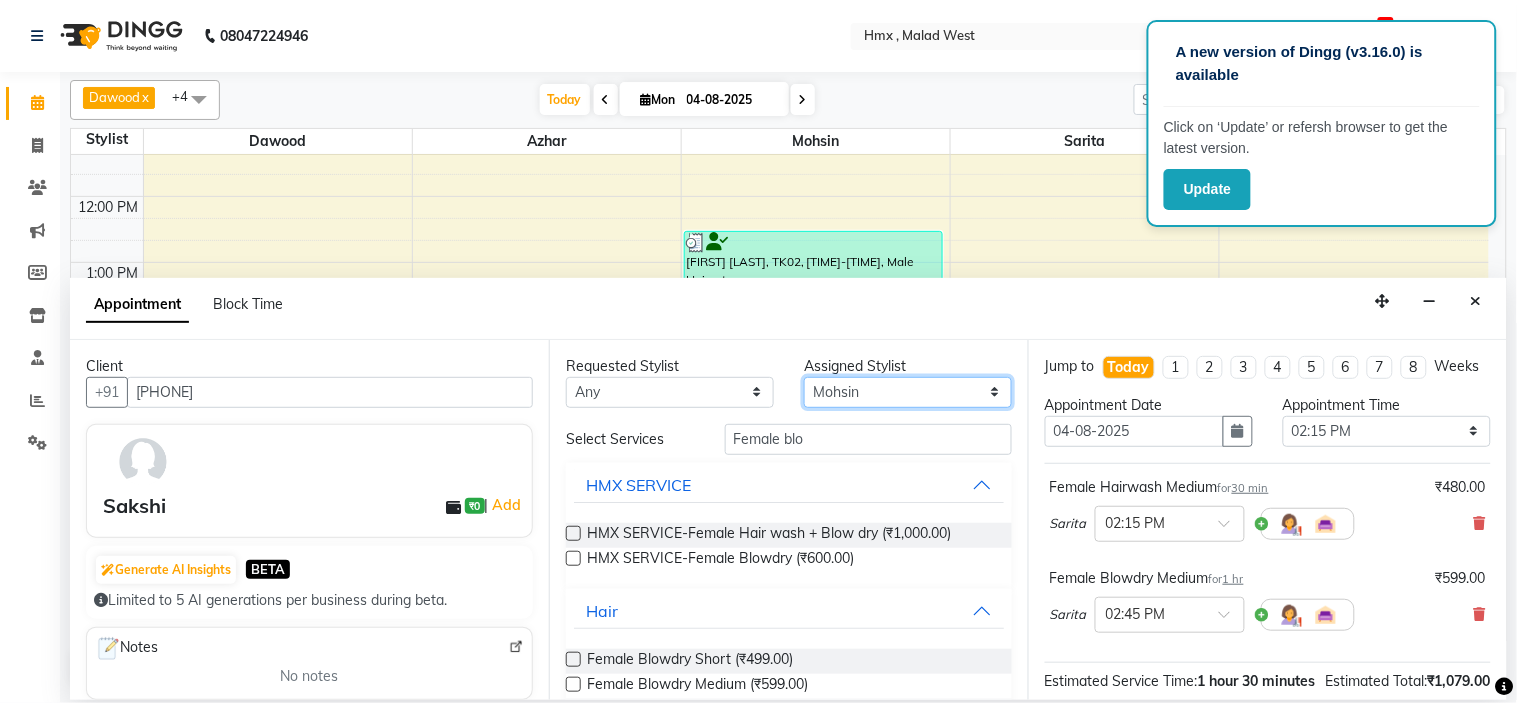 click on "Select [FIRST] [FIRST] [FIRST] [FIRST] [FIRST] [FIRST] [FIRST] [FIRST] [FIRST] [FIRST] [FIRST] [FIRST] [FIRST]" at bounding box center (908, 392) 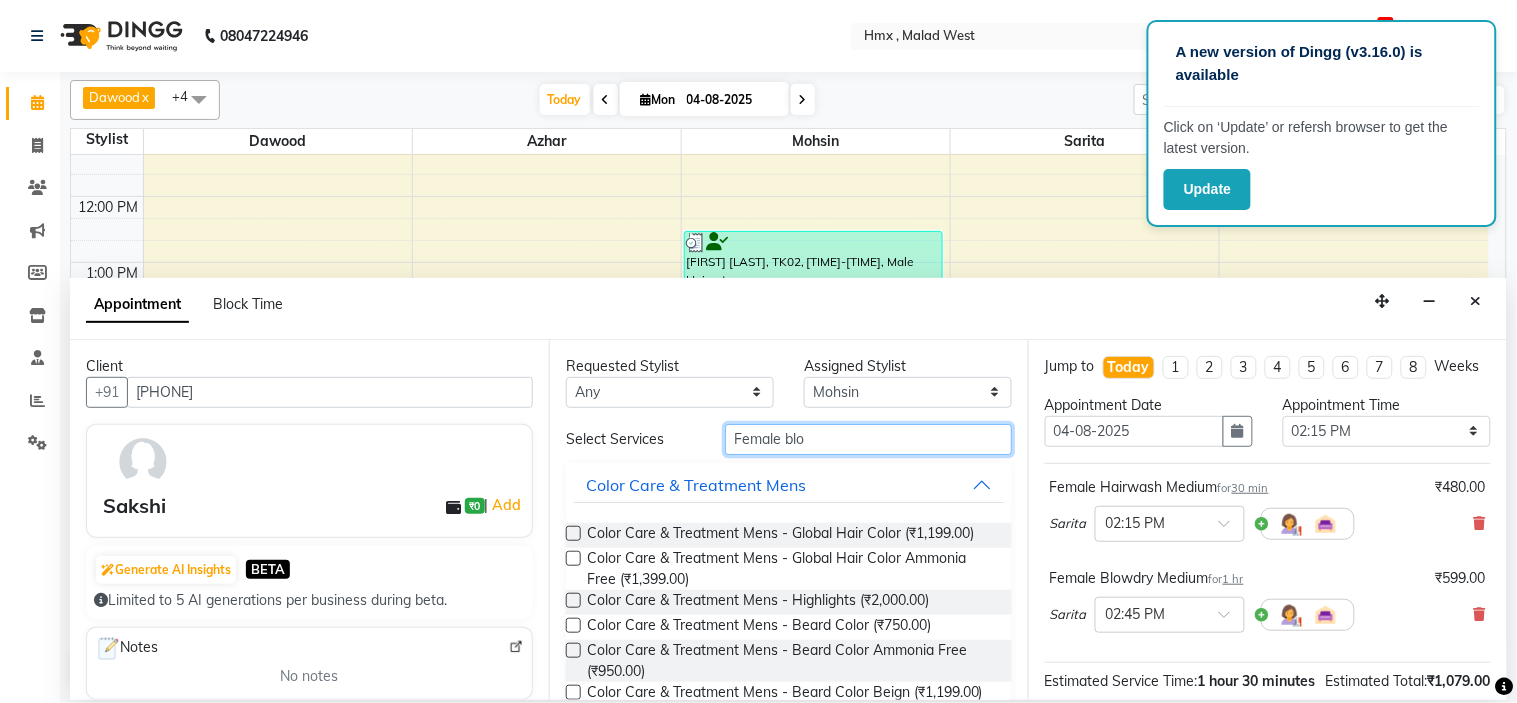 click on "Female blo" at bounding box center (868, 439) 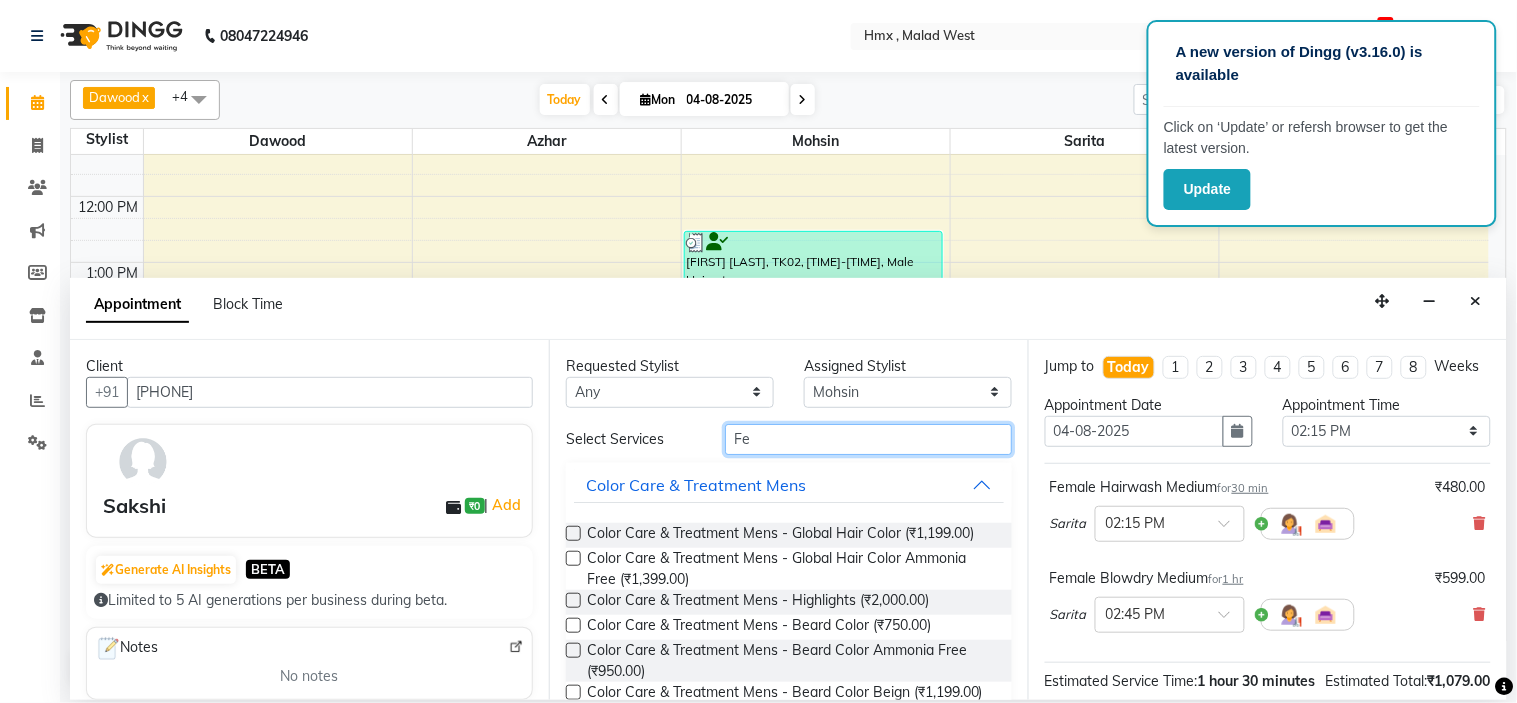 type on "F" 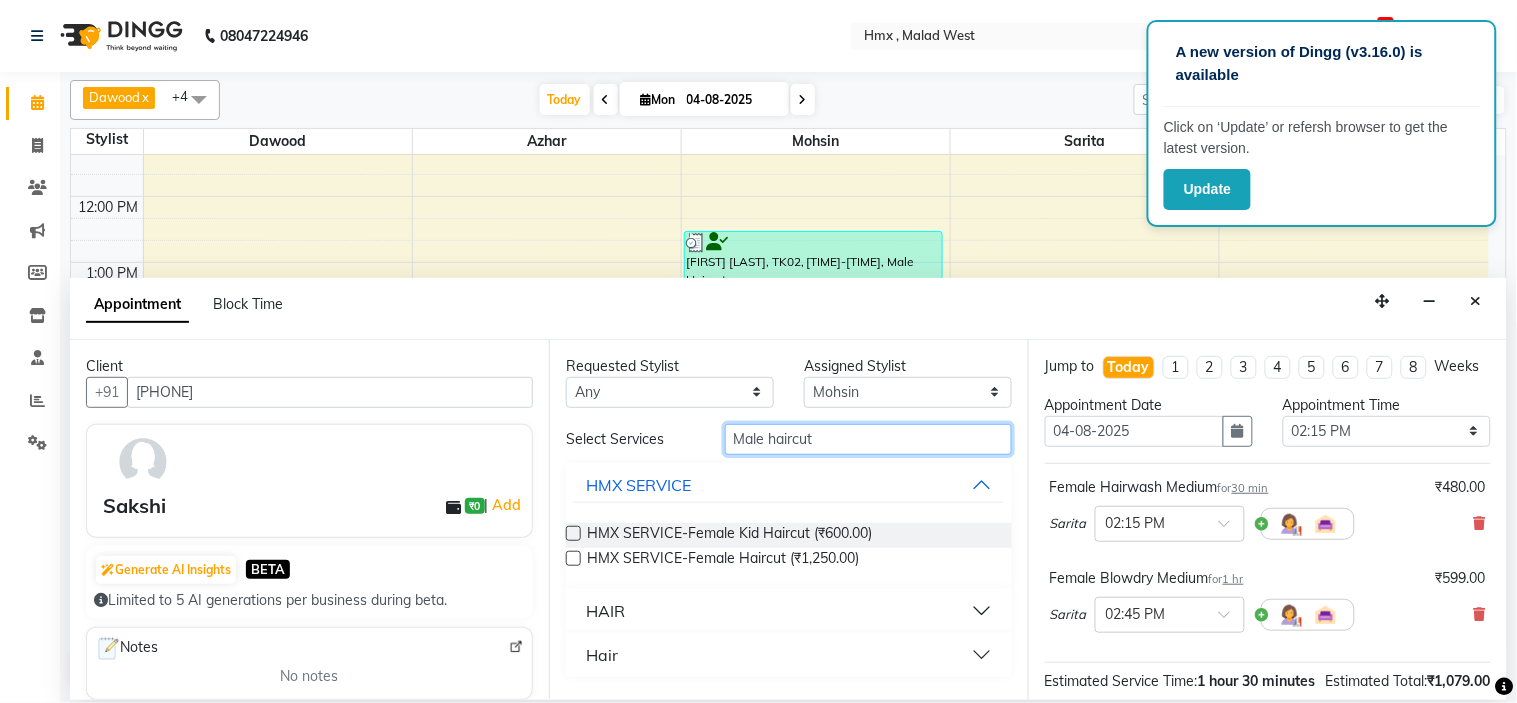 type on "Male haircut" 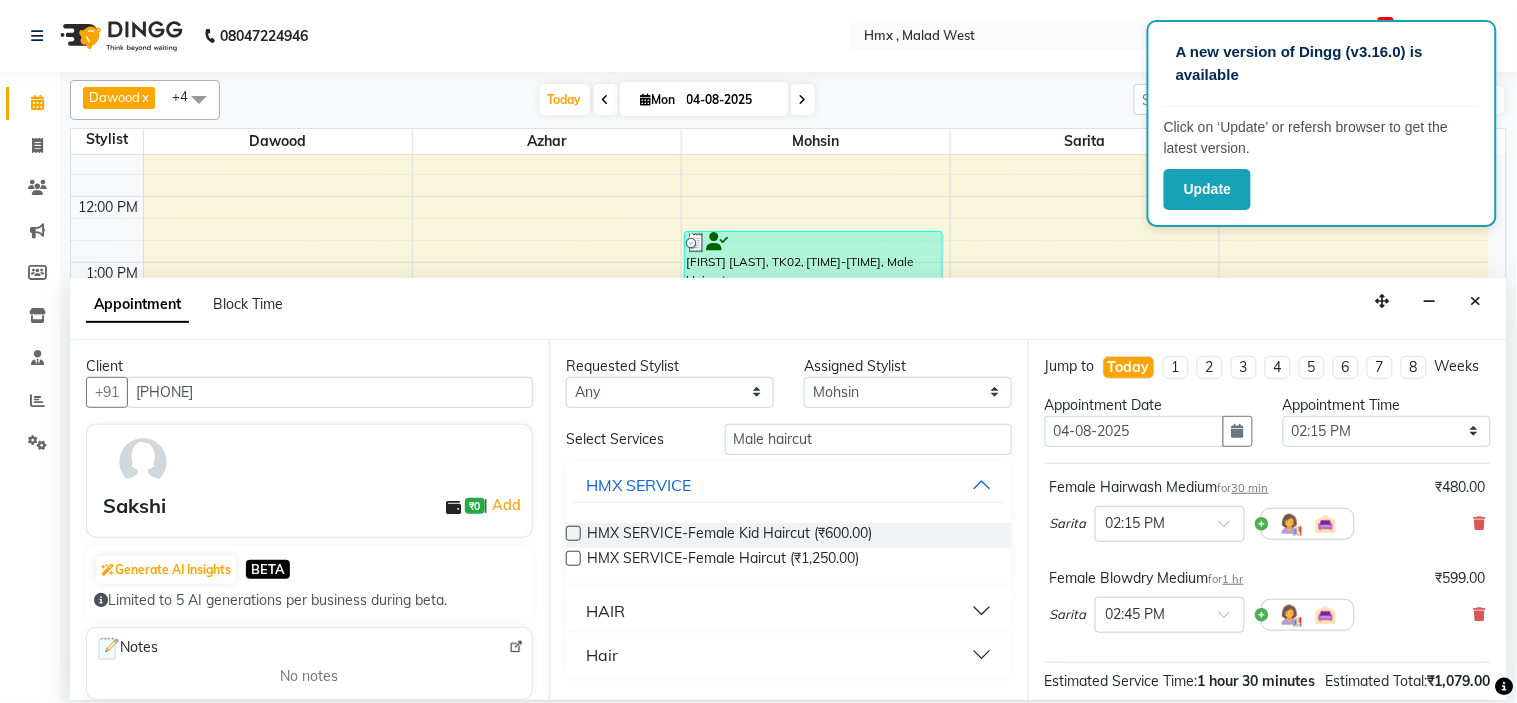 click on "HAIR" at bounding box center [789, 611] 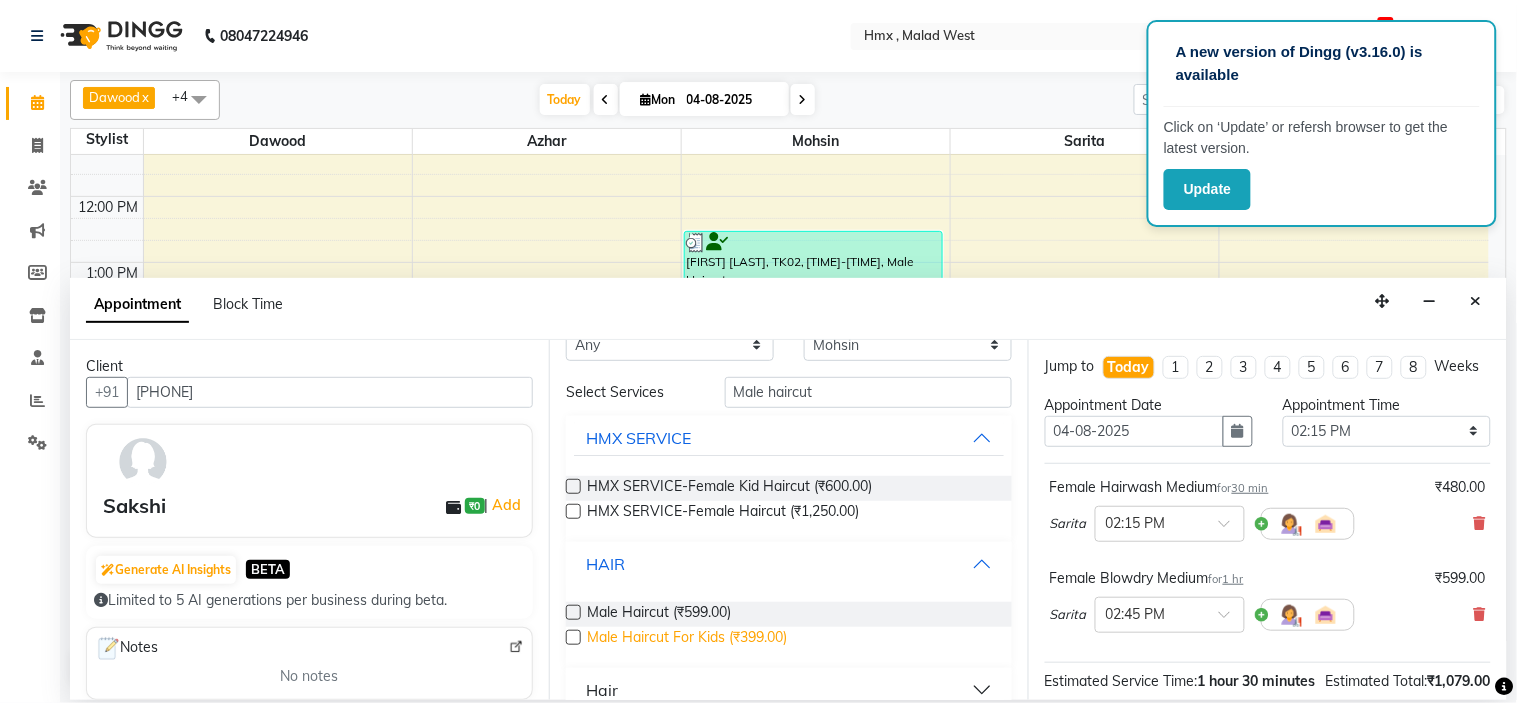 scroll, scrollTop: 74, scrollLeft: 0, axis: vertical 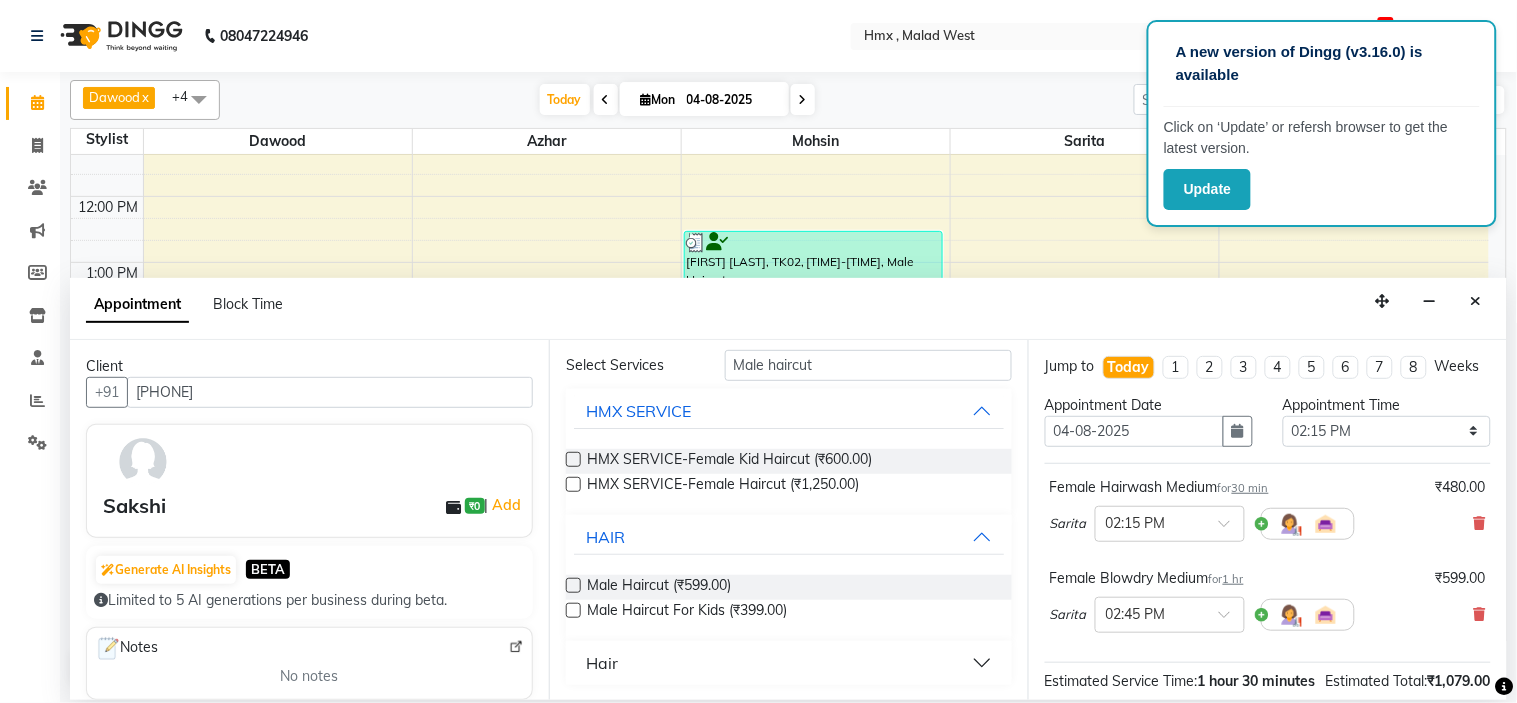 click at bounding box center [573, 585] 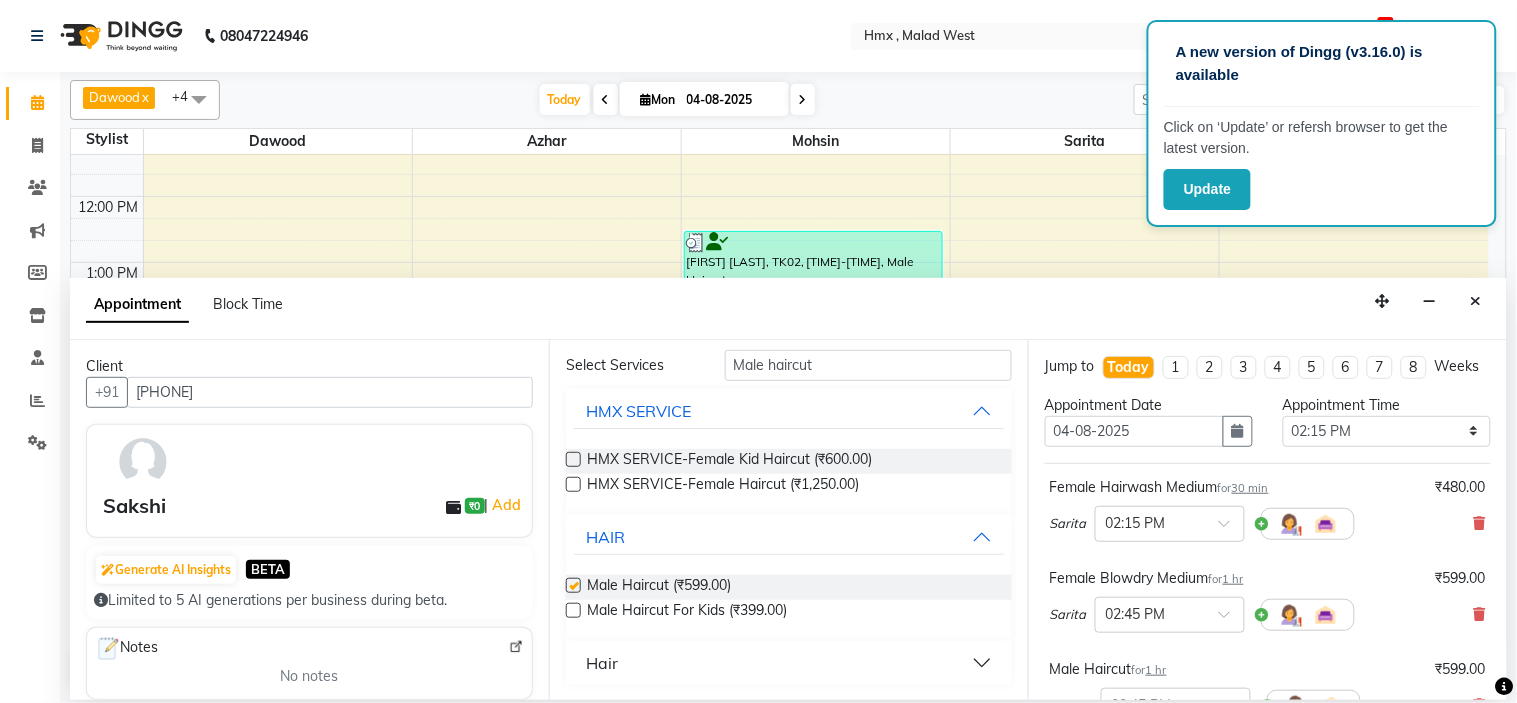 checkbox on "false" 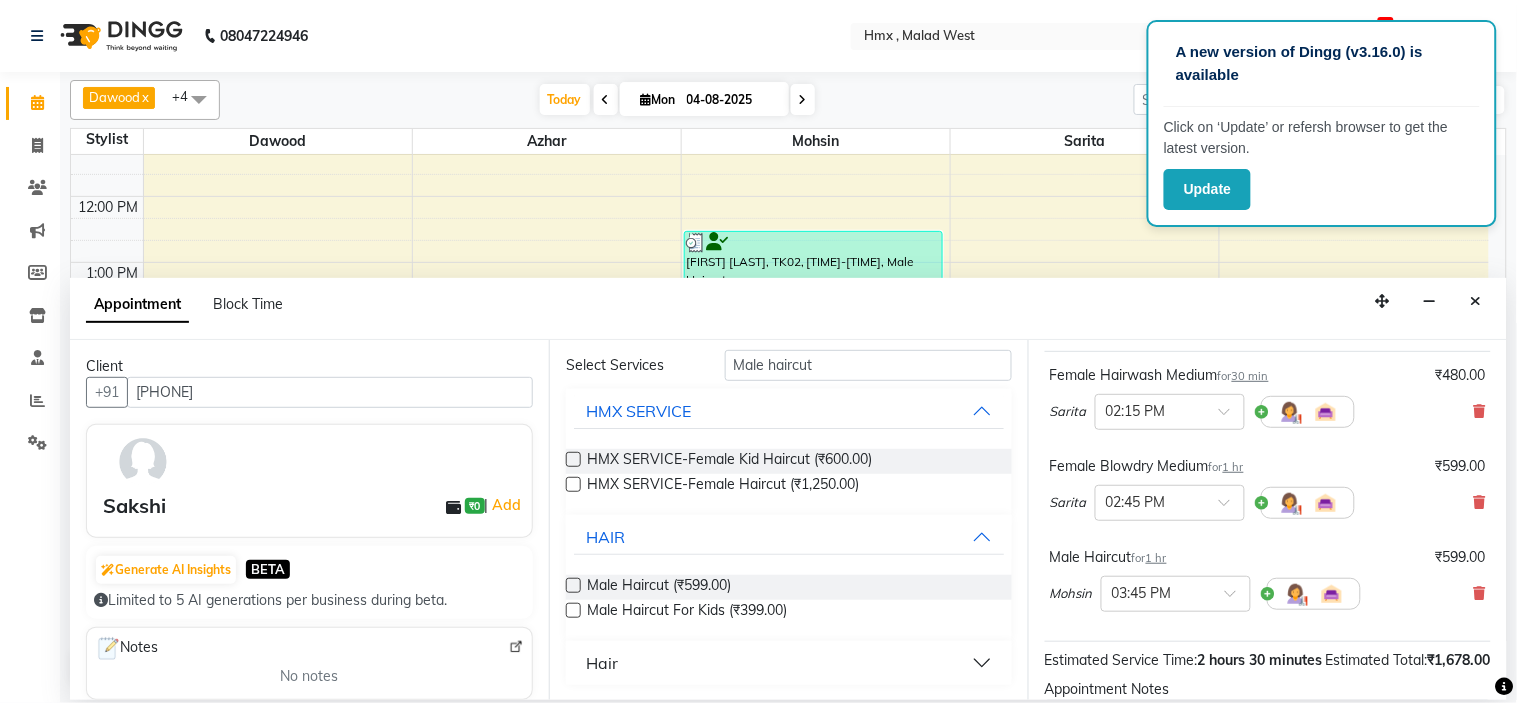 scroll, scrollTop: 333, scrollLeft: 0, axis: vertical 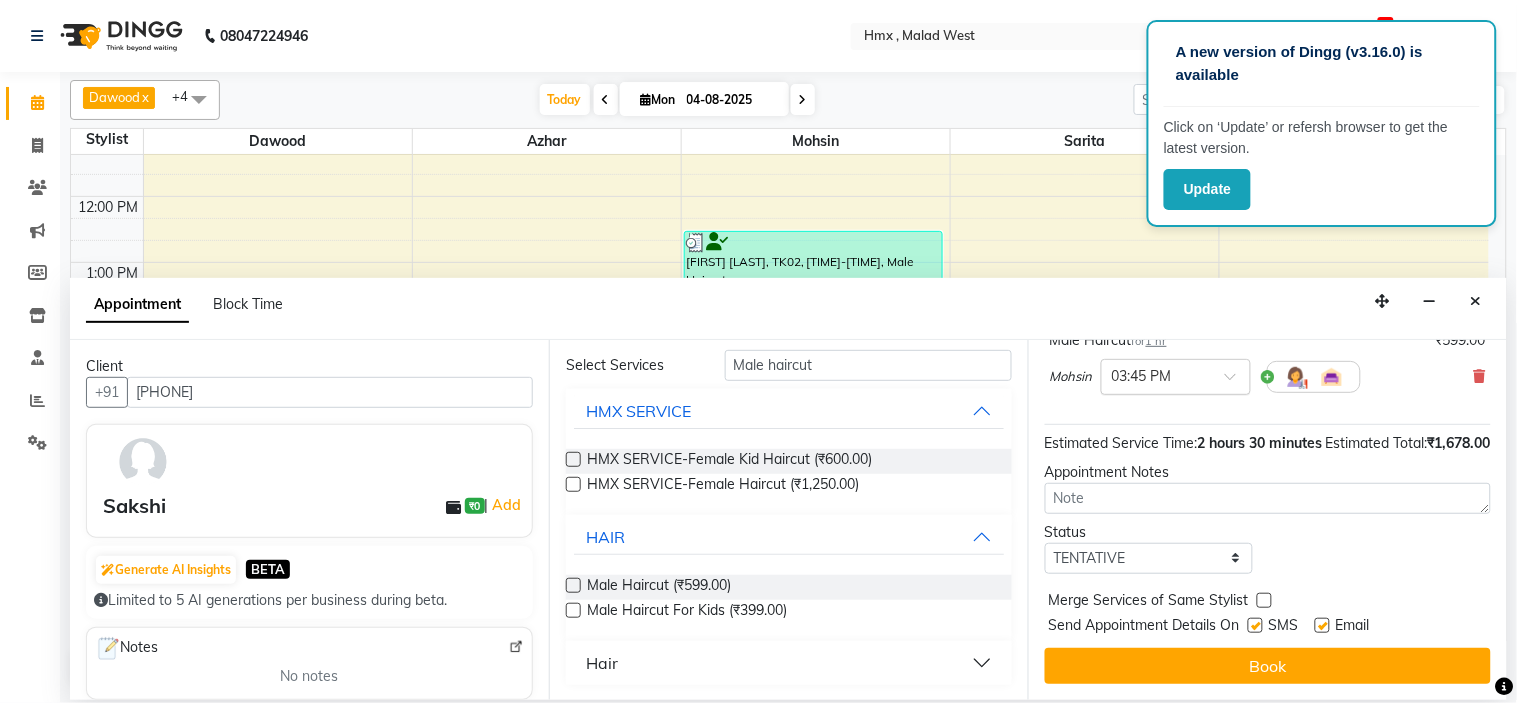 click at bounding box center (1176, 375) 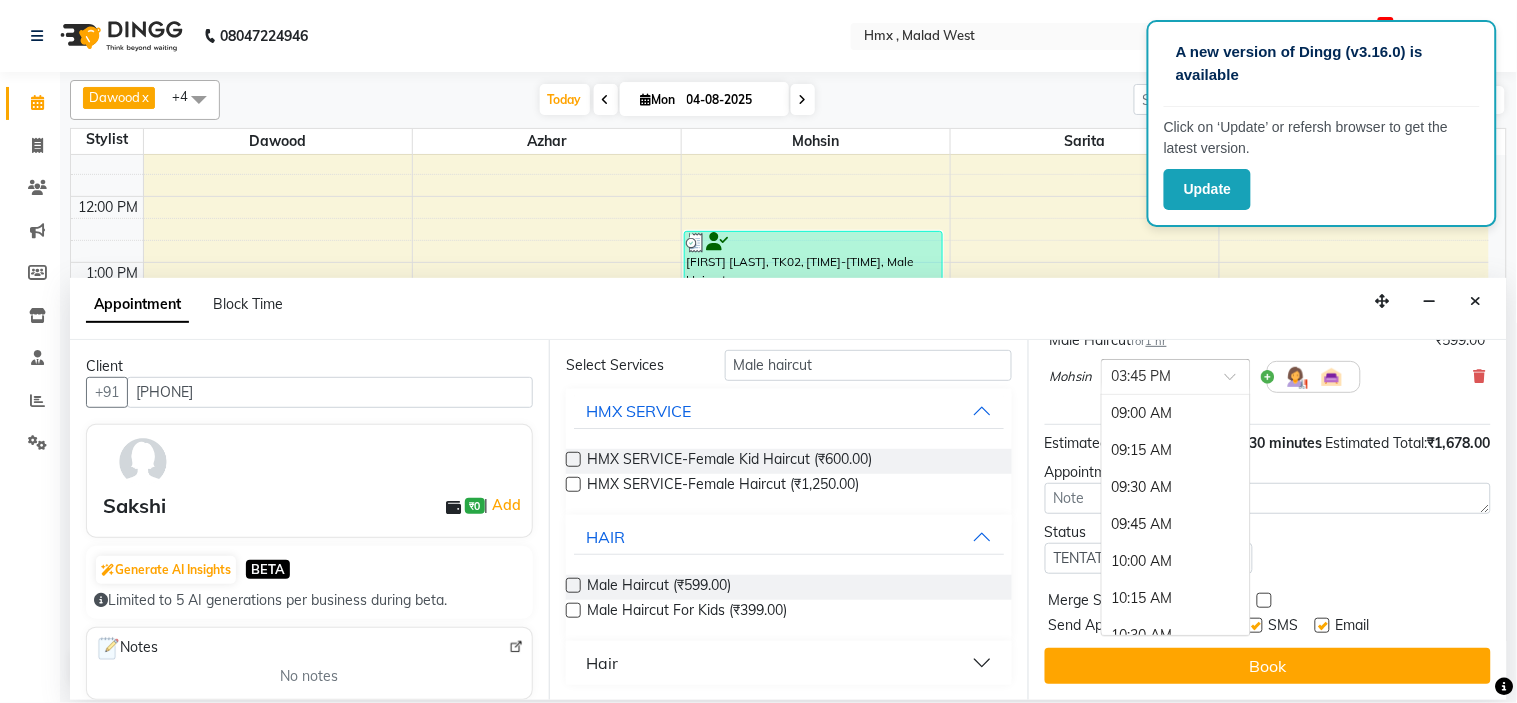scroll, scrollTop: 1006, scrollLeft: 0, axis: vertical 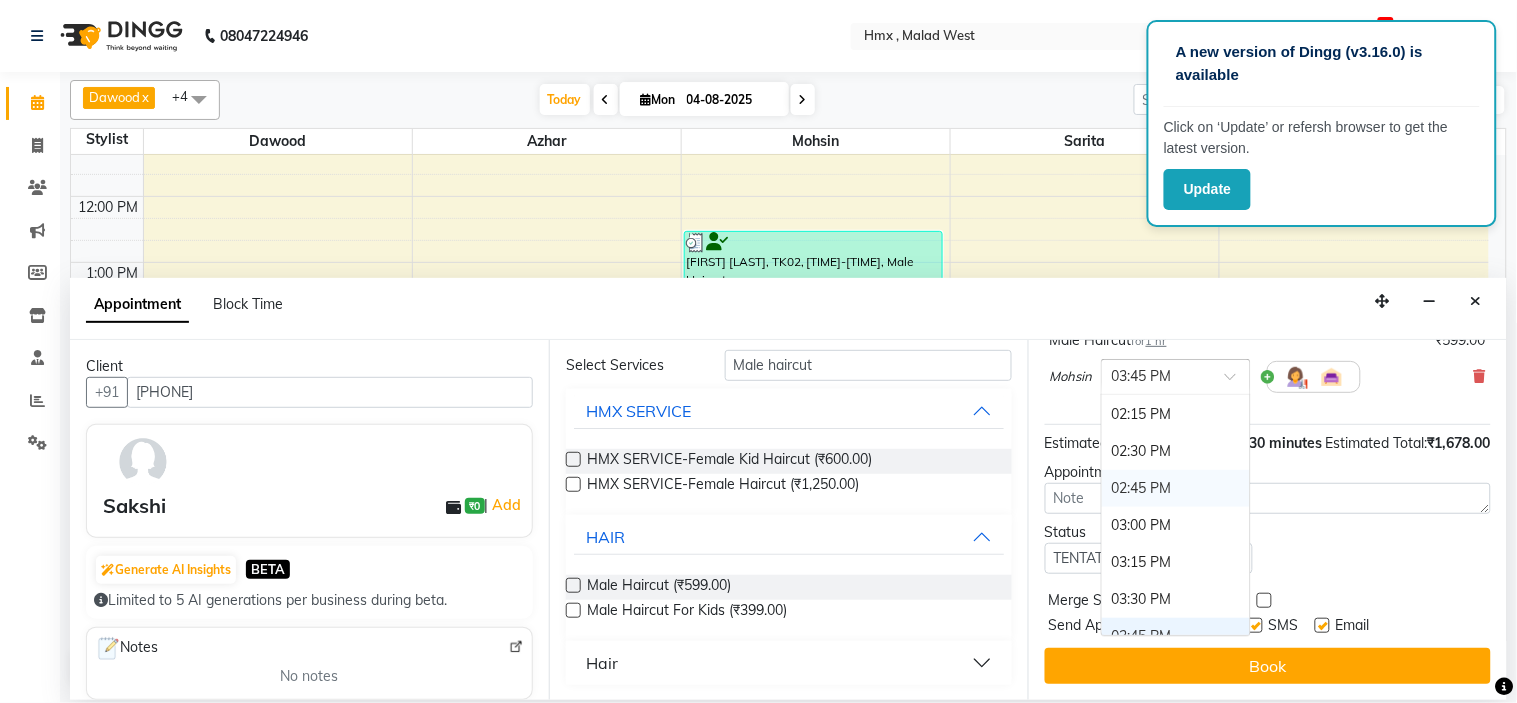 click on "02:45 PM" at bounding box center (1176, 488) 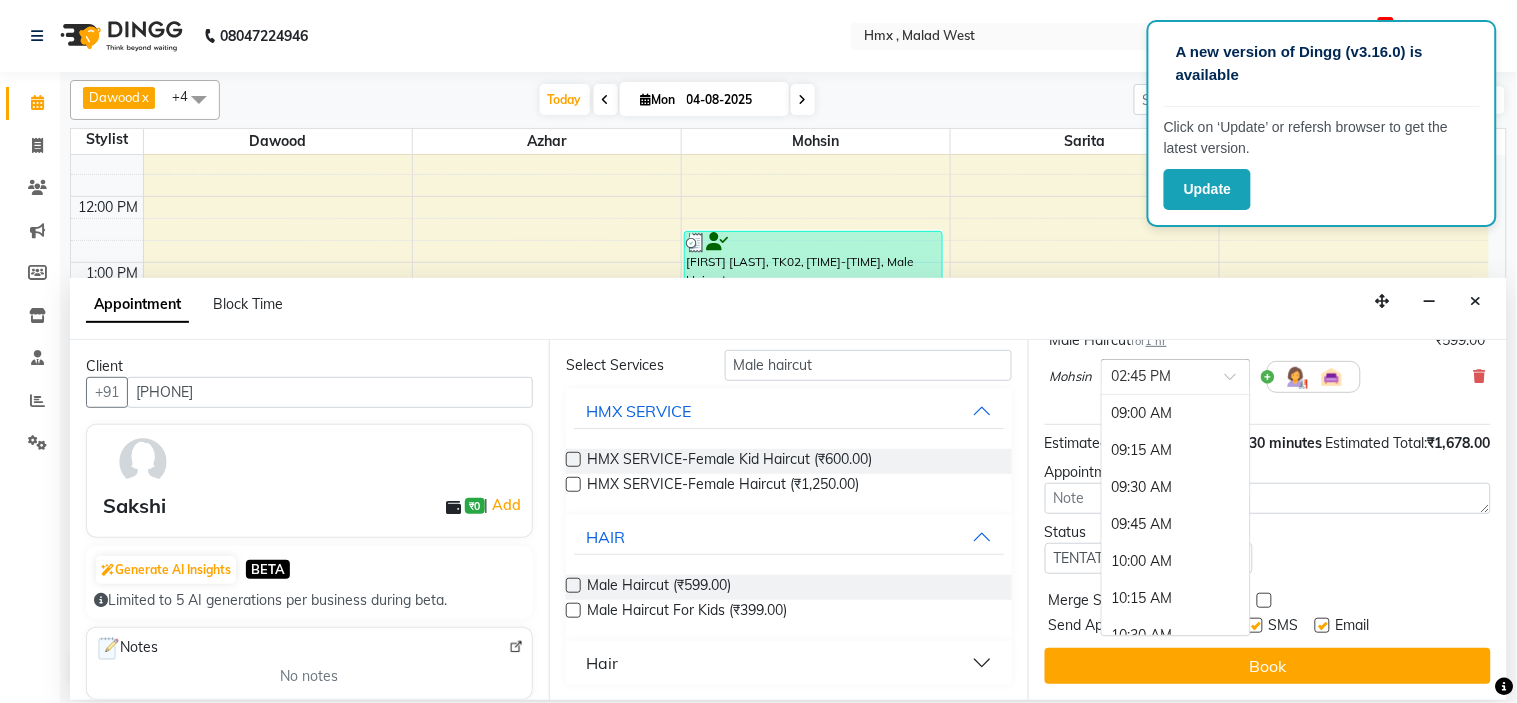 click at bounding box center [1237, 382] 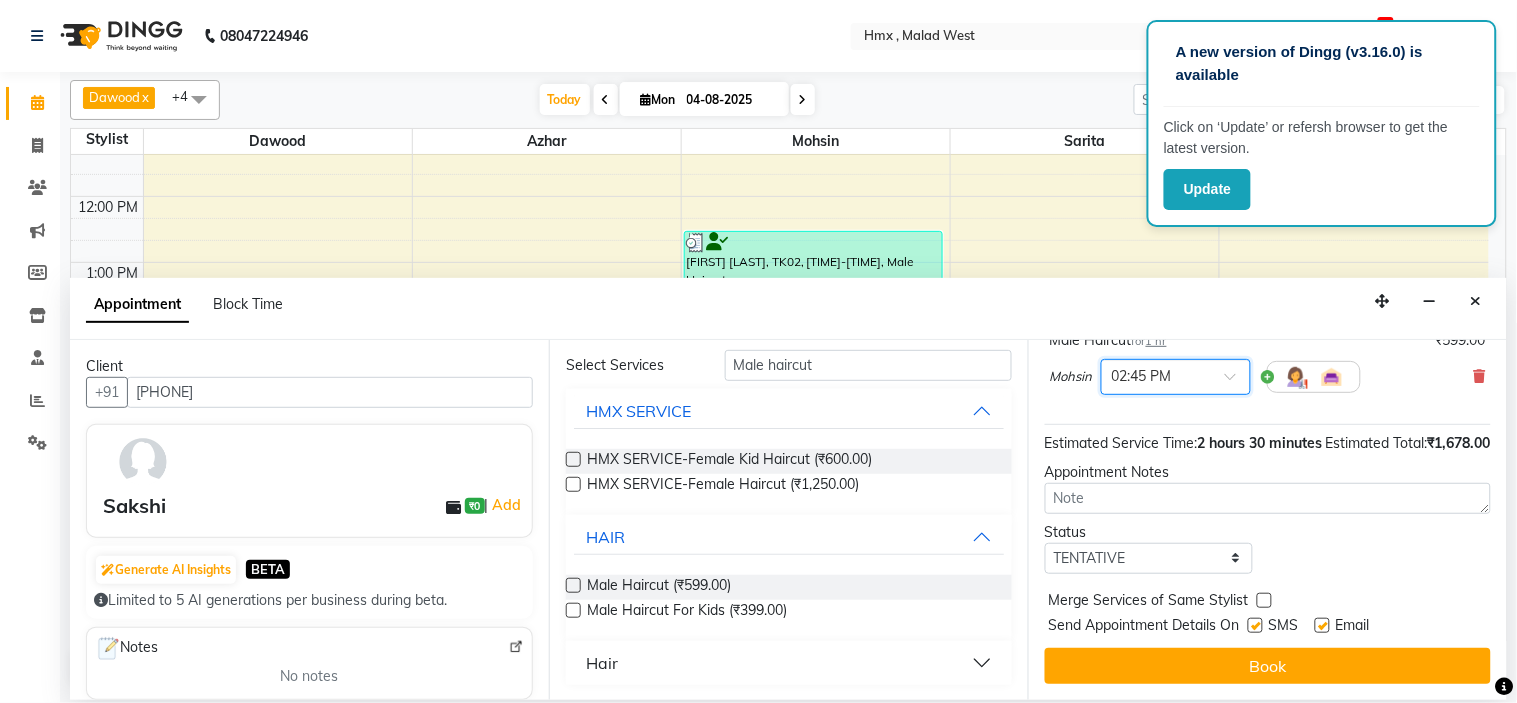 click at bounding box center (1237, 382) 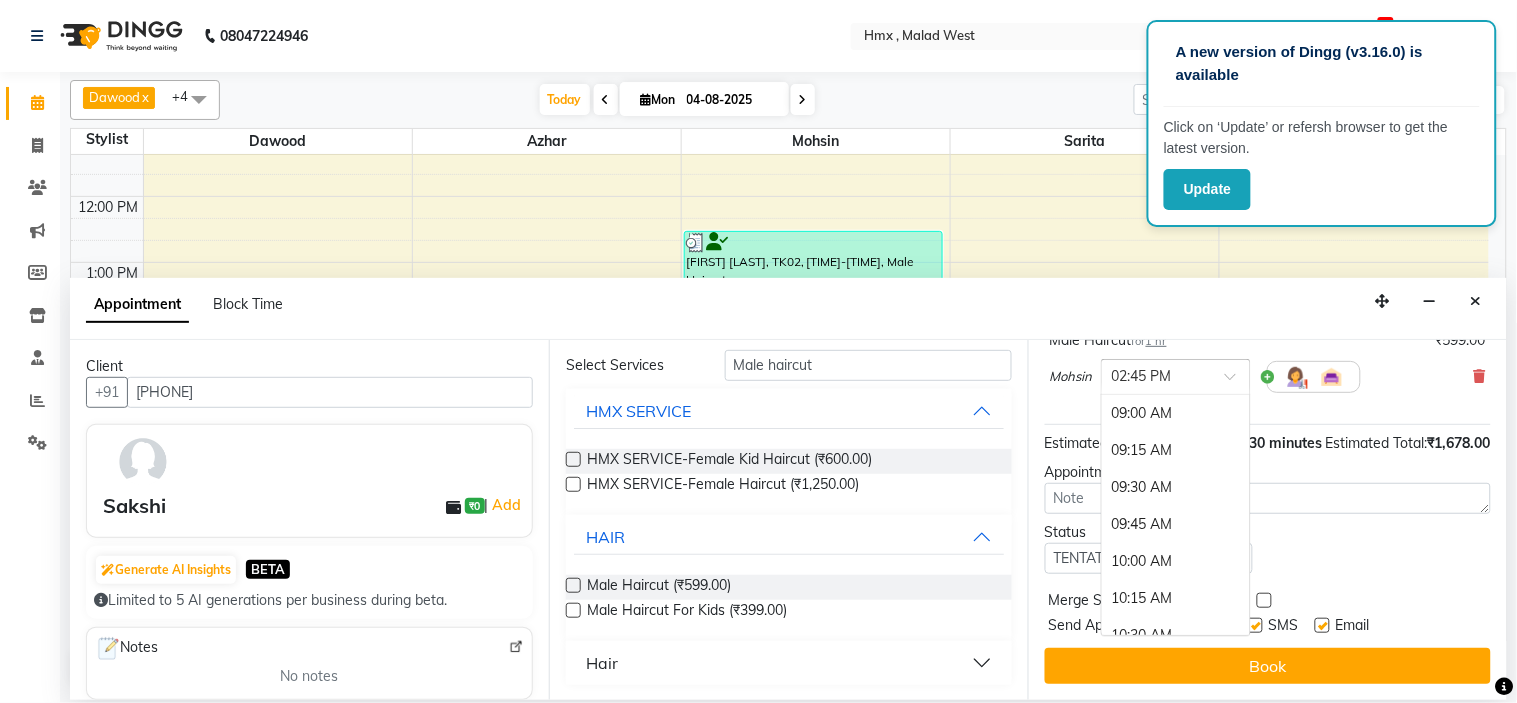 click at bounding box center [1237, 382] 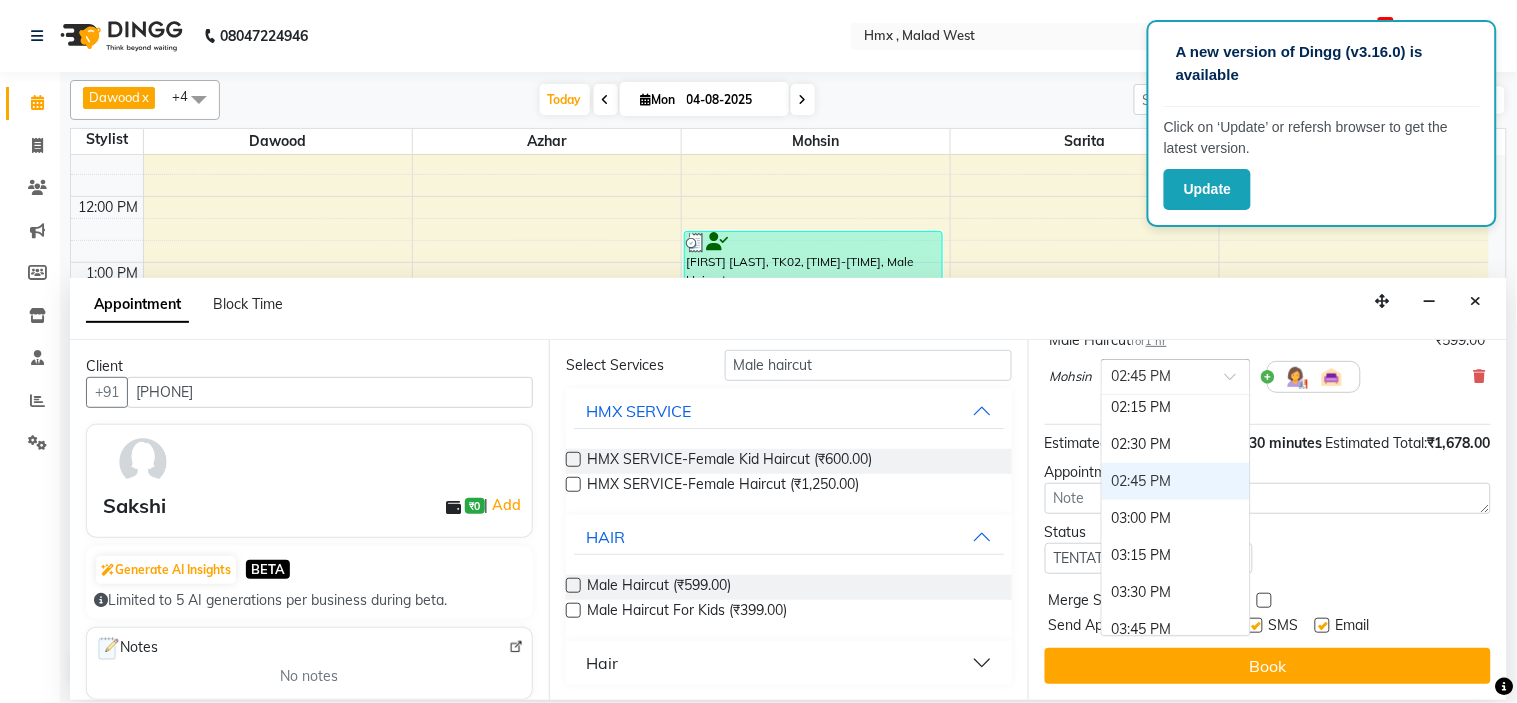 scroll, scrollTop: 770, scrollLeft: 0, axis: vertical 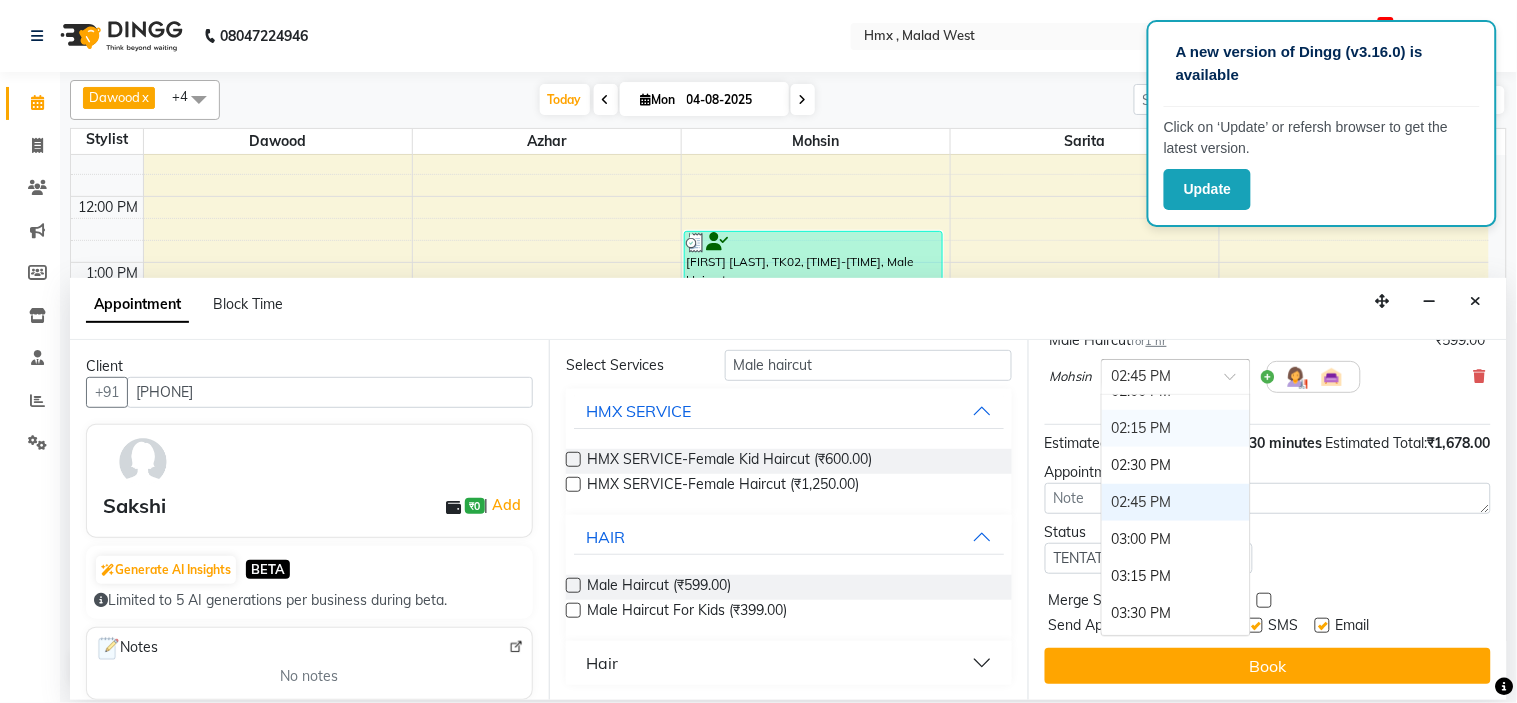 click on "02:15 PM" at bounding box center (1176, 428) 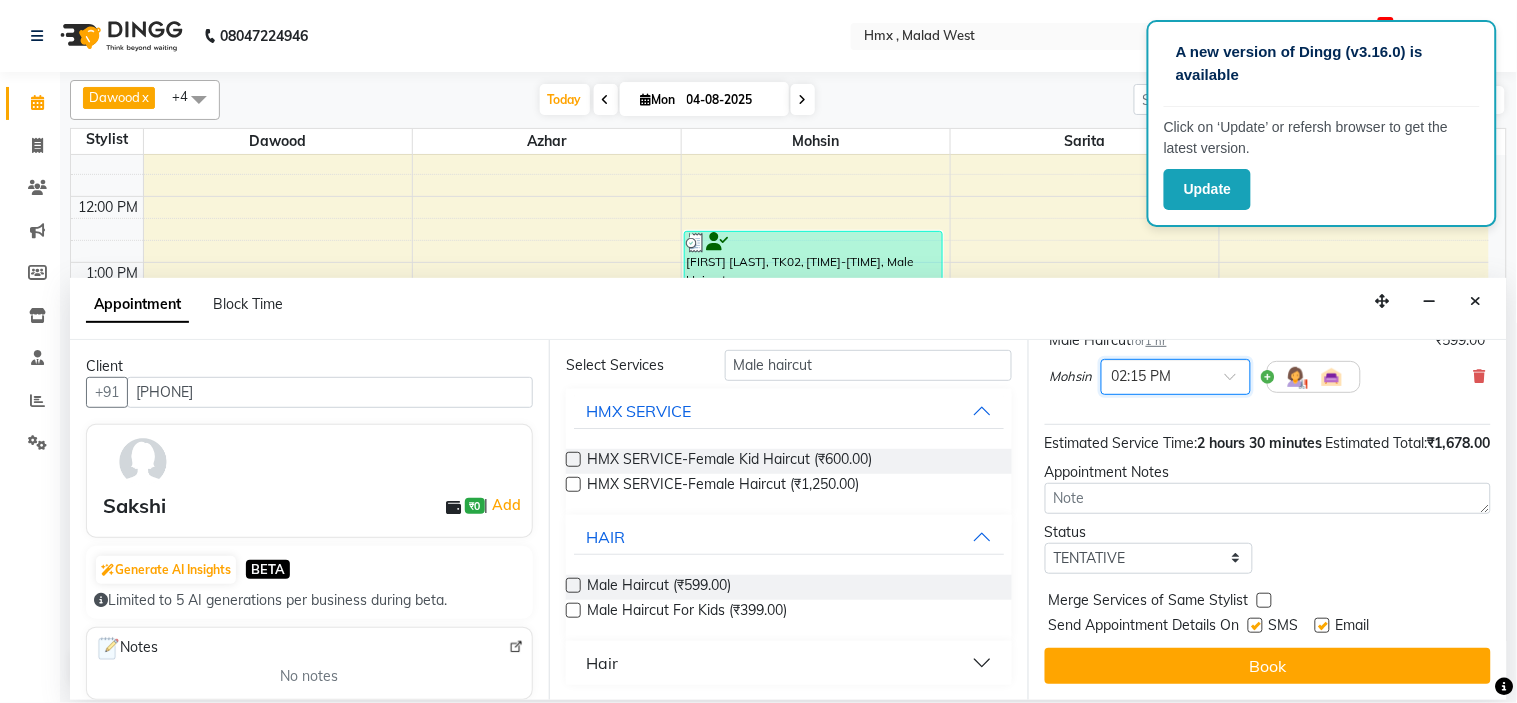 scroll, scrollTop: 390, scrollLeft: 0, axis: vertical 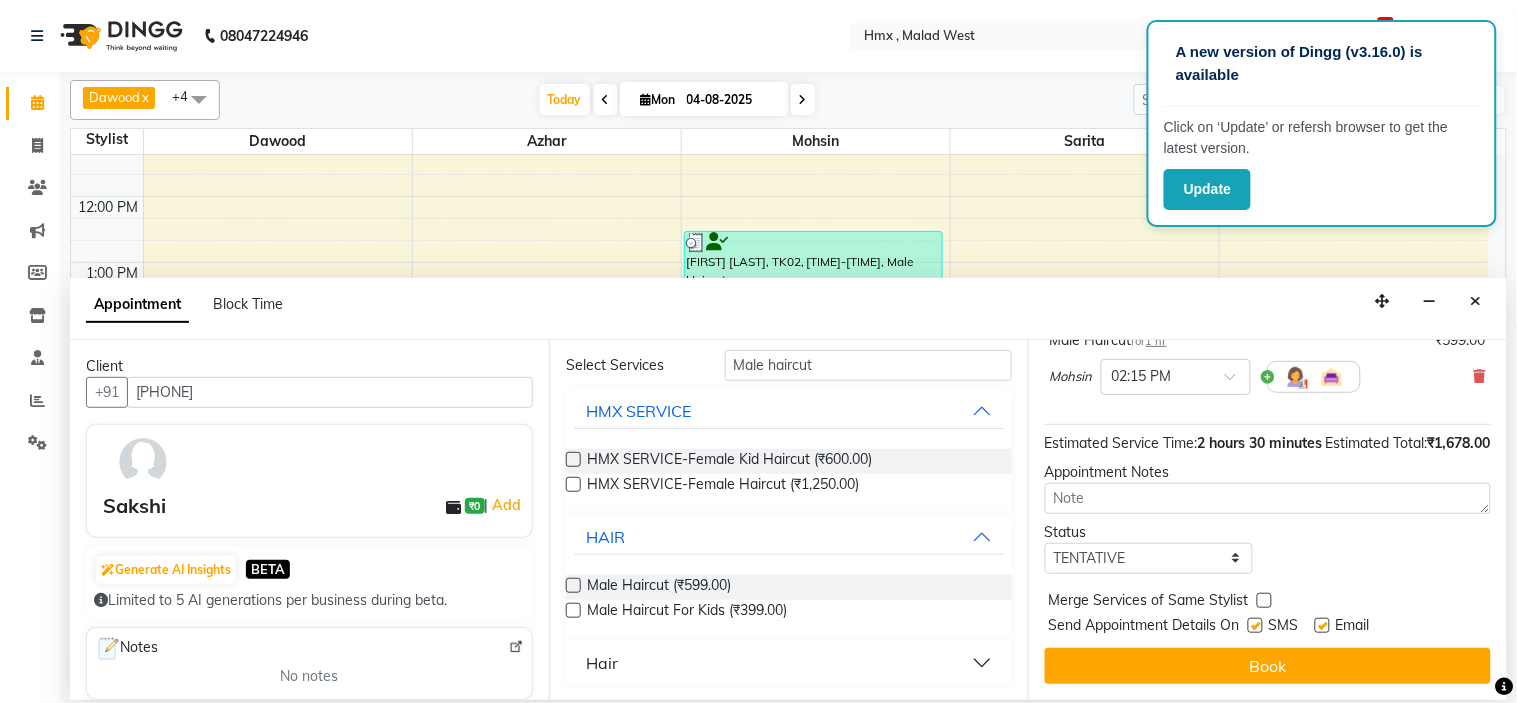 click at bounding box center (1255, 625) 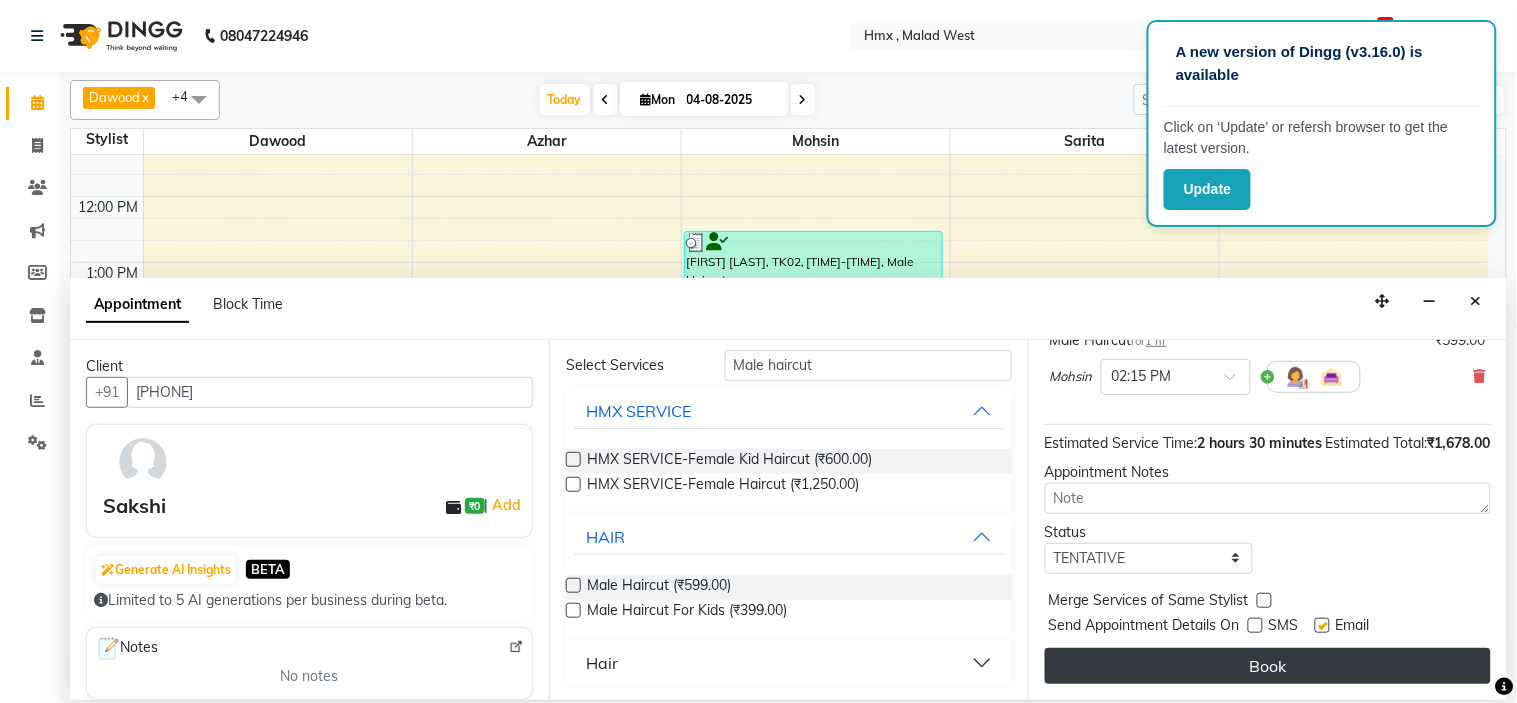 click on "Book" at bounding box center [1268, 666] 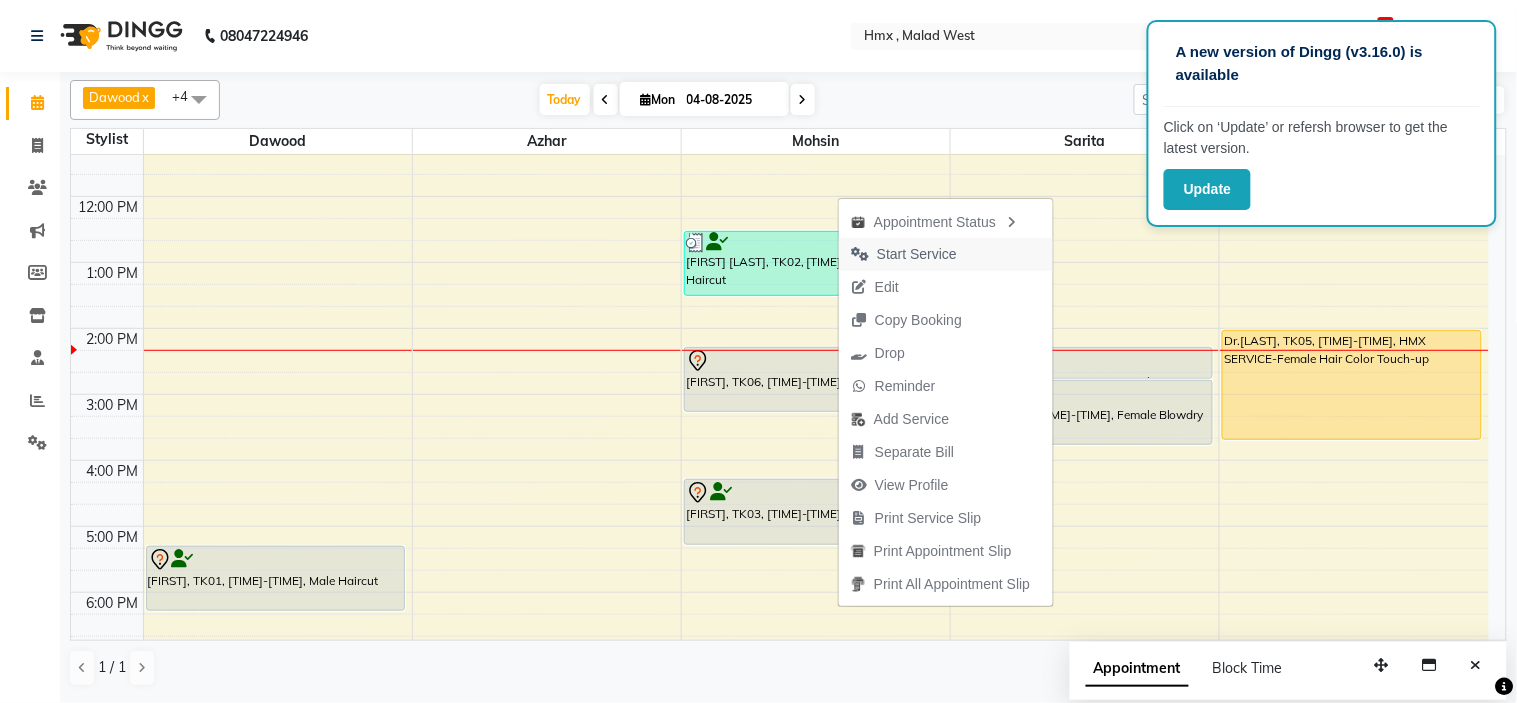 click on "Start Service" at bounding box center (917, 254) 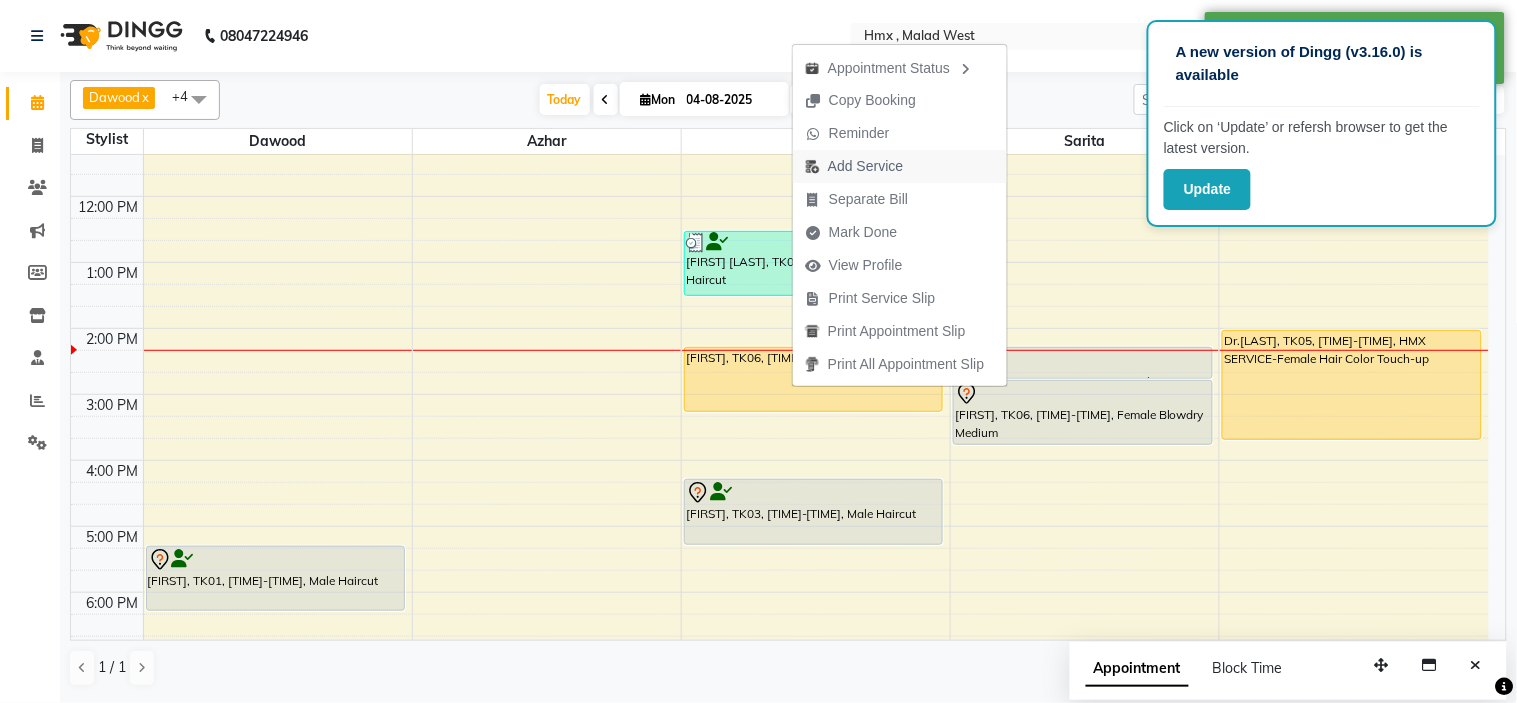 click on "Add Service" at bounding box center (865, 166) 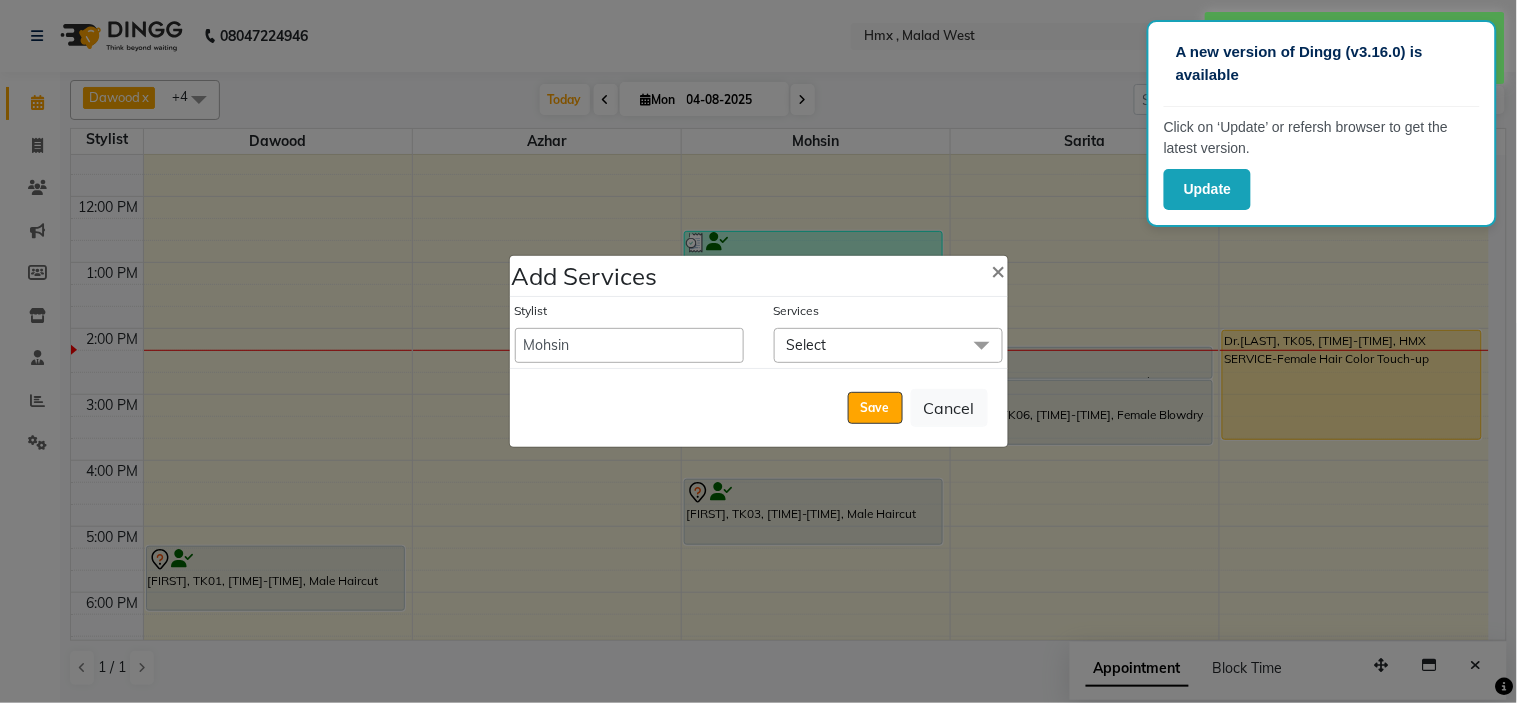 click on "Select" 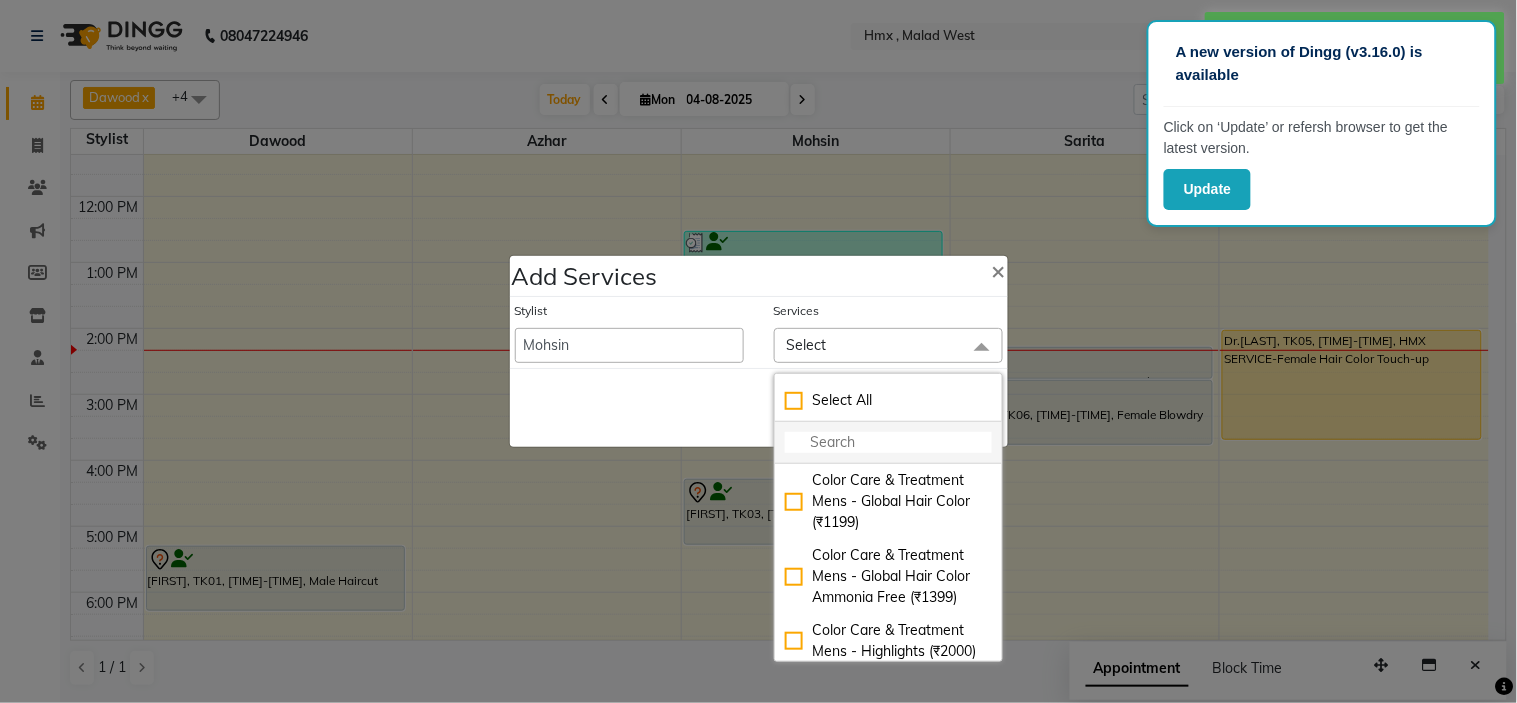 click 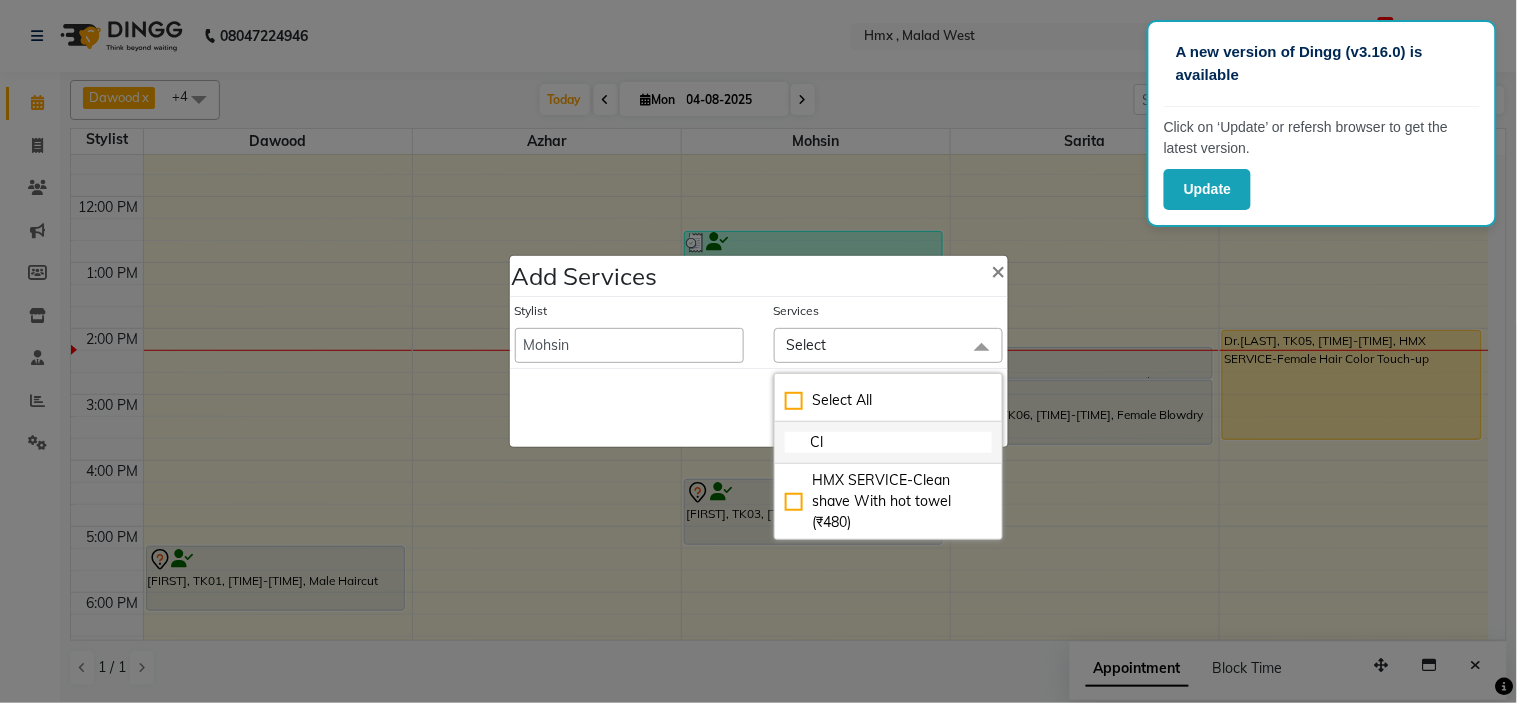 type on "C" 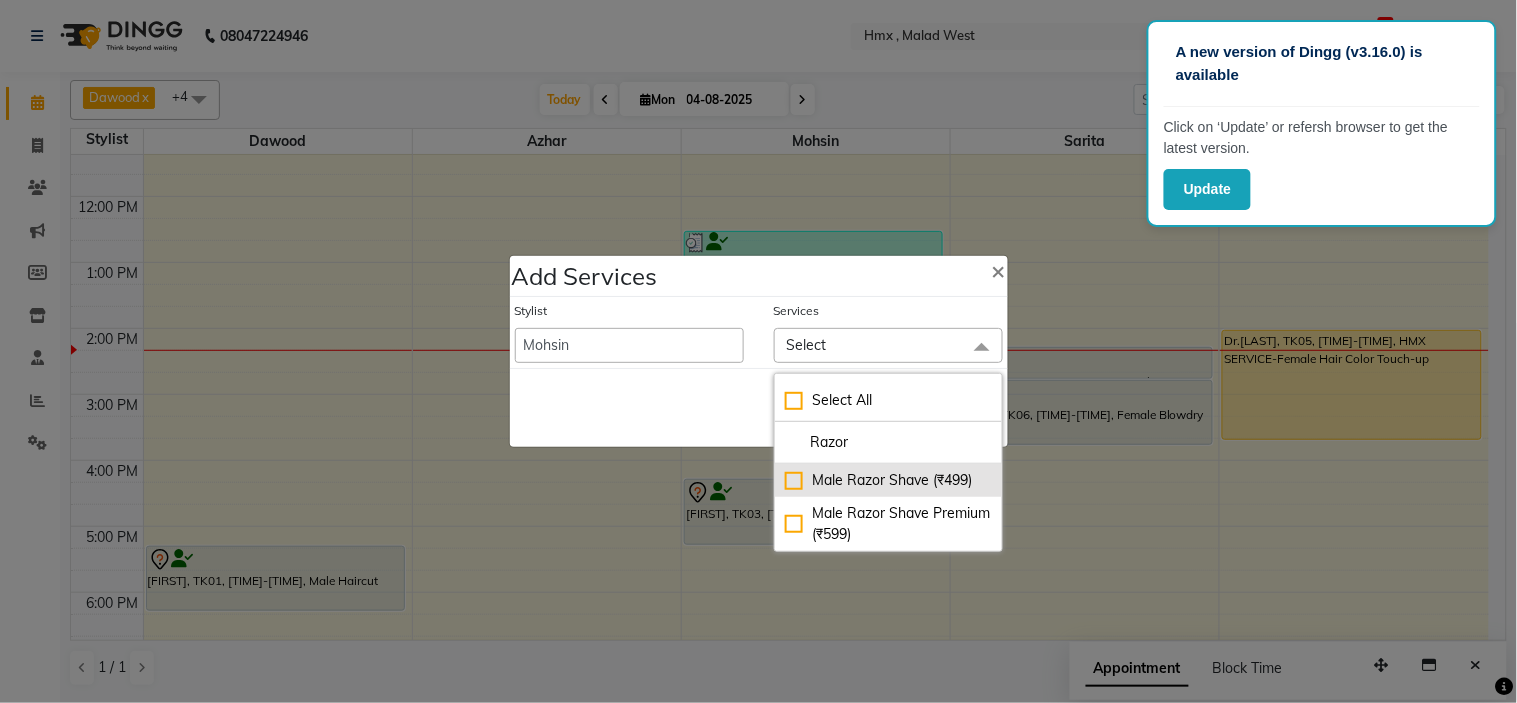 type on "Razor" 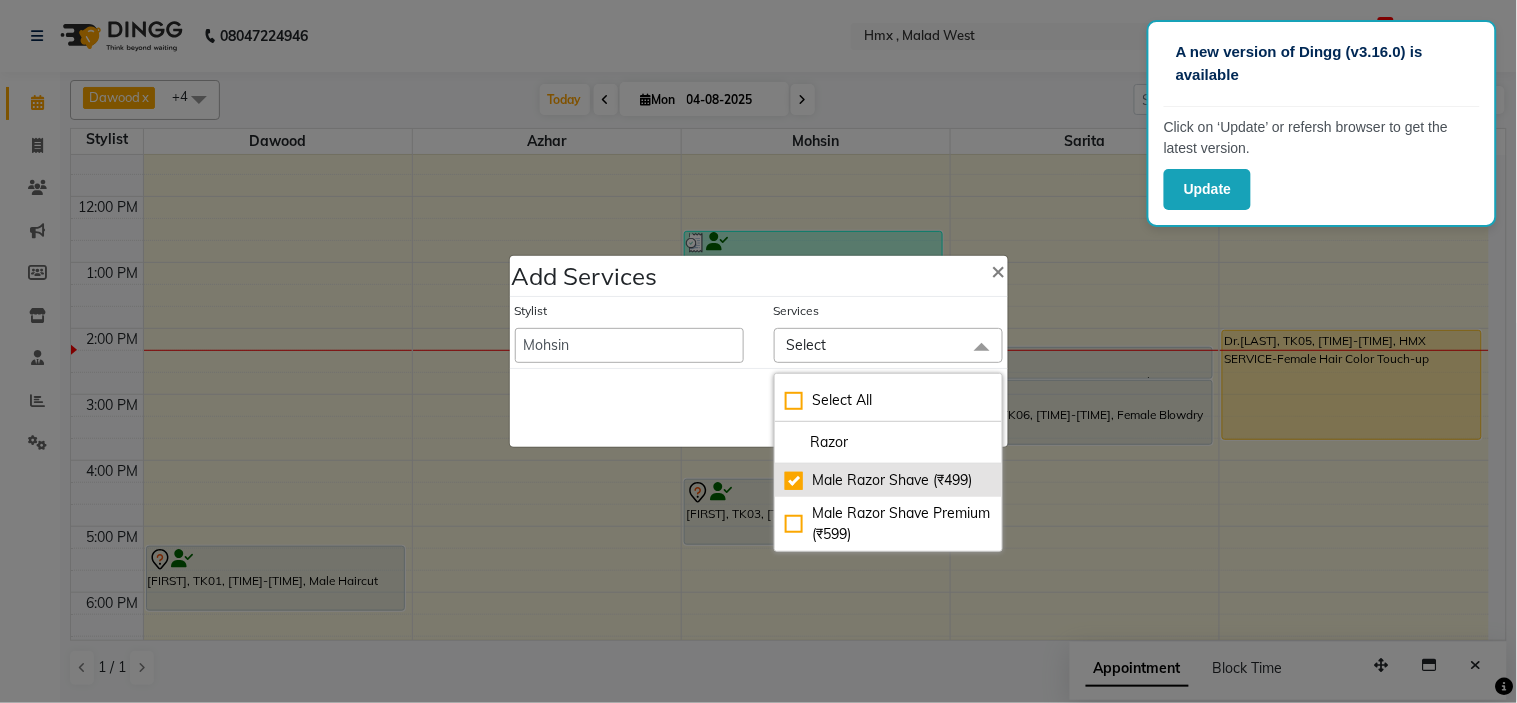checkbox on "true" 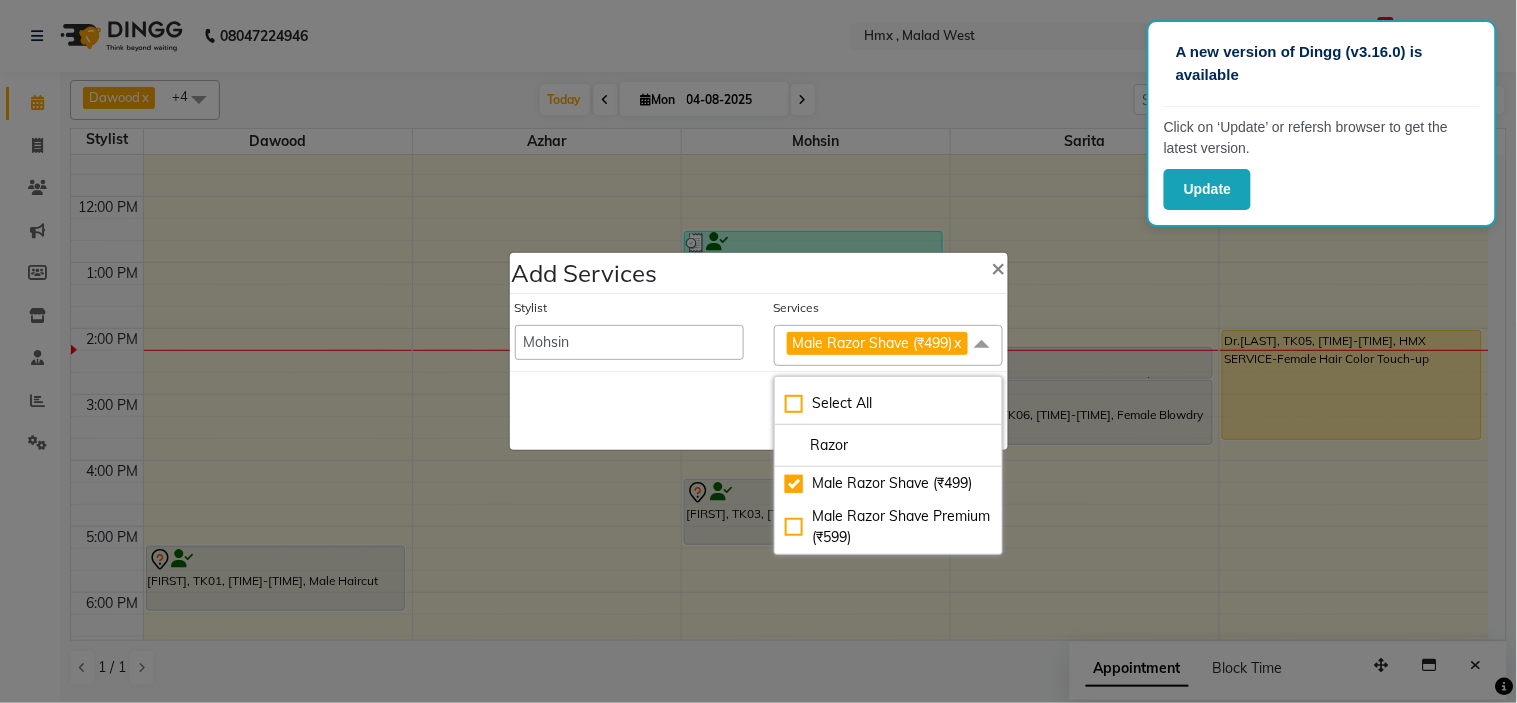 click on "Save   Cancel" 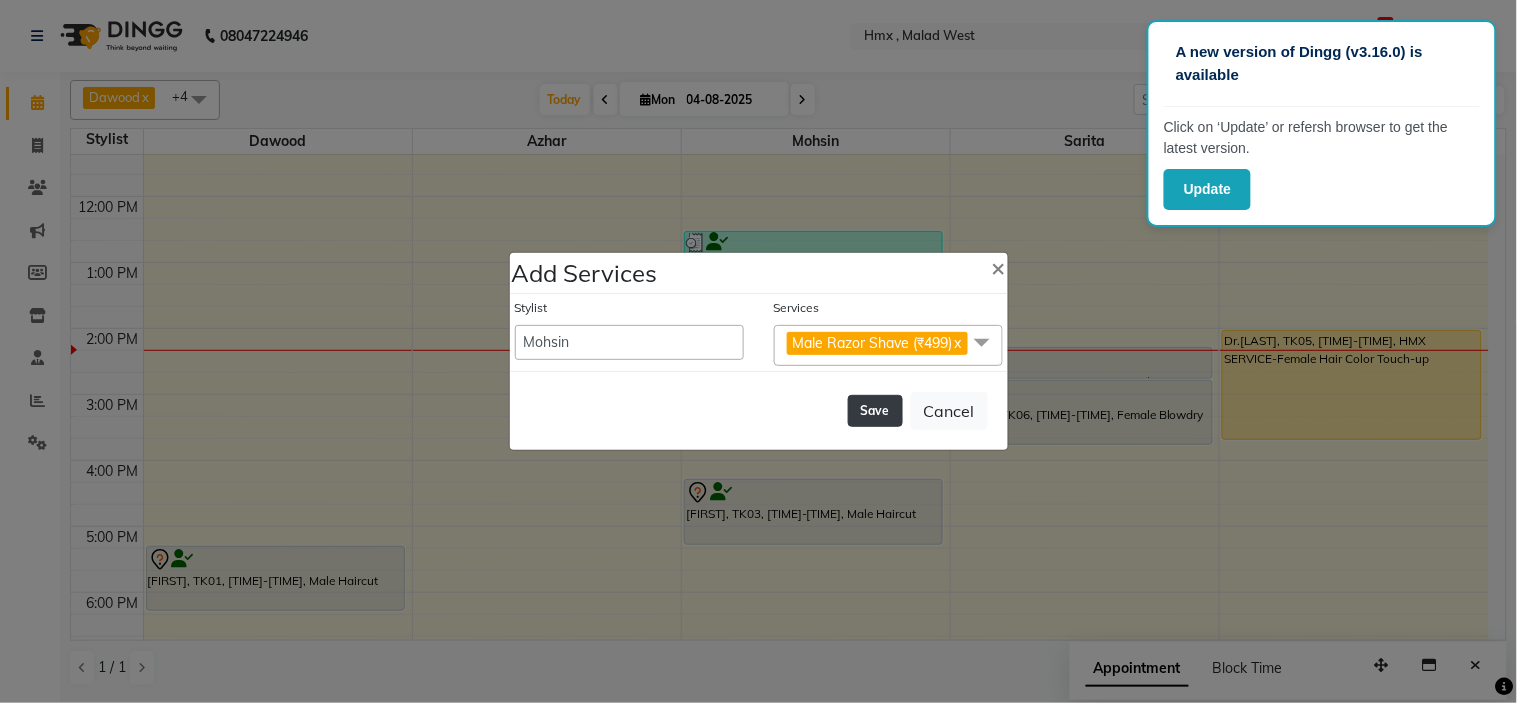click on "Save" 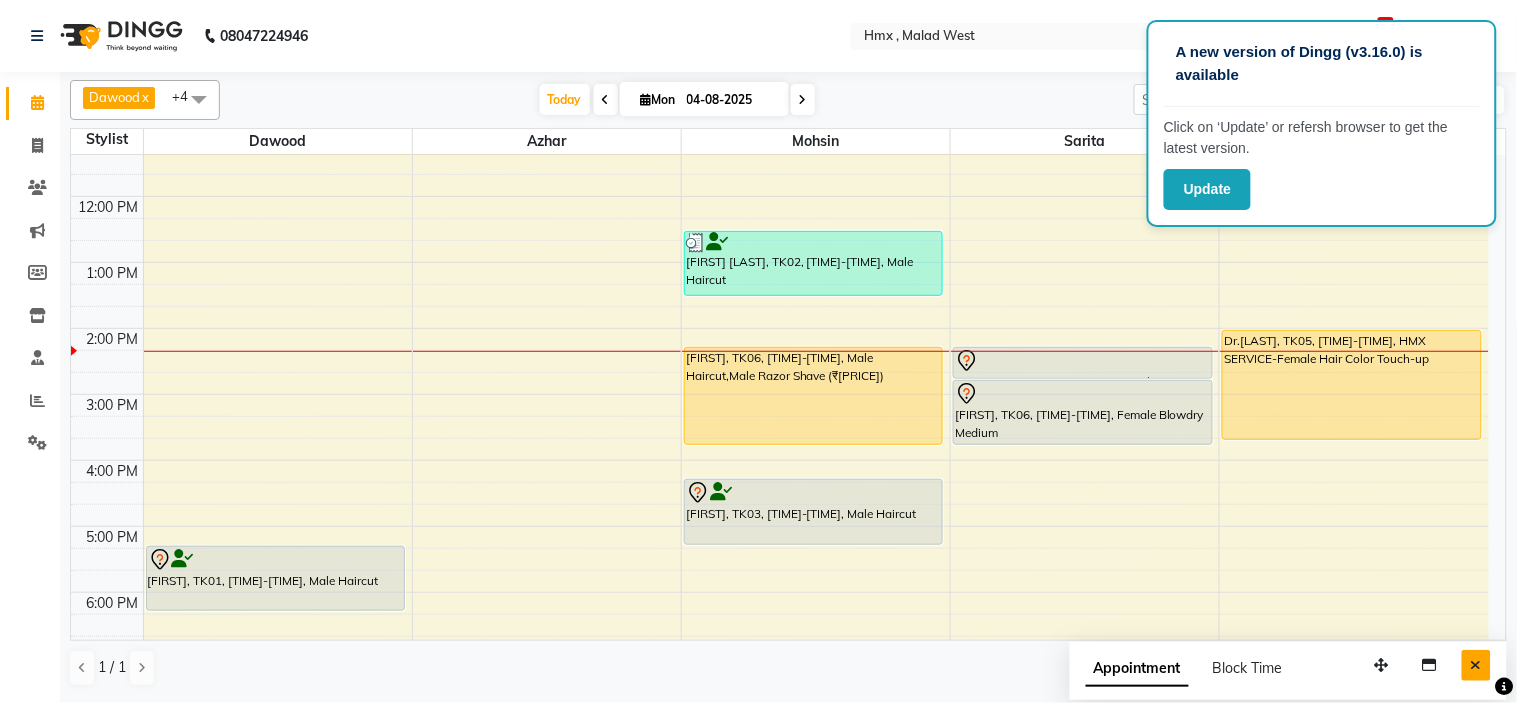 click at bounding box center [1476, 665] 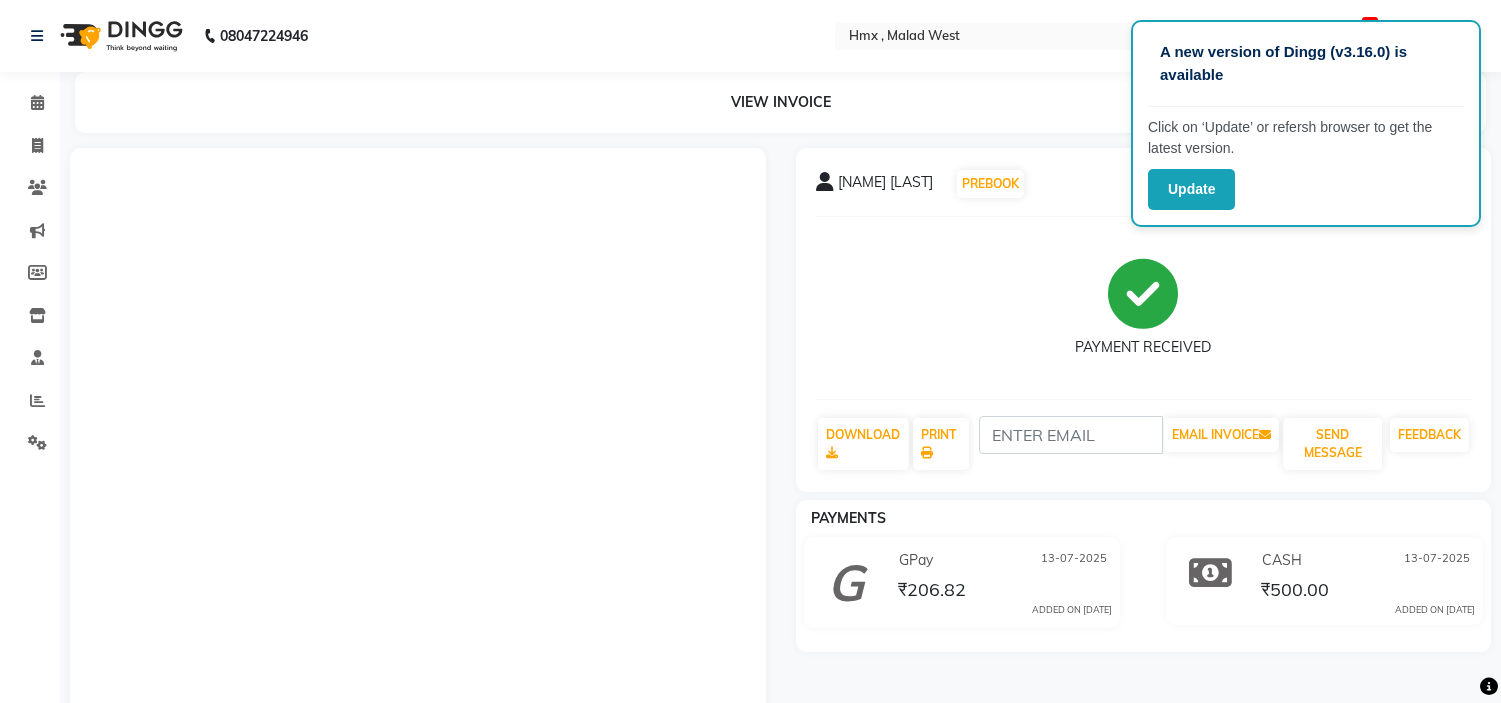 select on "ec" 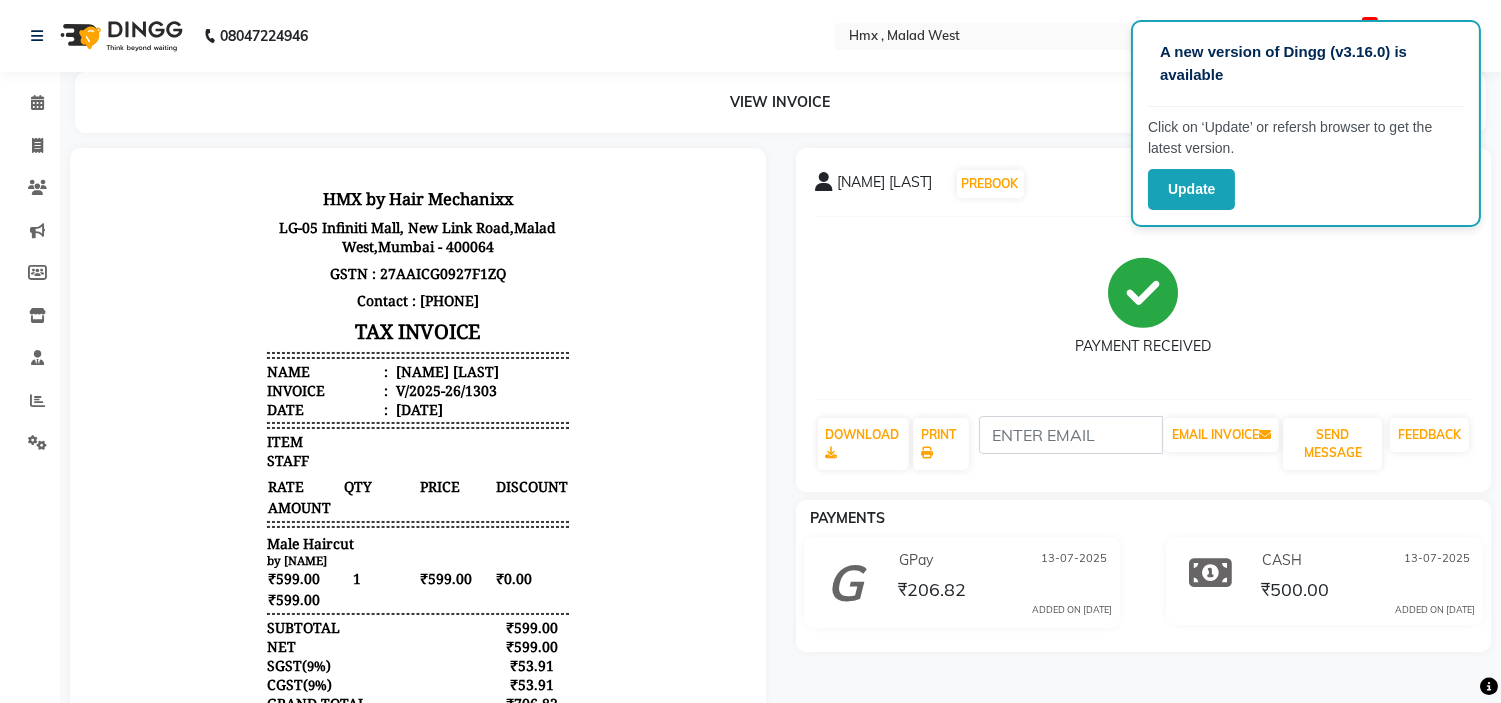 scroll, scrollTop: 0, scrollLeft: 0, axis: both 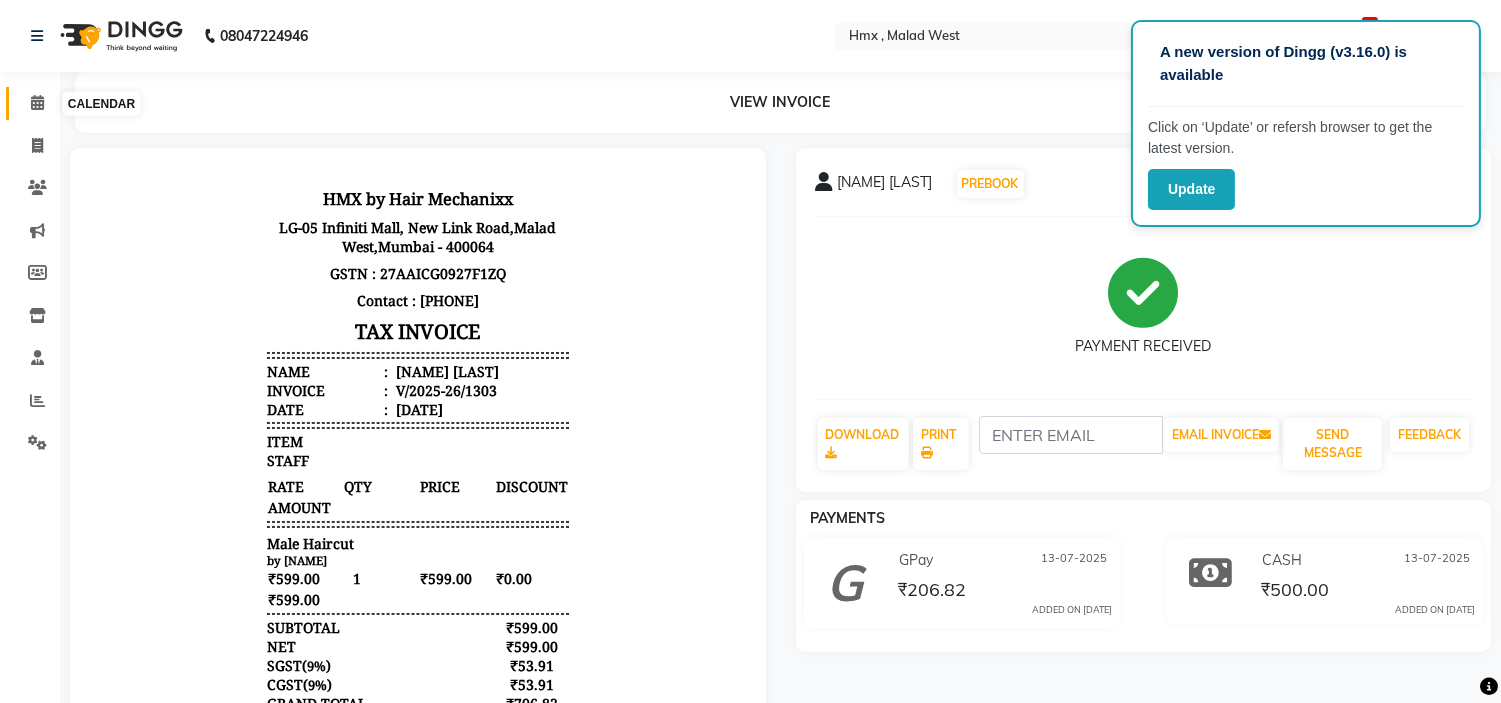 click 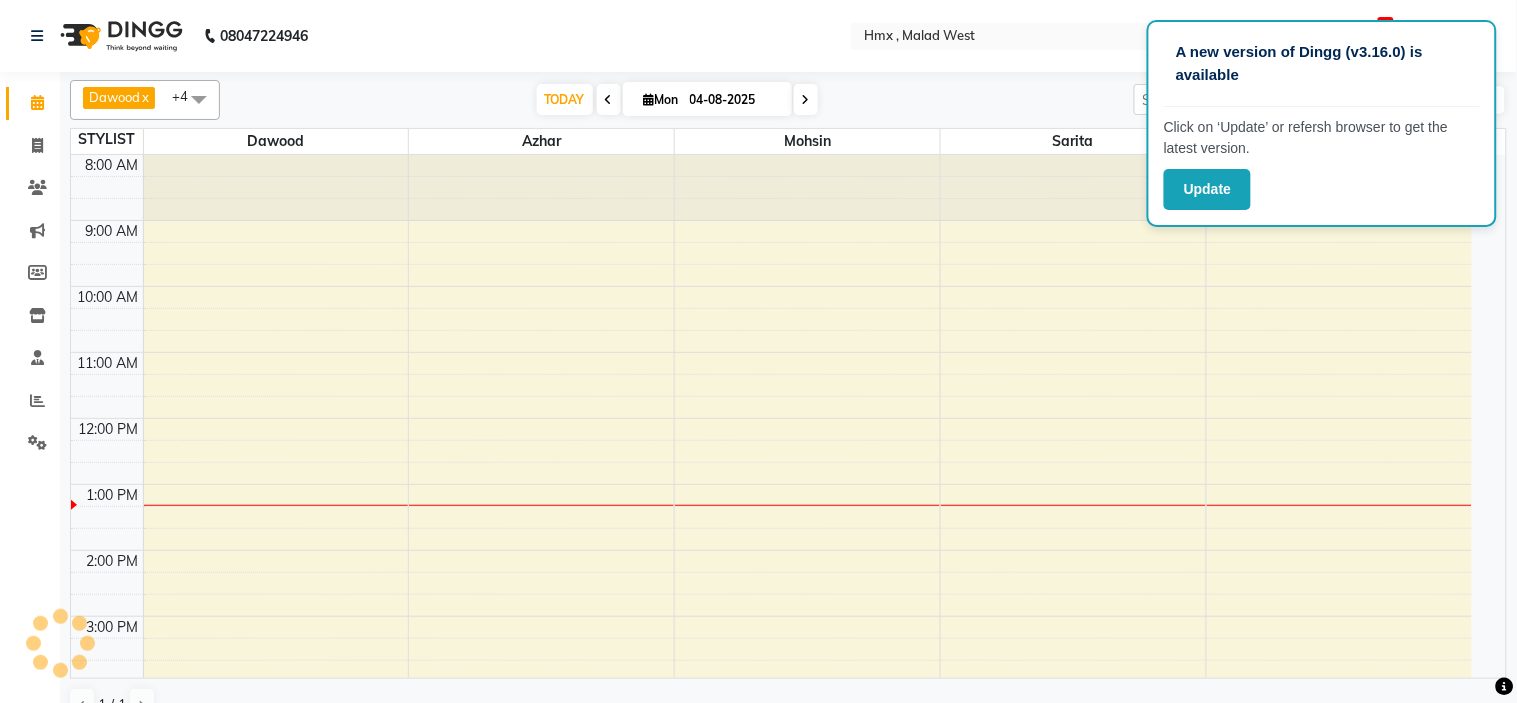 scroll, scrollTop: 332, scrollLeft: 0, axis: vertical 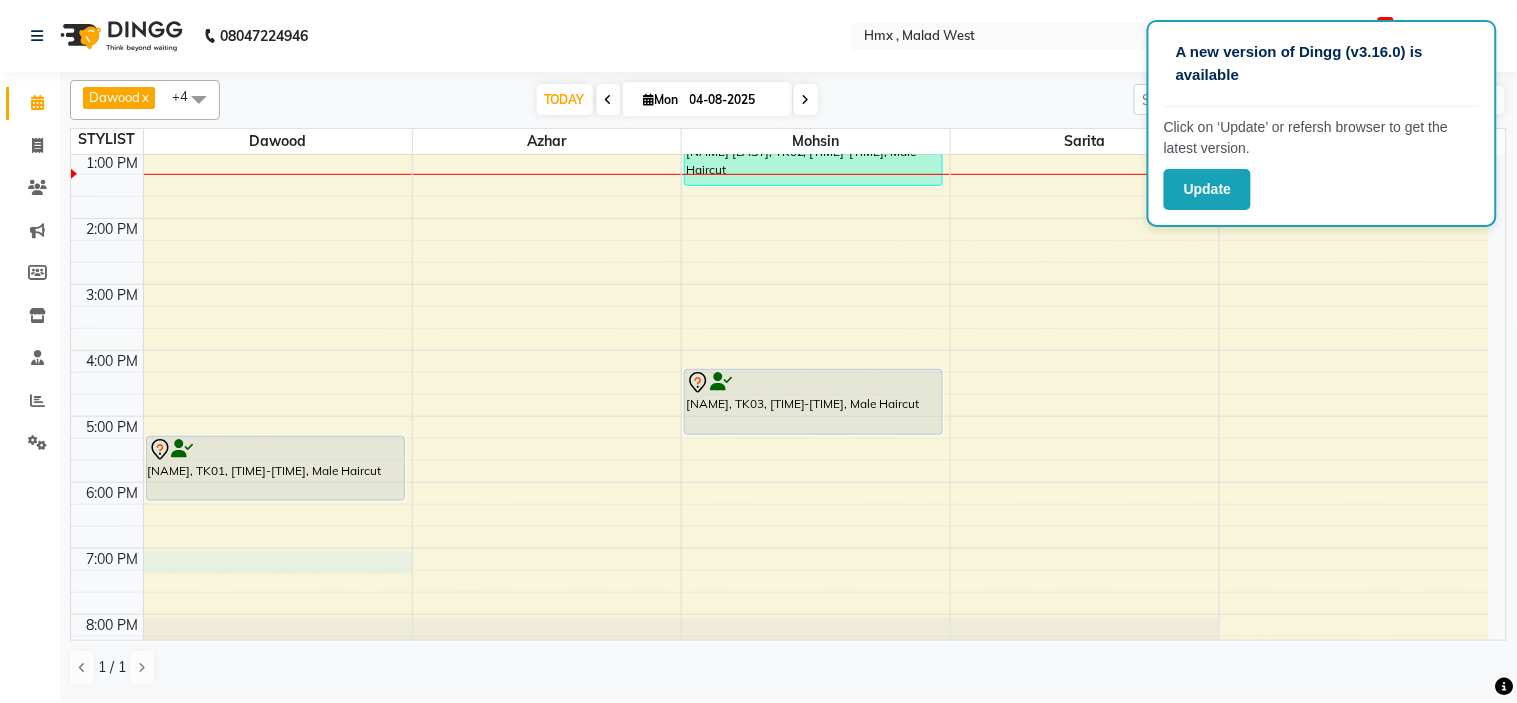 click on "8:00 AM 9:00 AM 10:00 AM 11:00 AM 12:00 PM 1:00 PM 2:00 PM 3:00 PM 4:00 PM 5:00 PM 6:00 PM 7:00 PM 8:00 PM 9:00 PM             [NAME], TK01, [TIME]-[TIME], Male Haircut     [NAME] [LAST], TK02, [TIME]-[TIME], Male Haircut             [NAME], TK03, [TIME]-[TIME], Male Haircut" at bounding box center (780, 284) 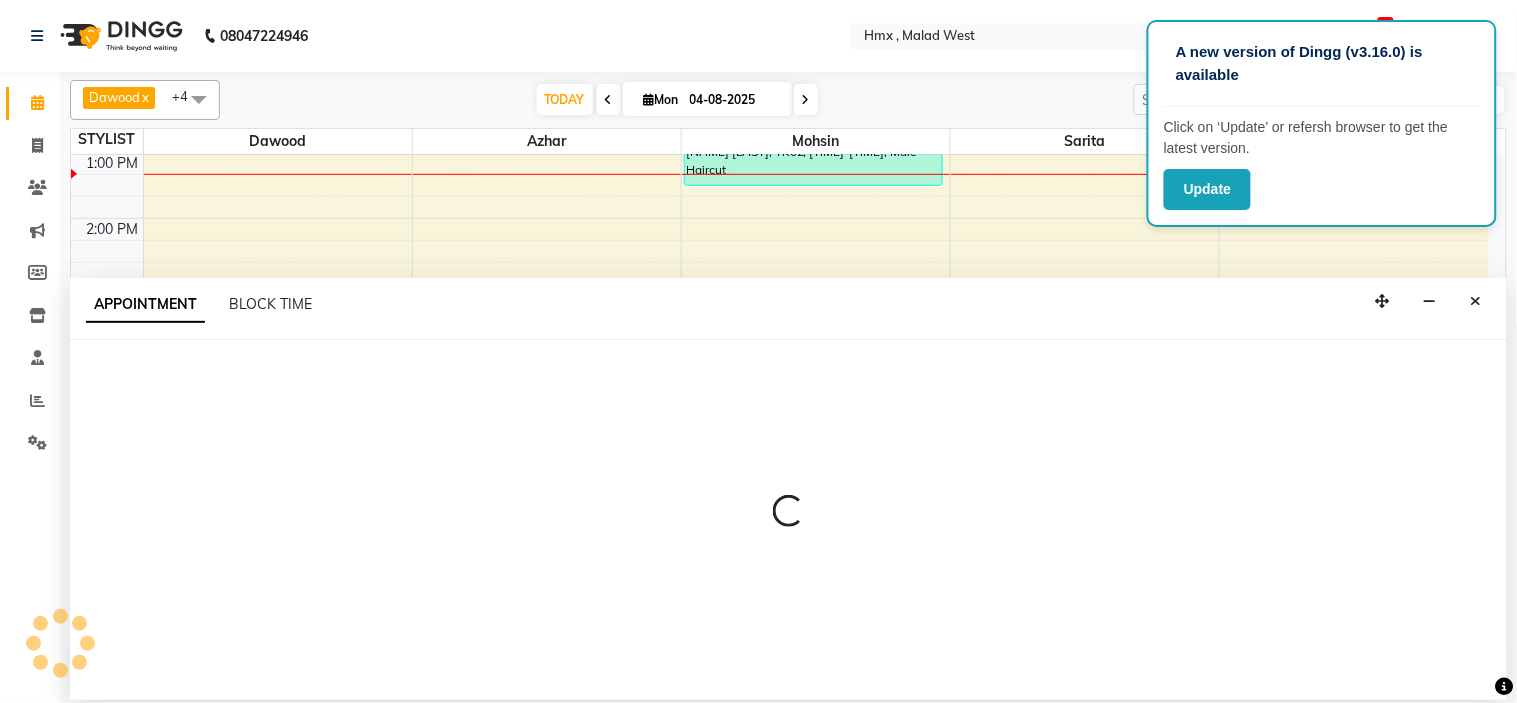 select on "39095" 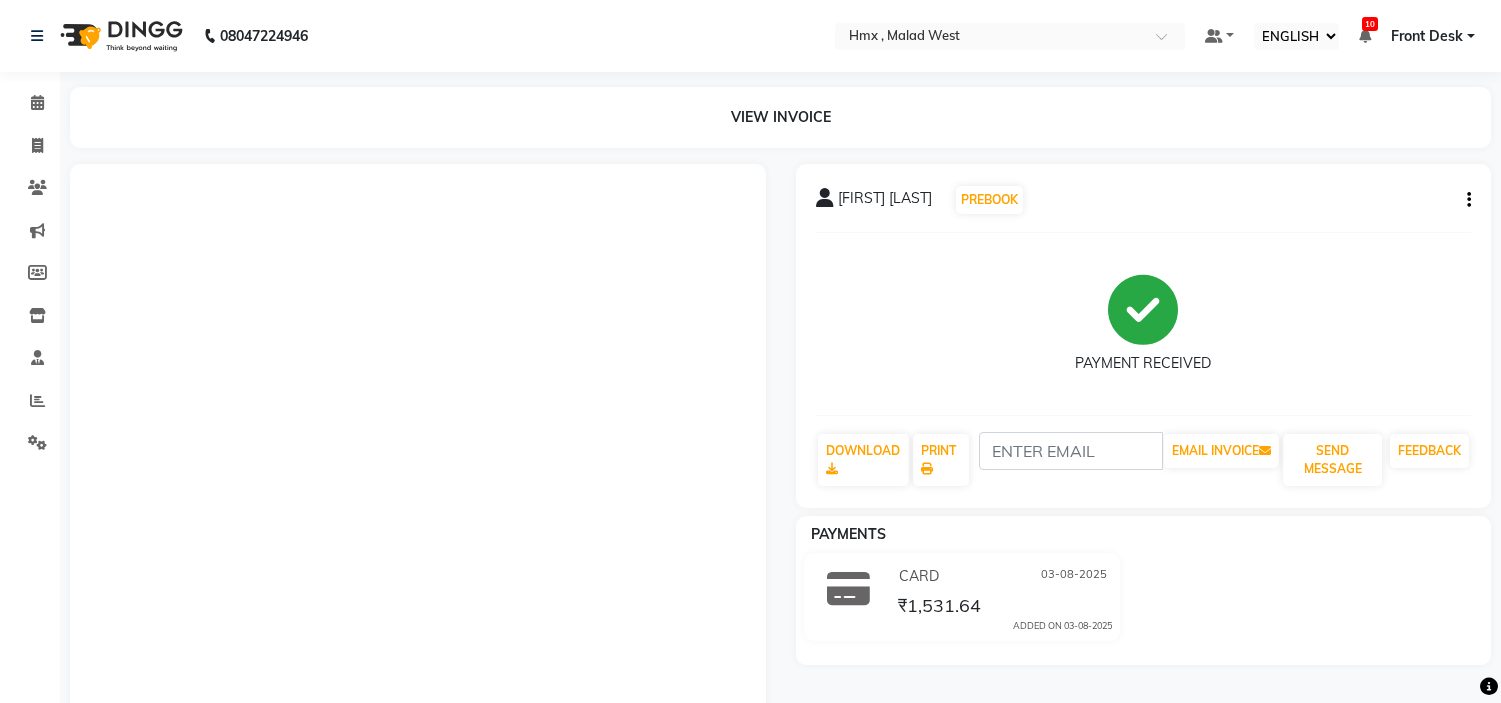 select on "ec" 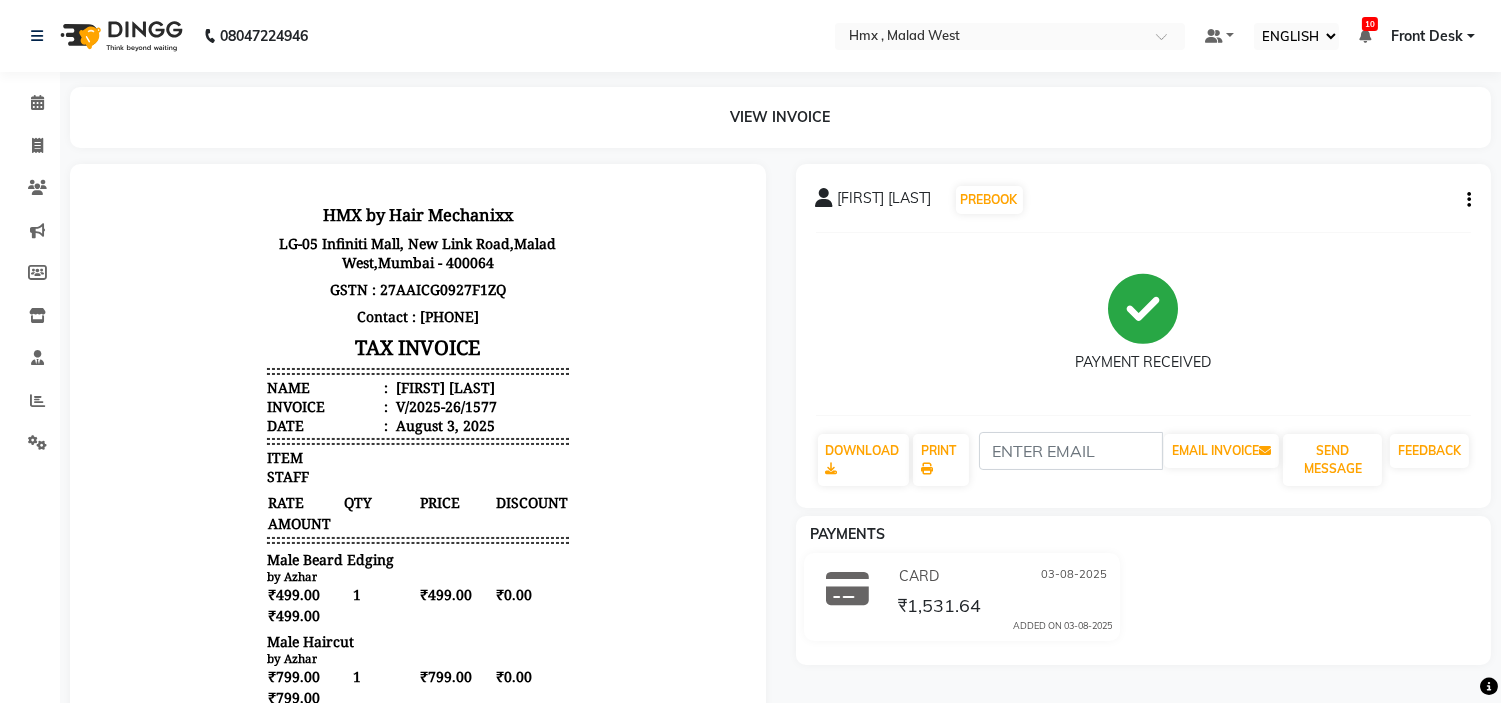 scroll, scrollTop: 0, scrollLeft: 0, axis: both 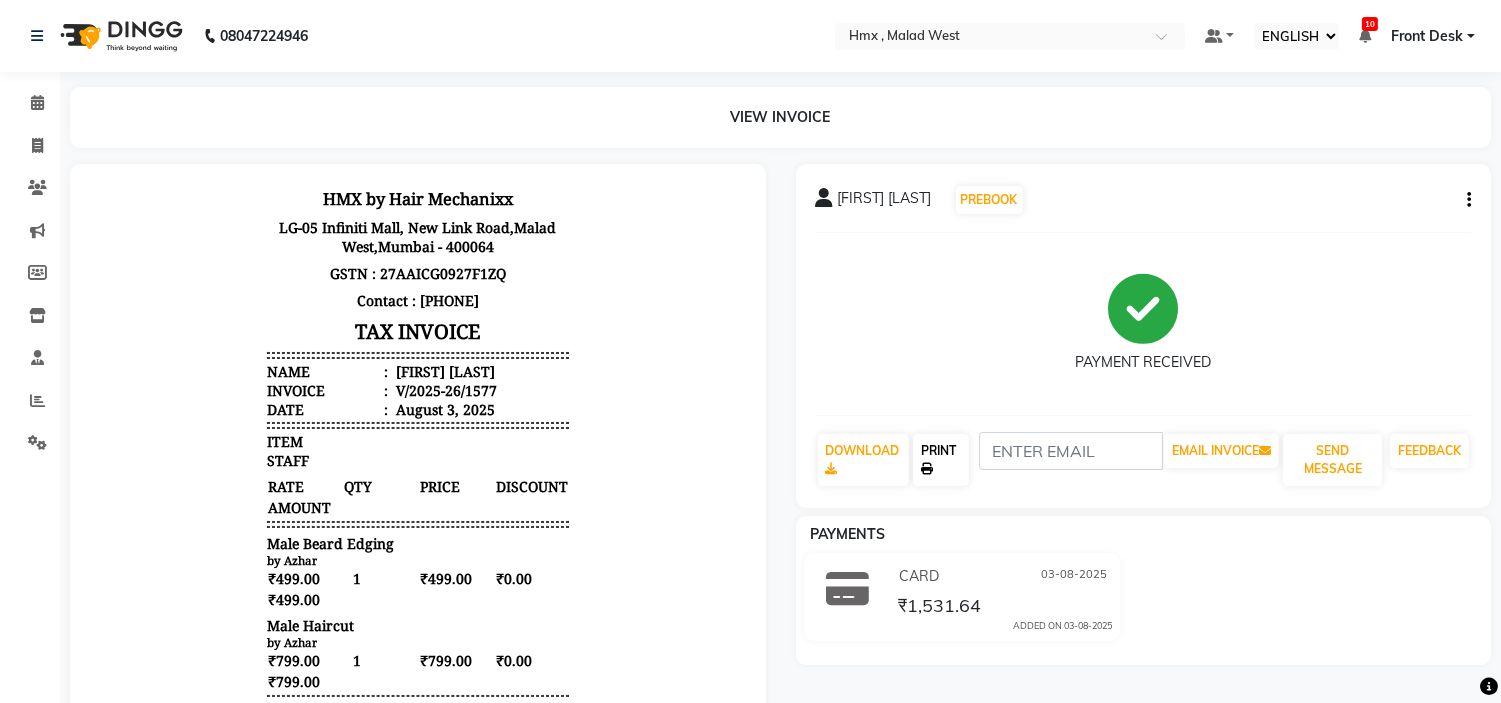 click on "PRINT" 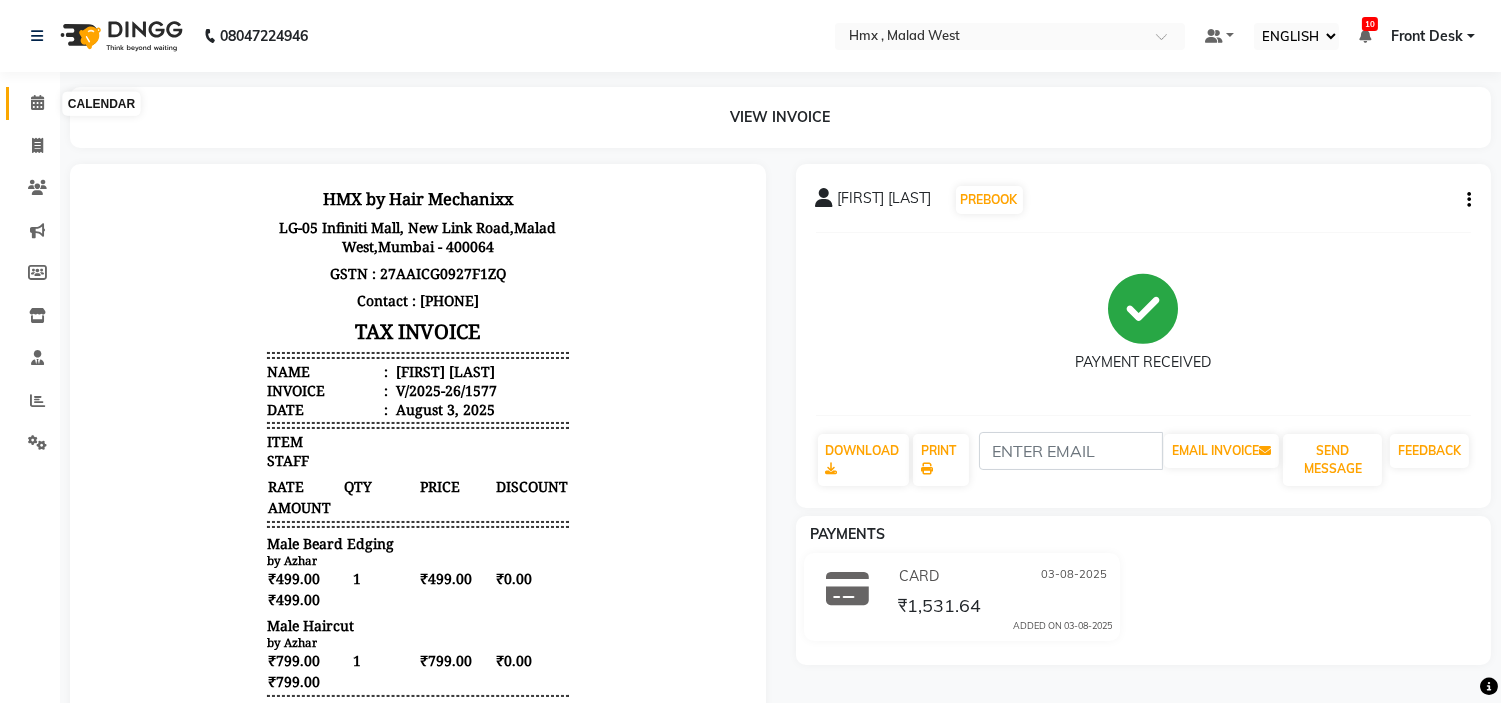 click 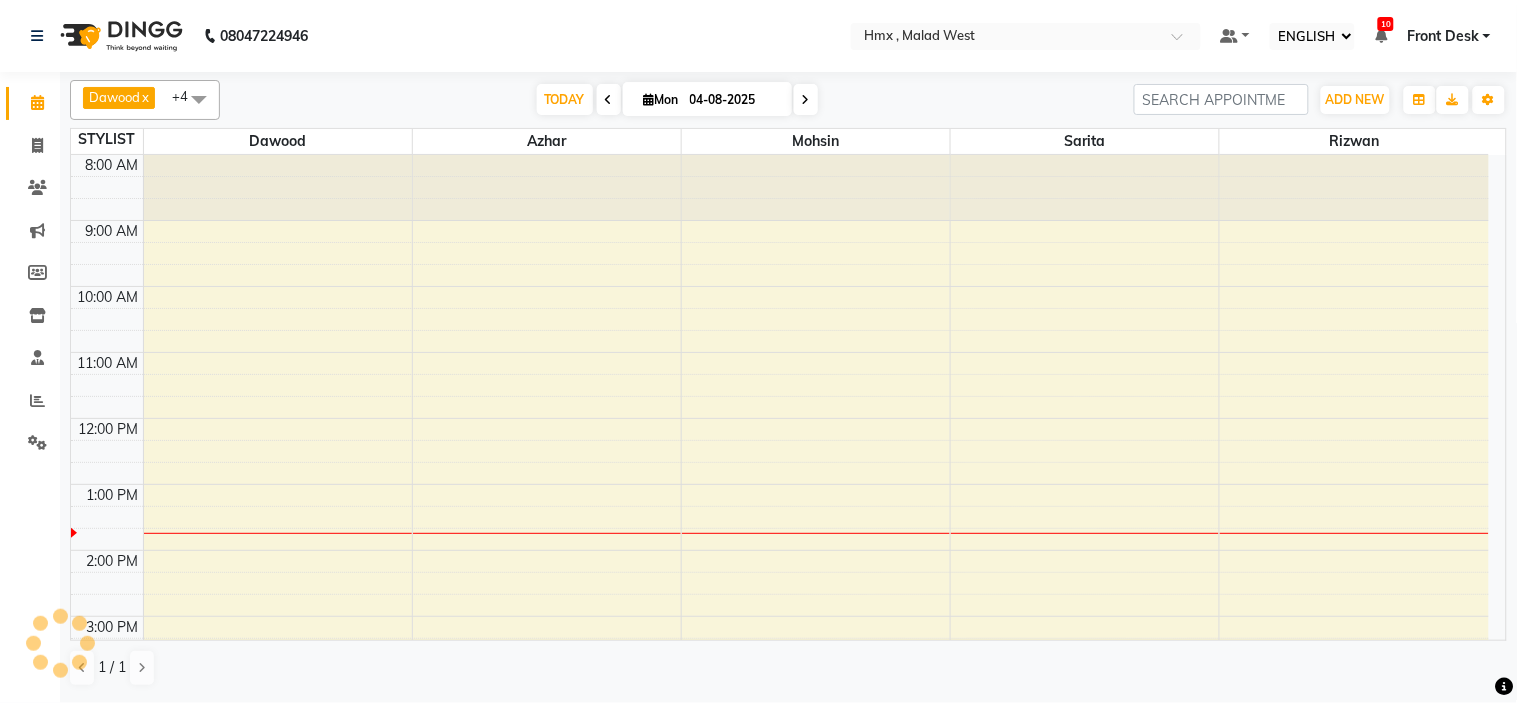 scroll, scrollTop: 0, scrollLeft: 0, axis: both 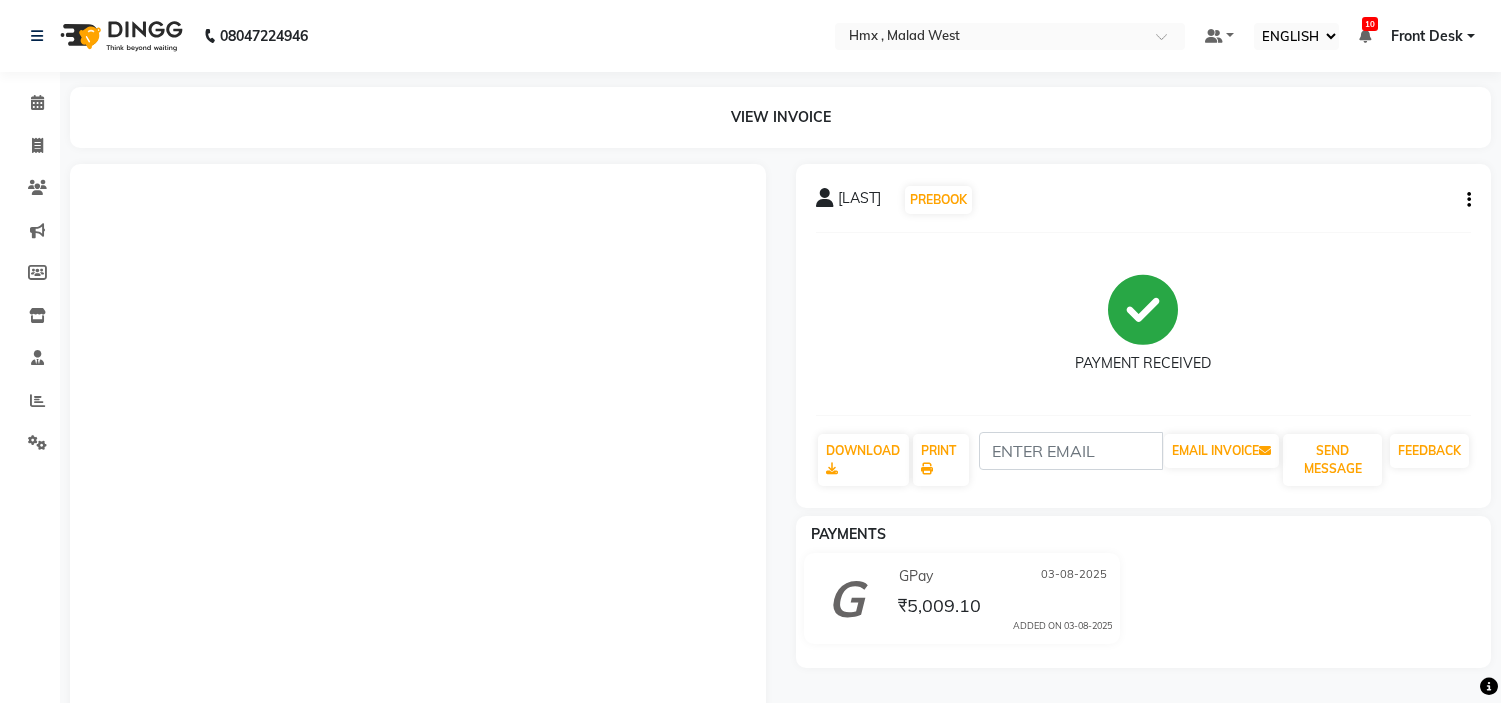 select on "ec" 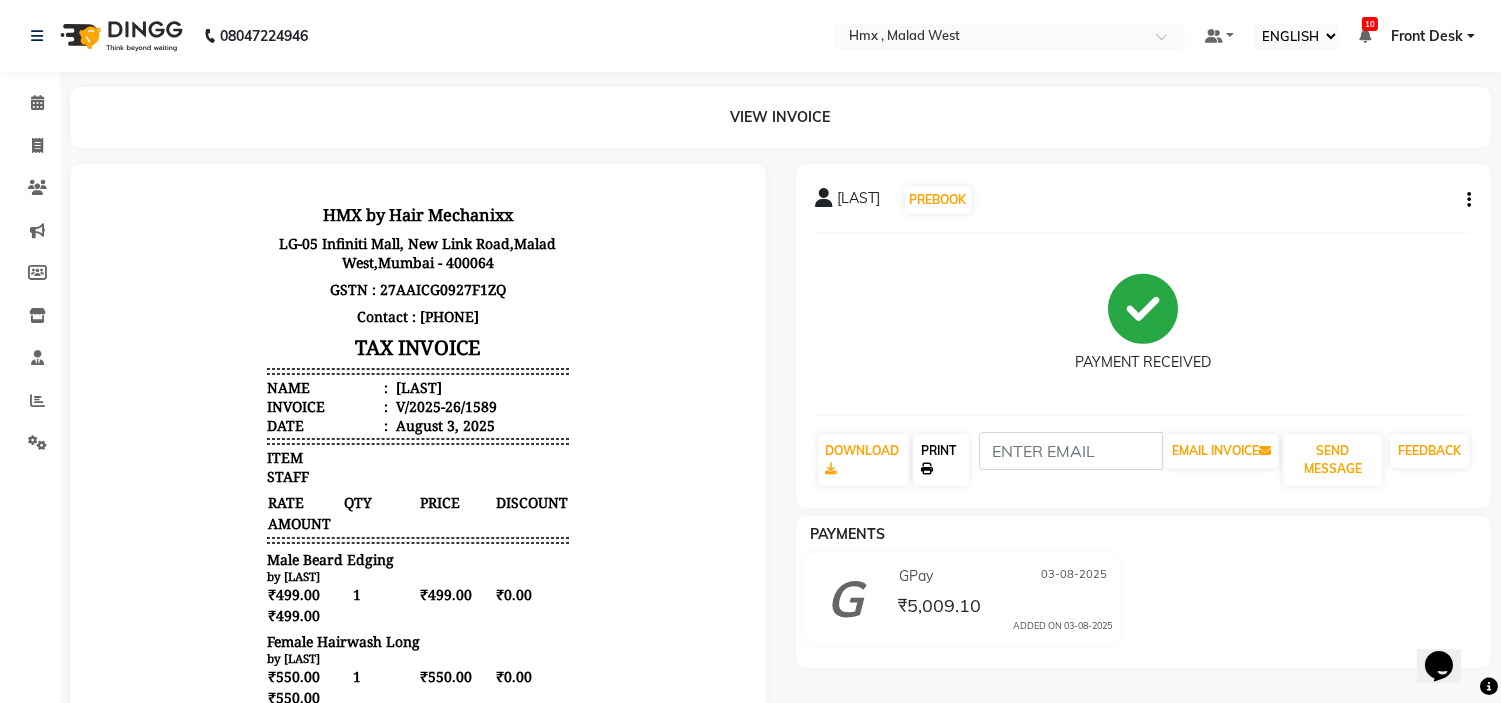 scroll, scrollTop: 0, scrollLeft: 0, axis: both 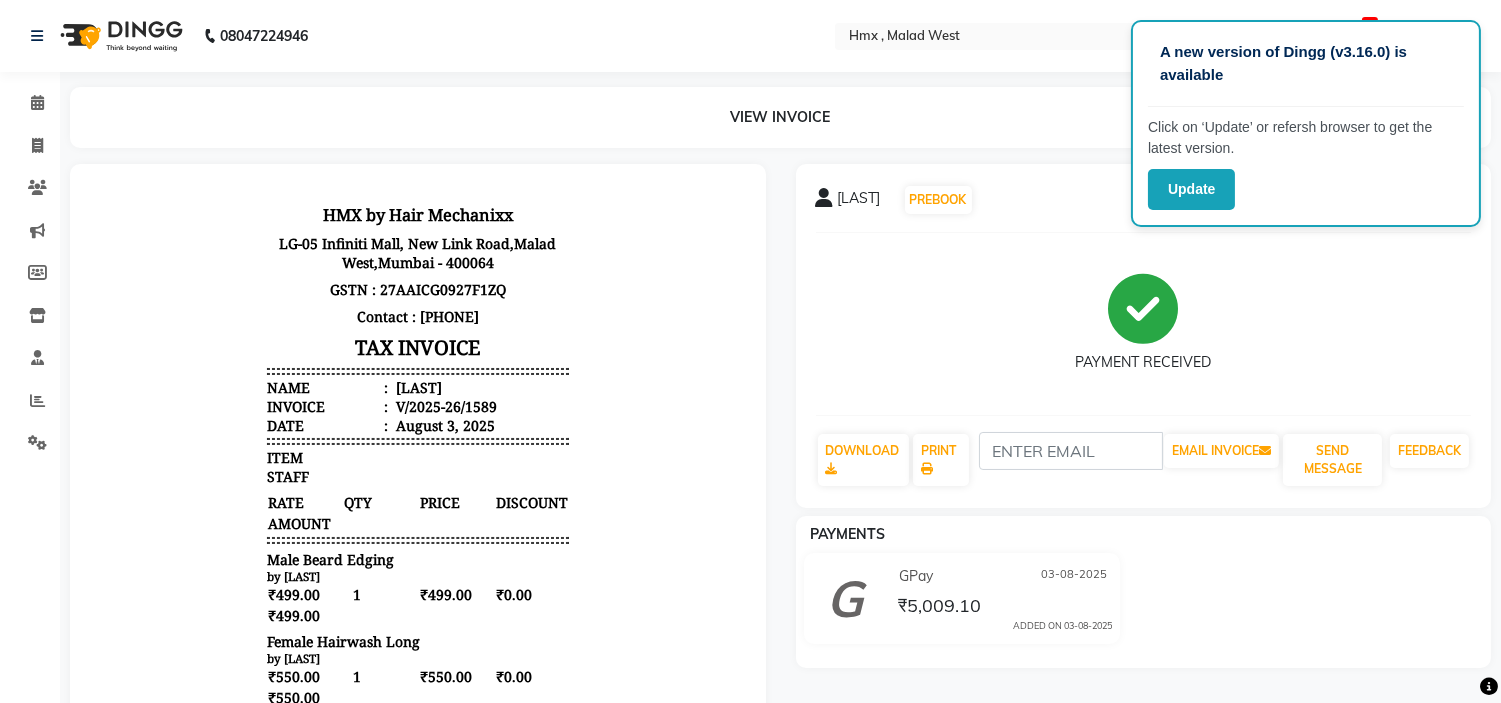 drag, startPoint x: 1346, startPoint y: 302, endPoint x: 1127, endPoint y: 253, distance: 224.4148 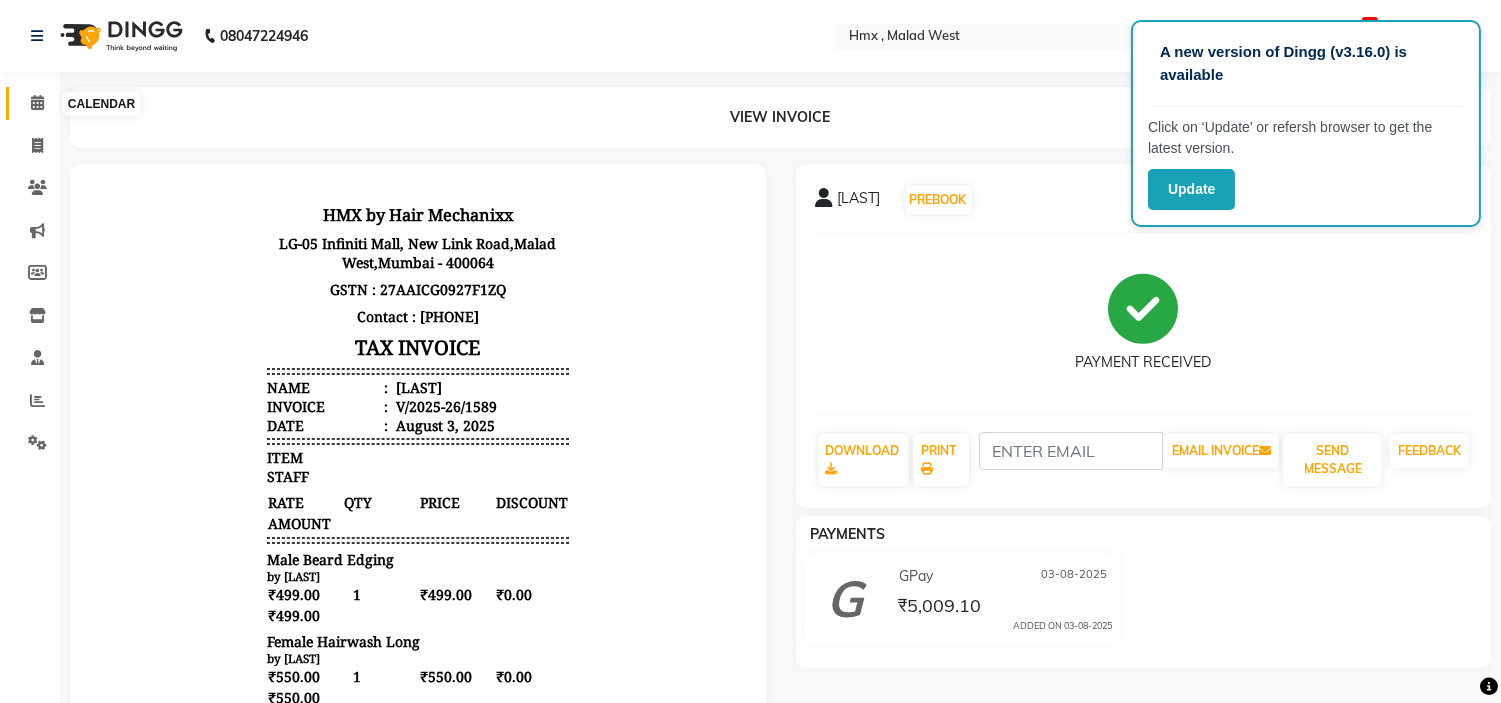 click 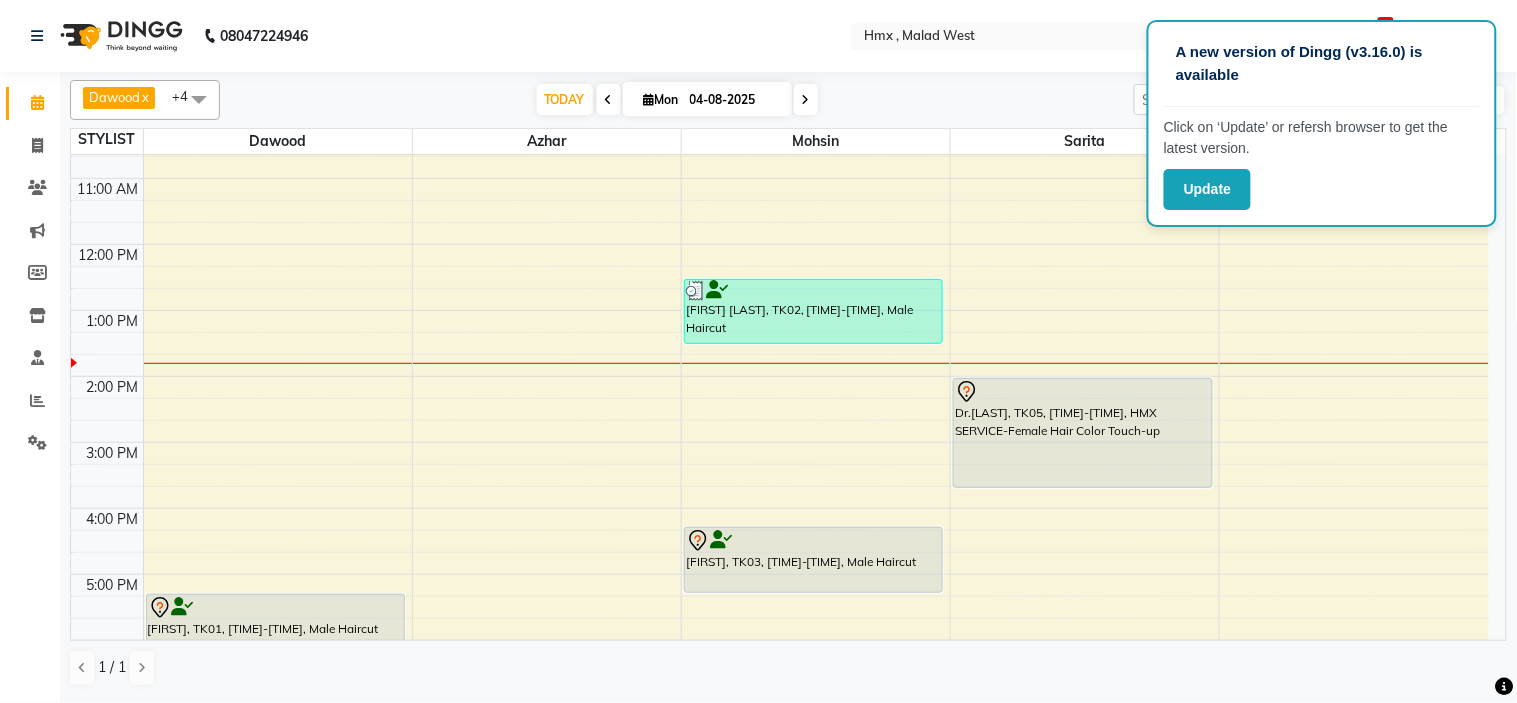 scroll, scrollTop: 108, scrollLeft: 0, axis: vertical 